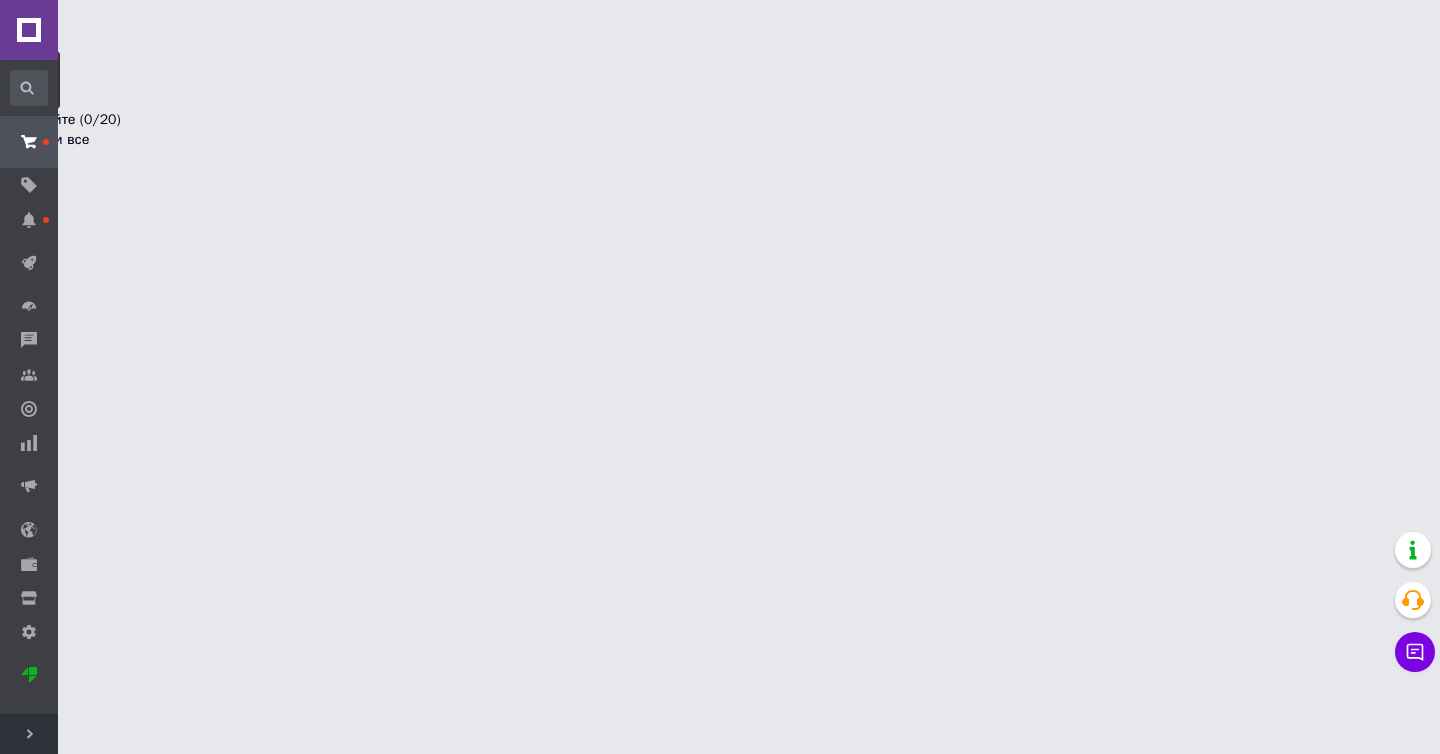 scroll, scrollTop: 0, scrollLeft: 0, axis: both 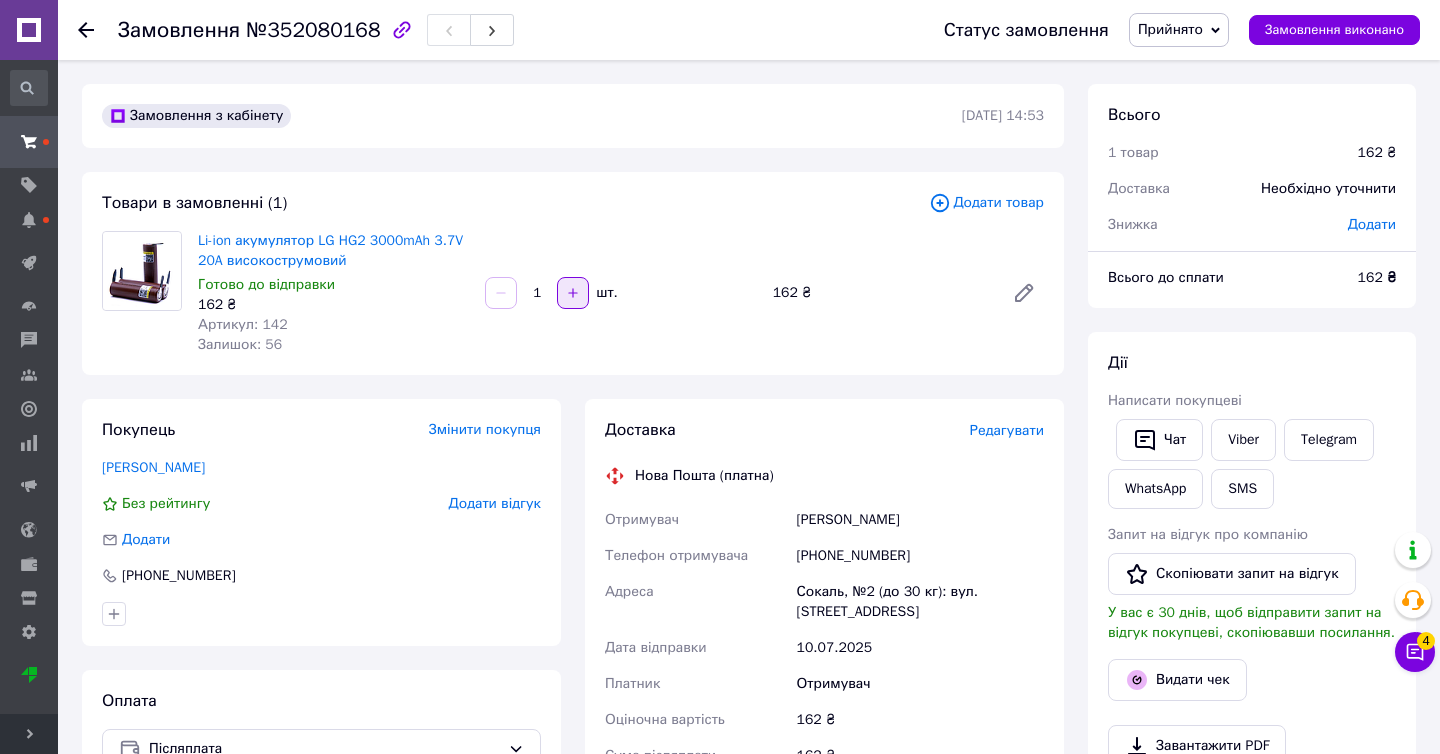 click at bounding box center [573, 293] 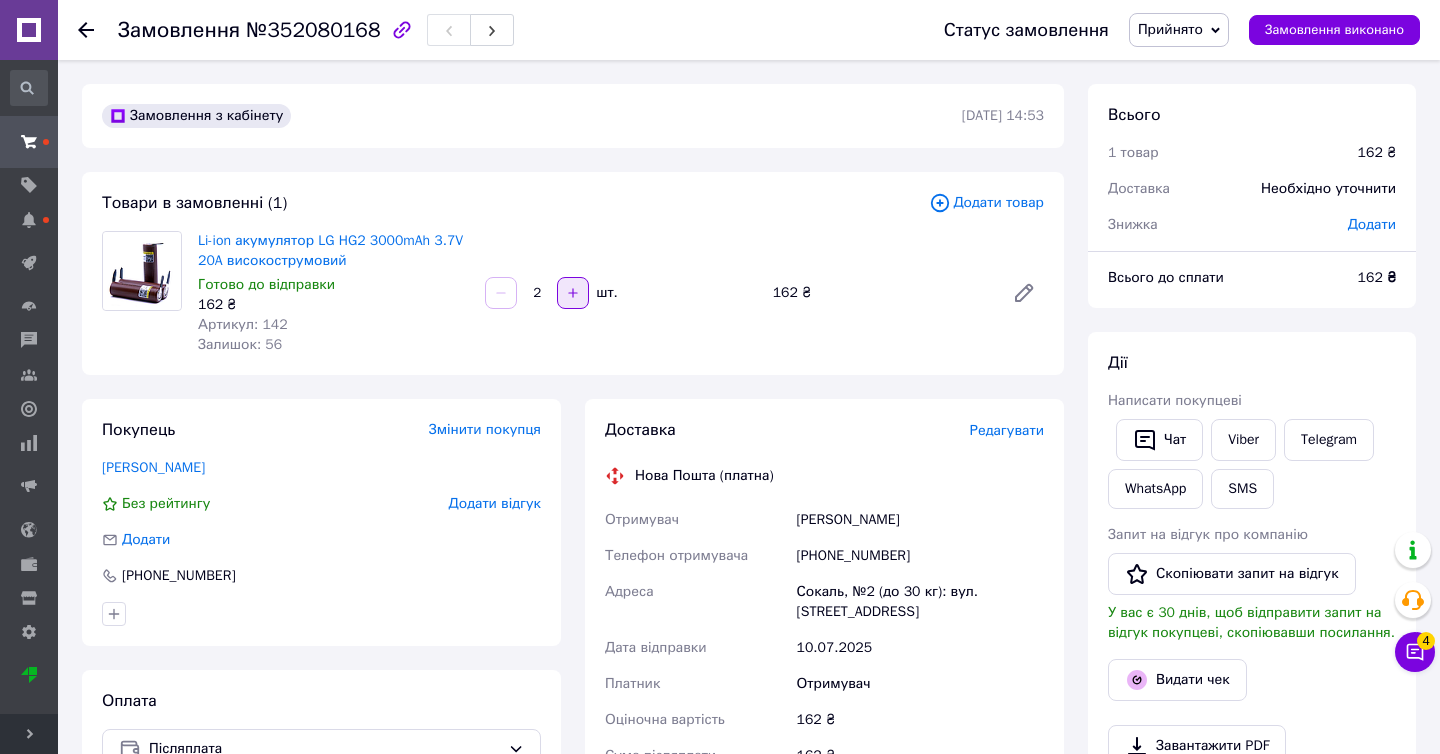 click at bounding box center [573, 293] 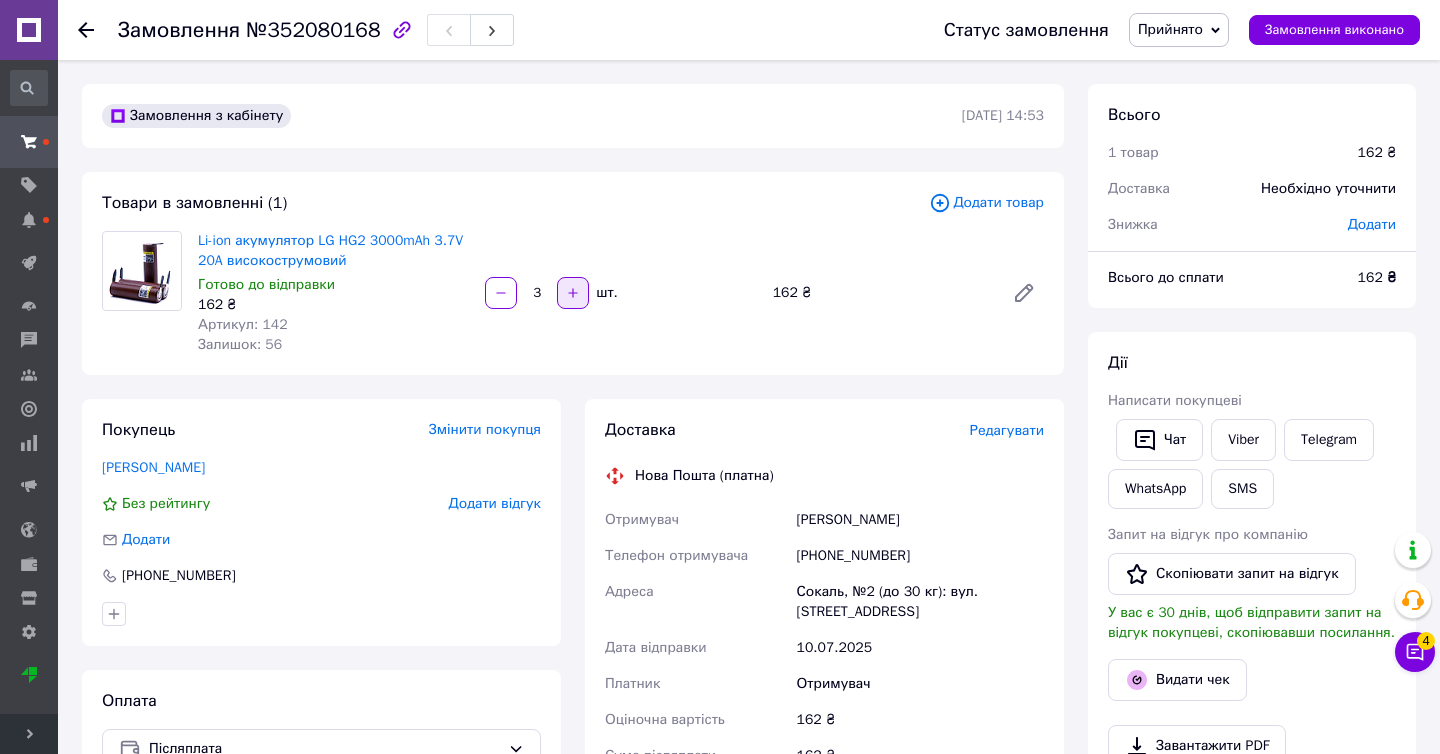 click at bounding box center [573, 293] 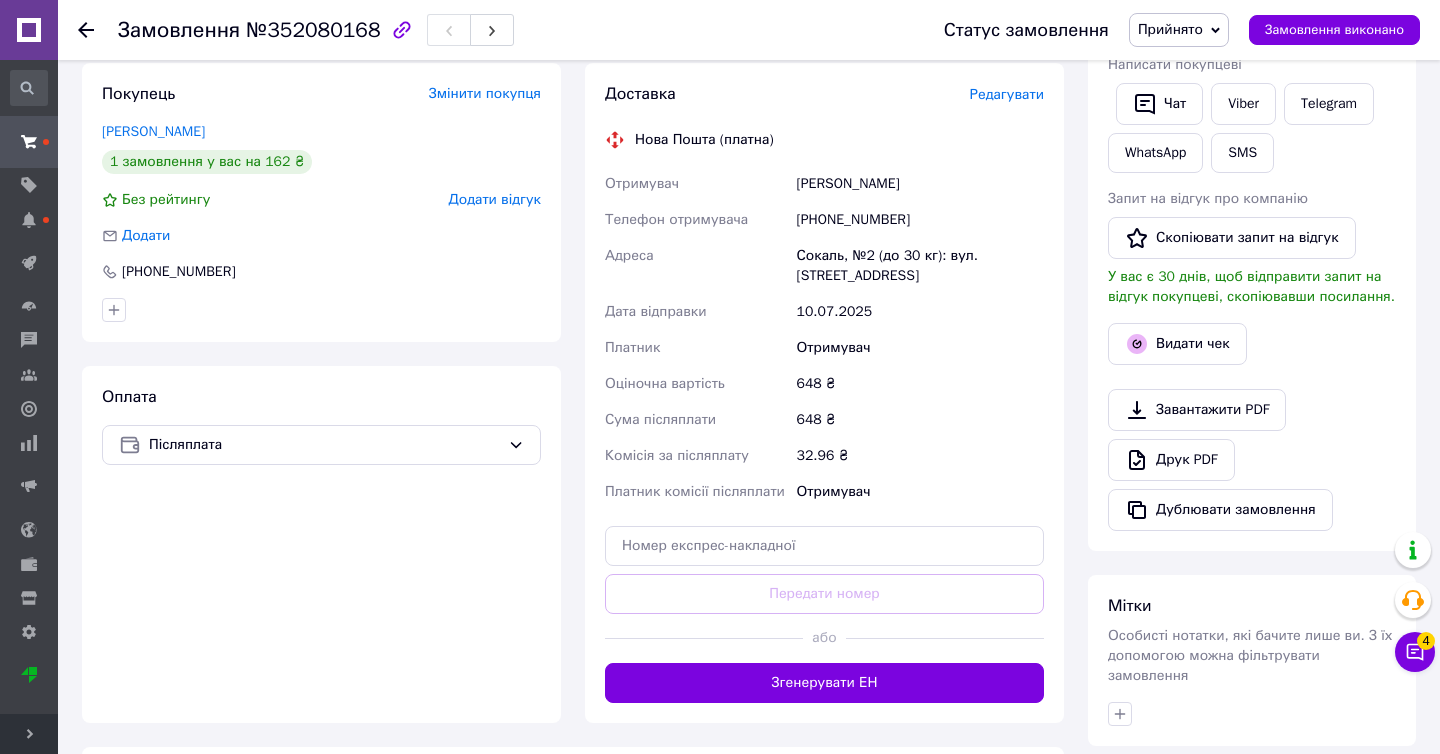 scroll, scrollTop: 0, scrollLeft: 0, axis: both 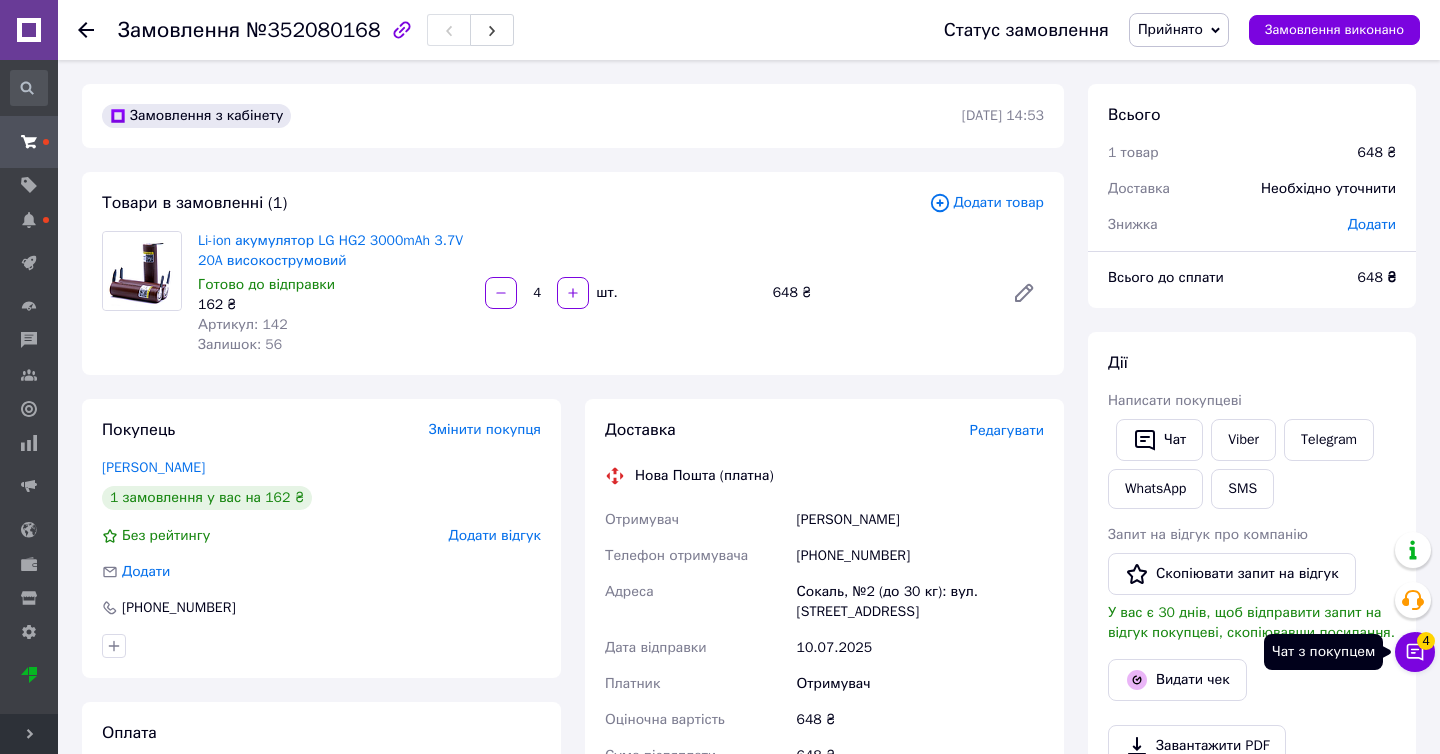 click on "Чат з покупцем 4" at bounding box center (1415, 652) 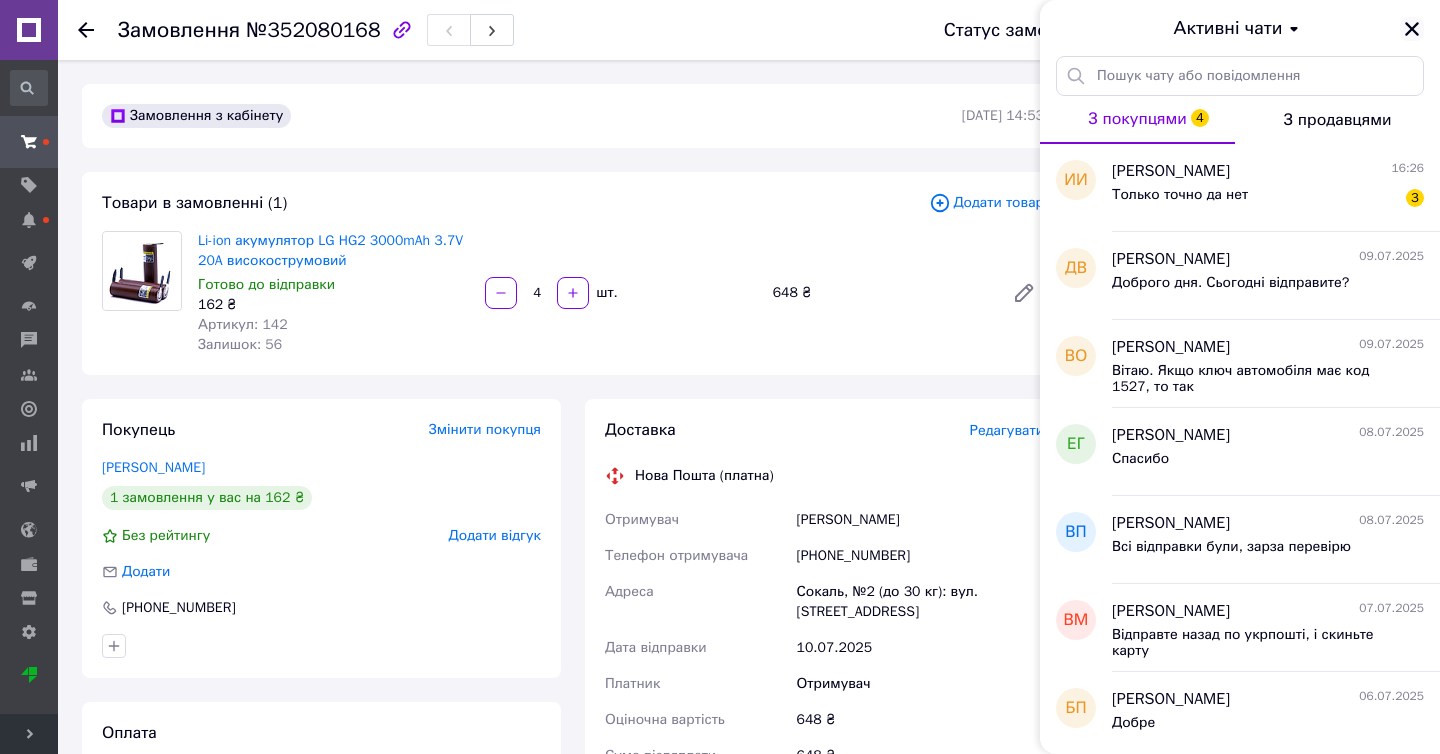 click 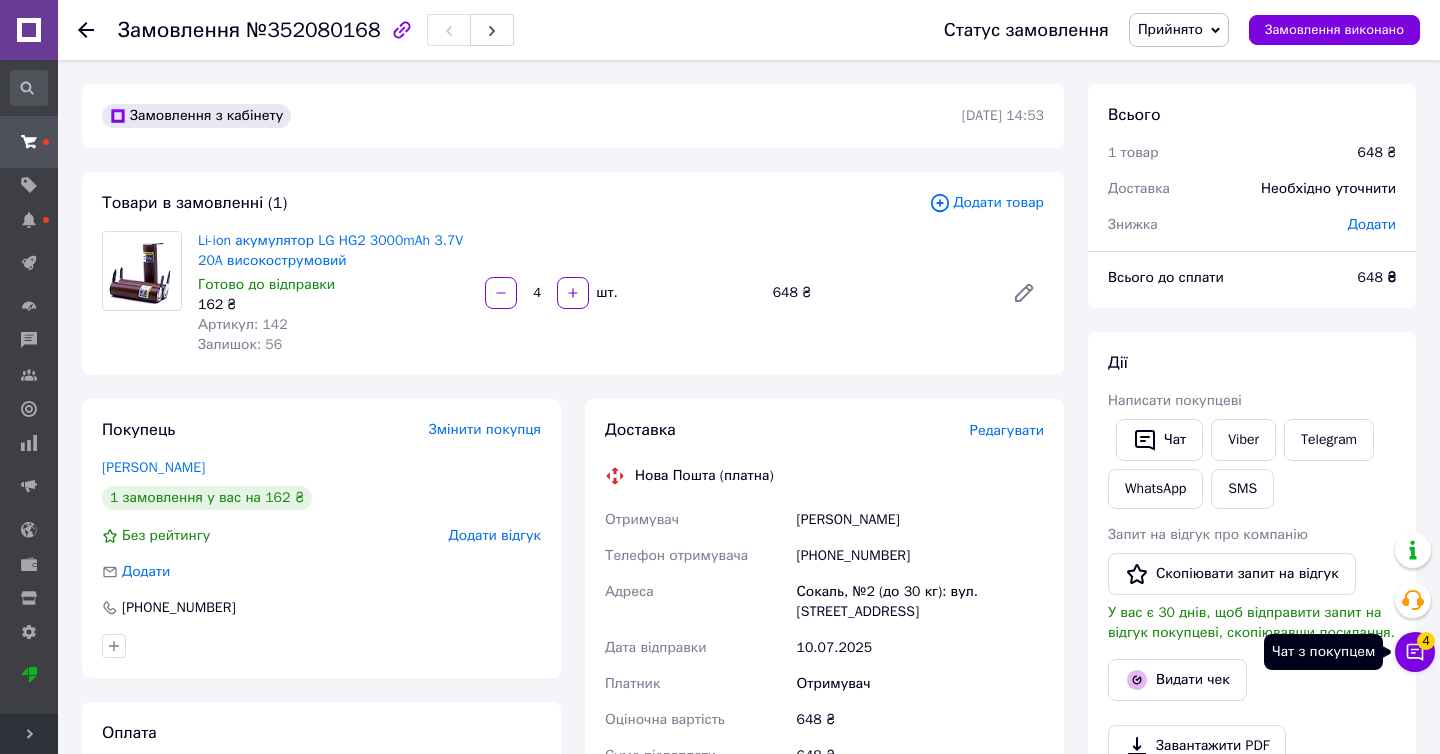 click 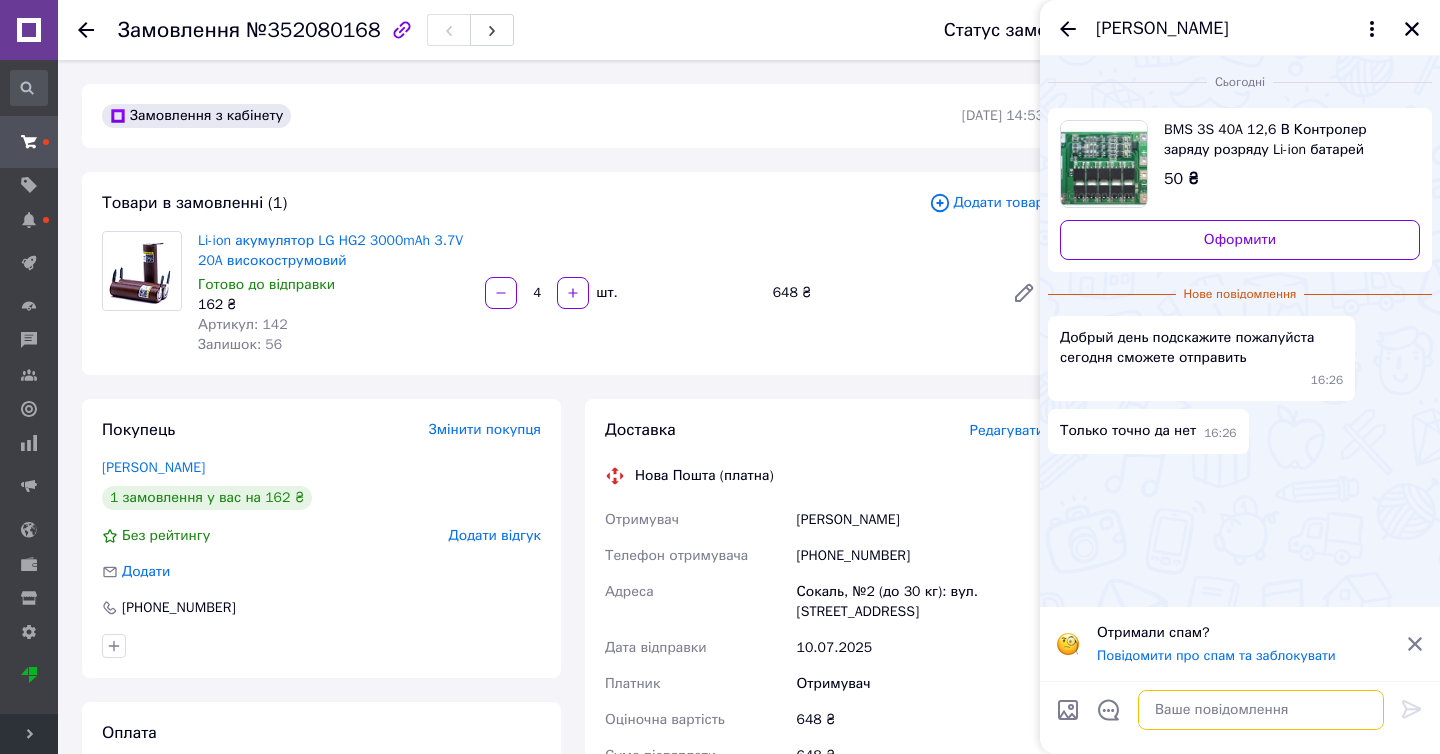 click at bounding box center (1261, 710) 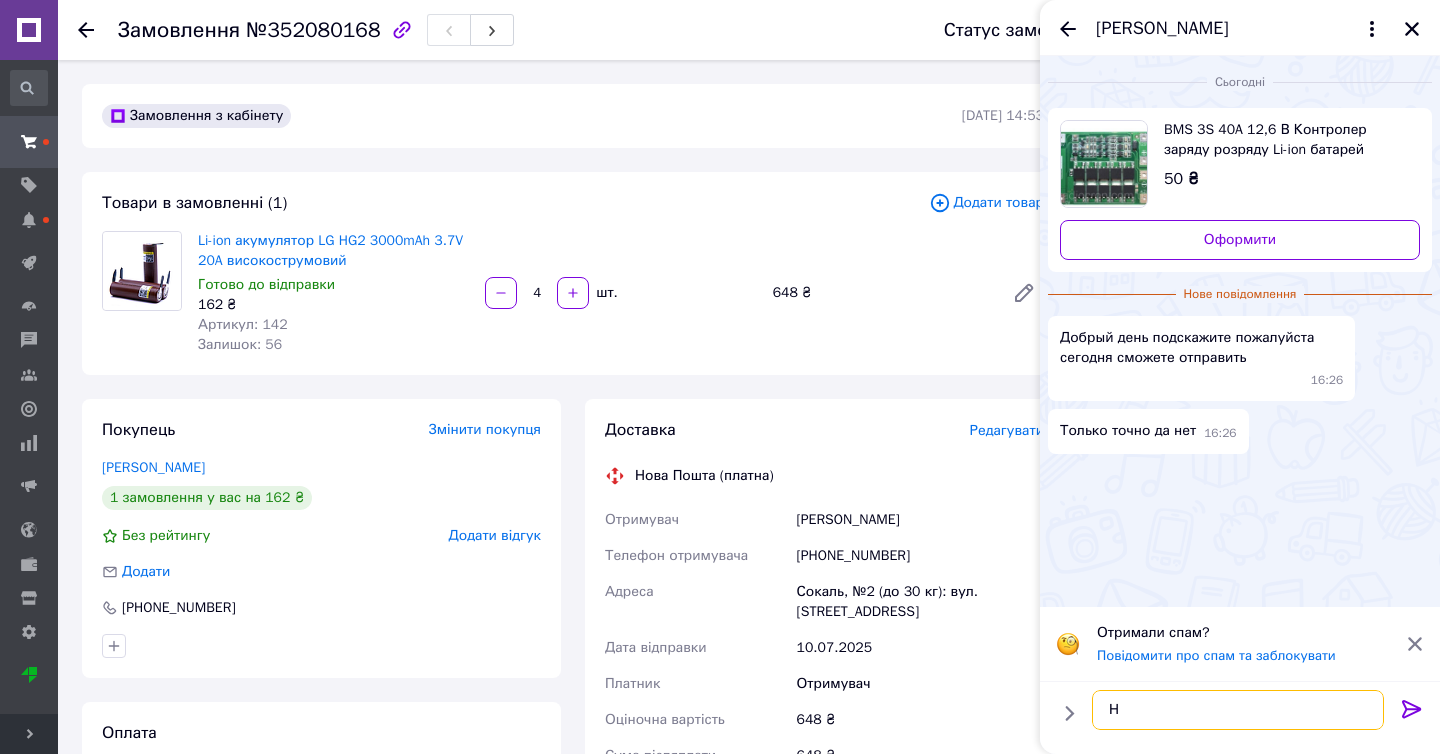 type on "Ні" 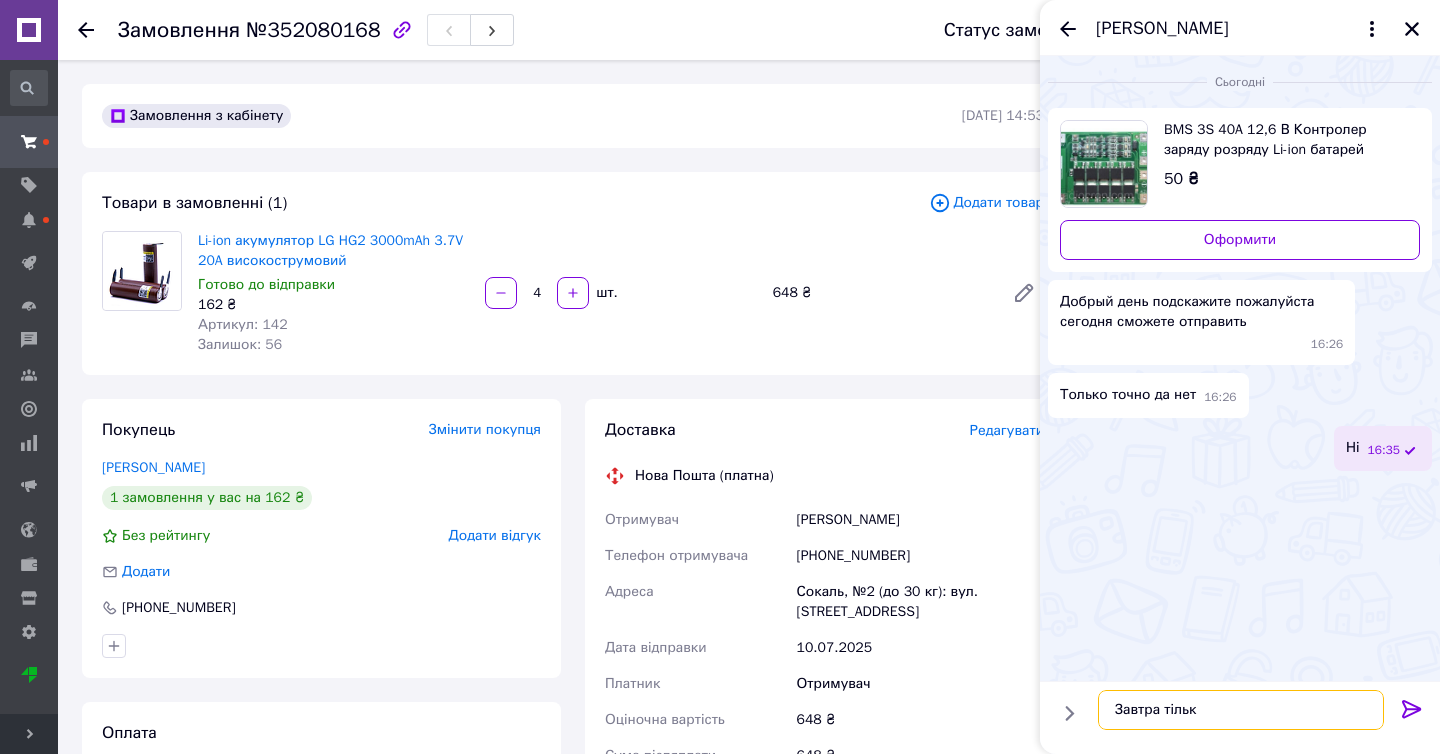 type on "Завтра тільки" 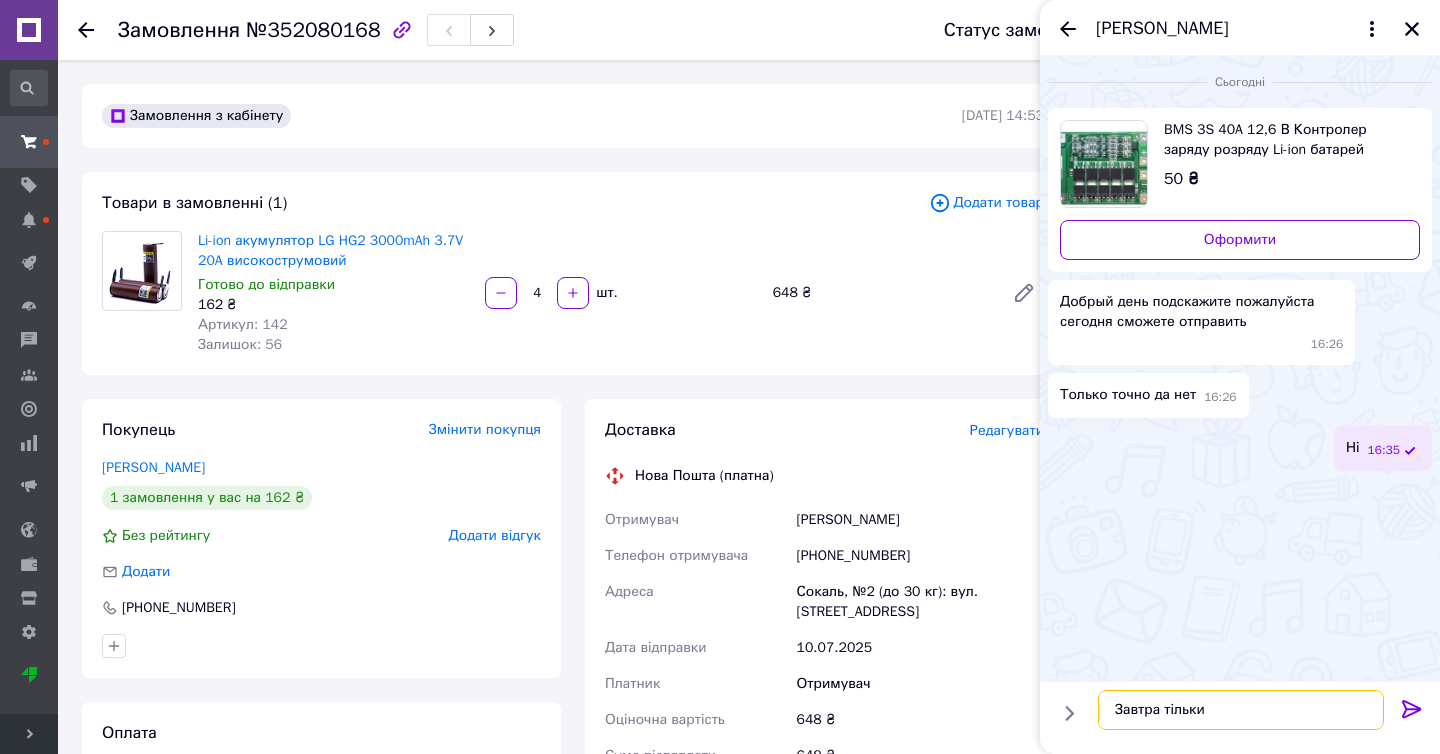 type 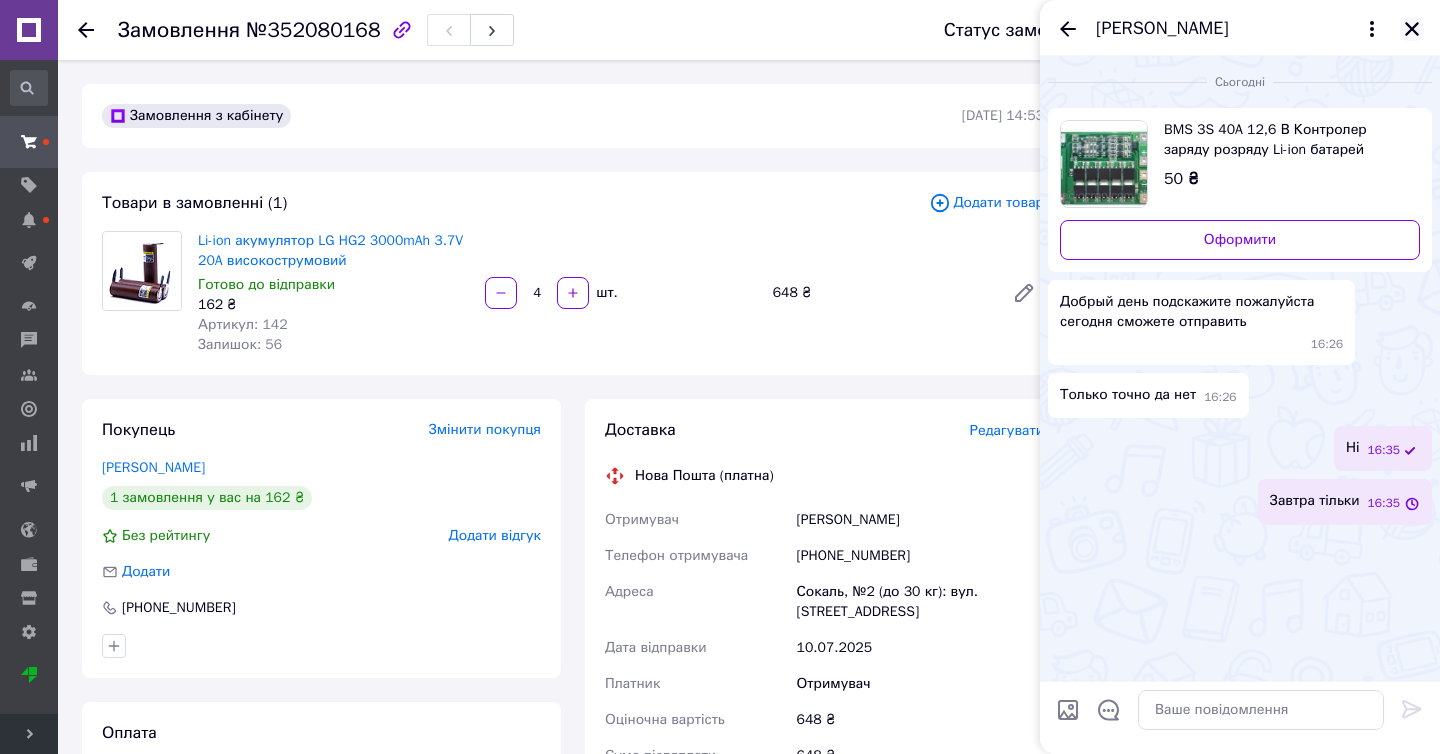 click 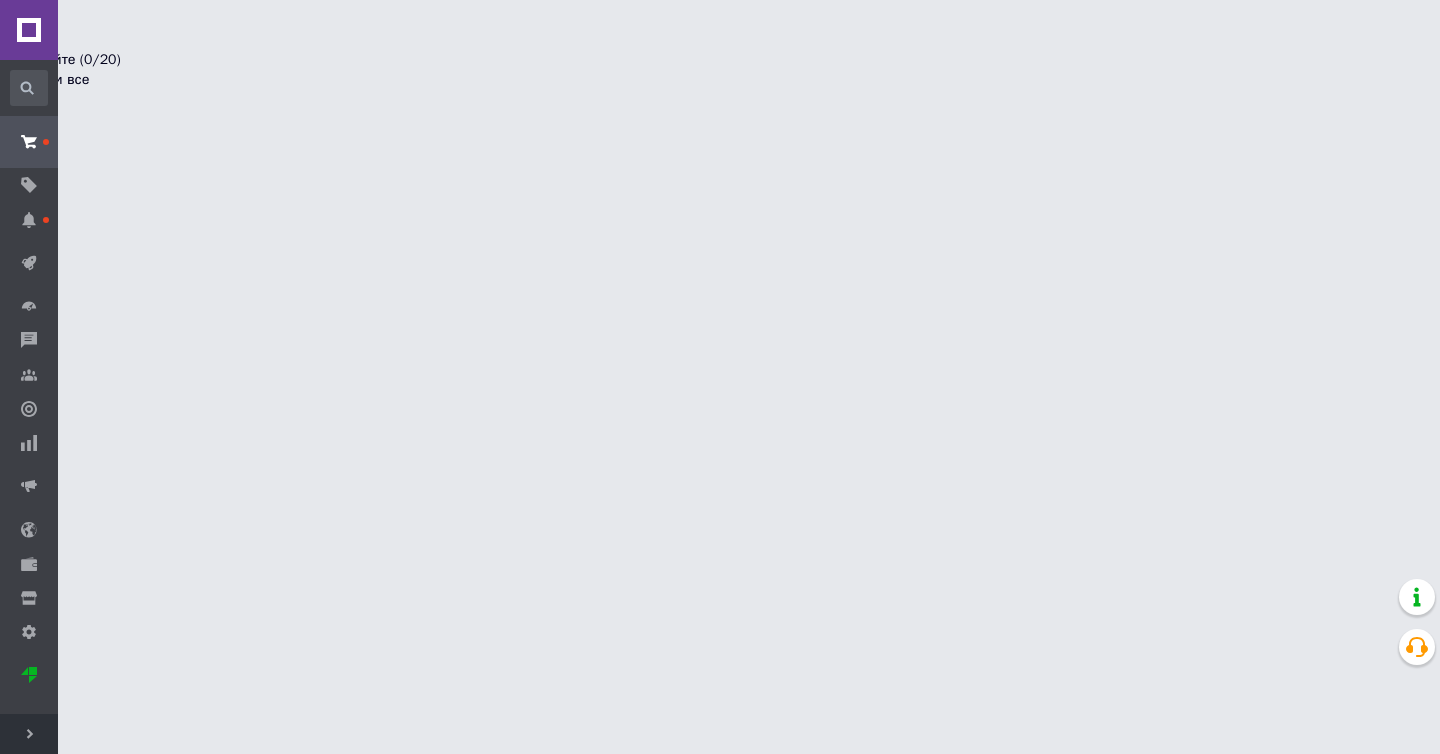 scroll, scrollTop: 0, scrollLeft: 0, axis: both 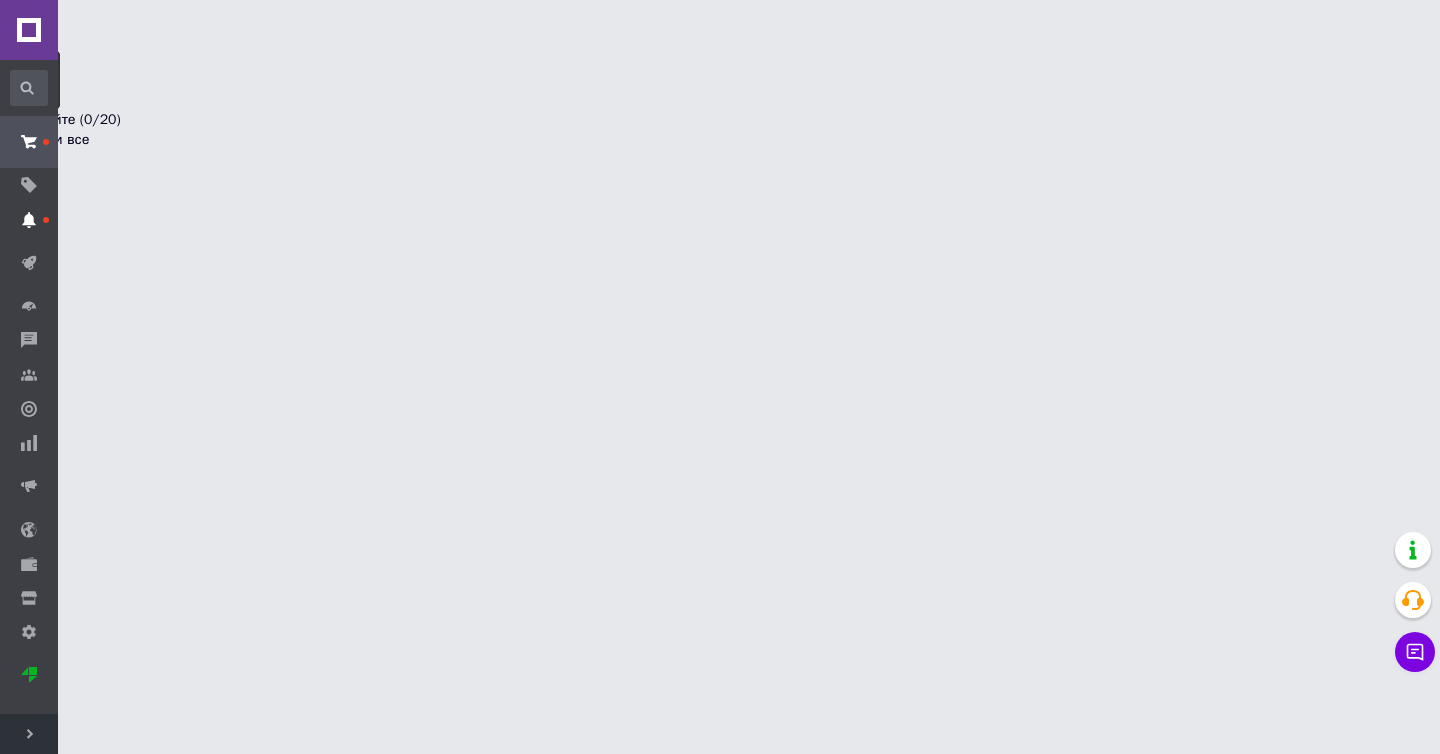 click at bounding box center (29, 220) 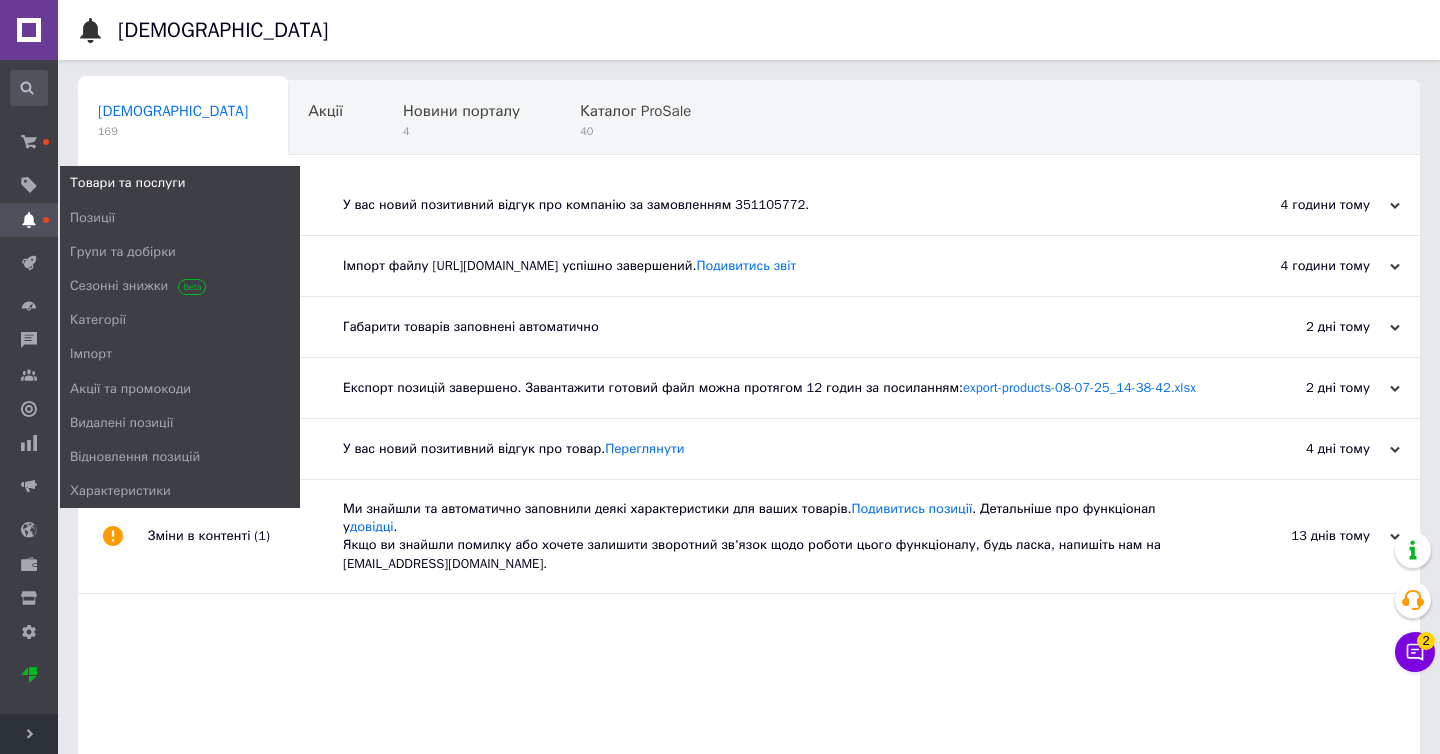 click on "Товари та послуги Позиції Групи та добірки Сезонні знижки Категорії Імпорт Акції та промокоди Видалені позиції Відновлення позицій Характеристики" at bounding box center [179, 337] 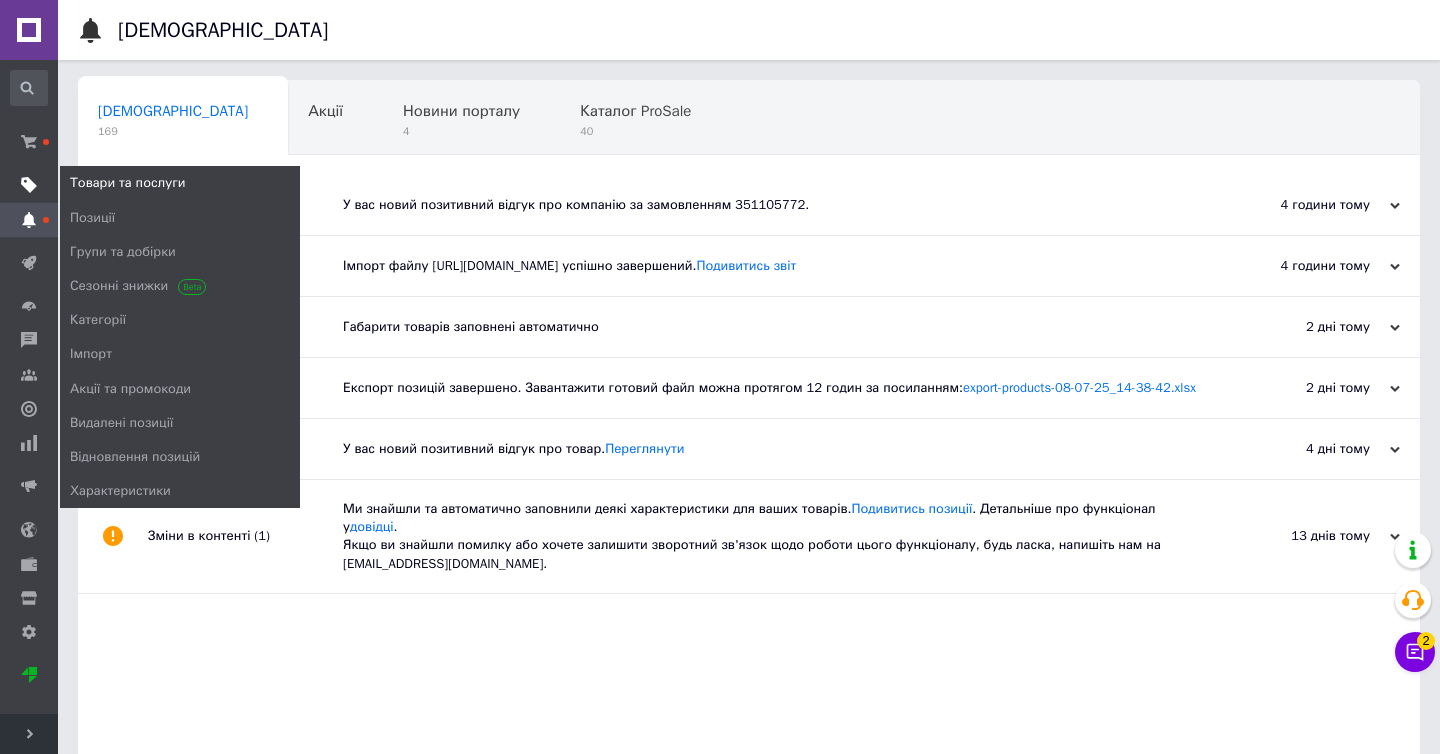 click on "Товари та послуги" at bounding box center [29, 185] 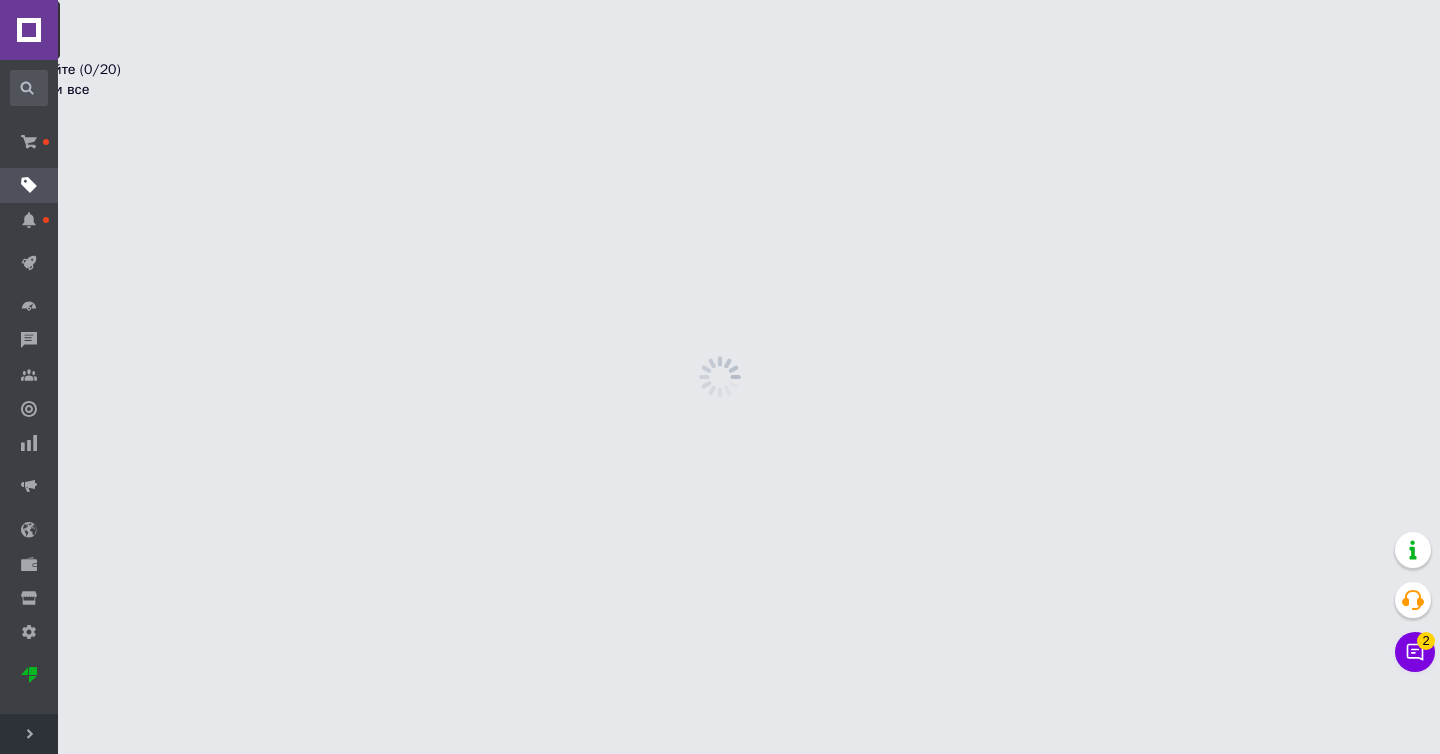 click on "2 Чат з покупцем Тех підтримка
Чат з покупцем 2" at bounding box center [1415, 602] 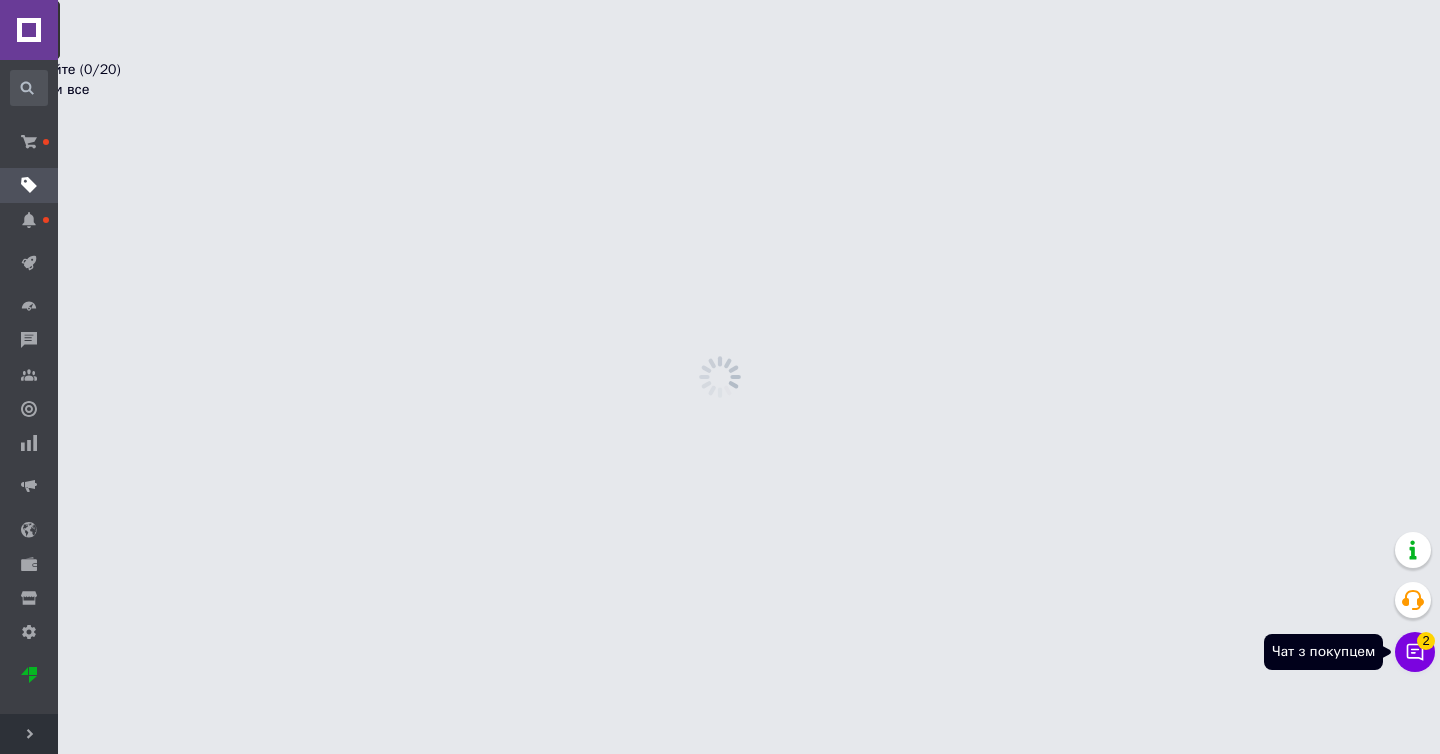 click 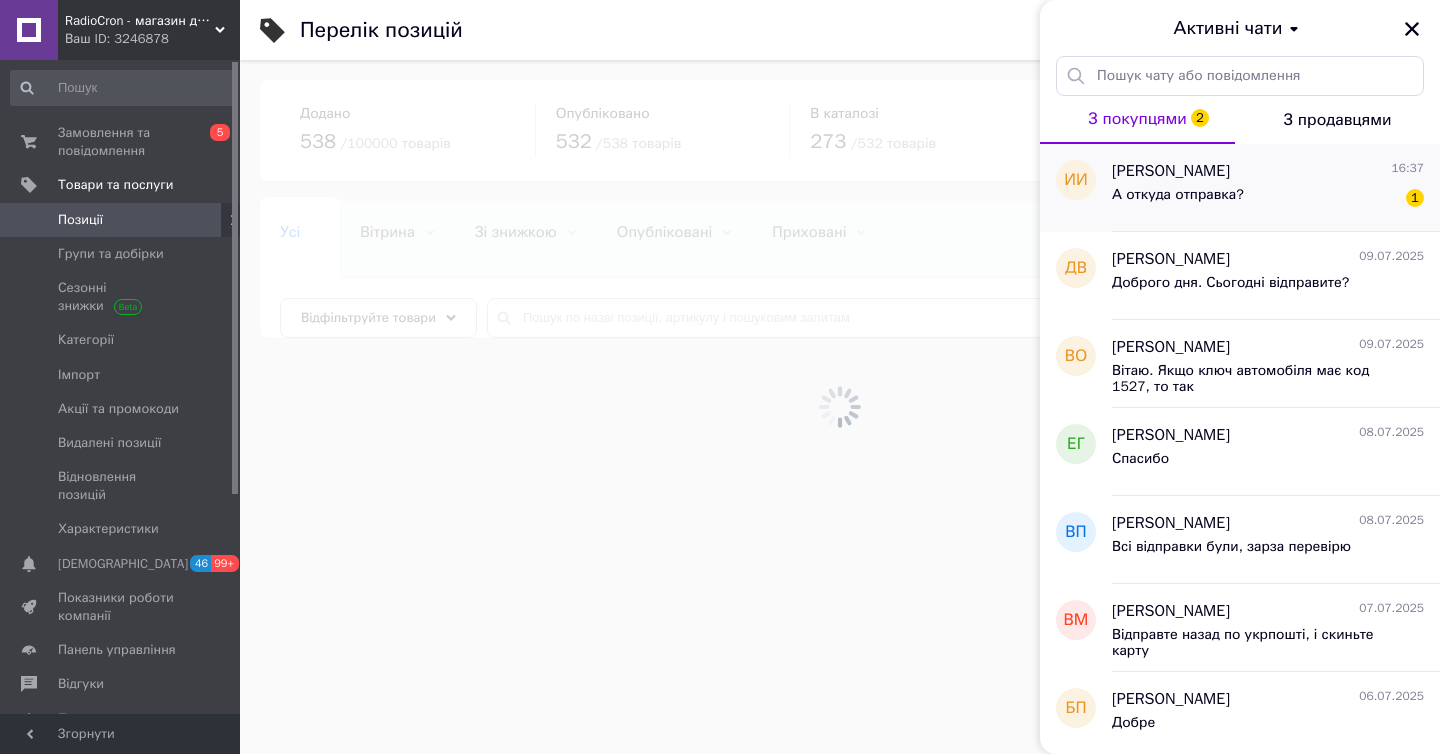 click on "А откуда отправка? 1" at bounding box center (1268, 199) 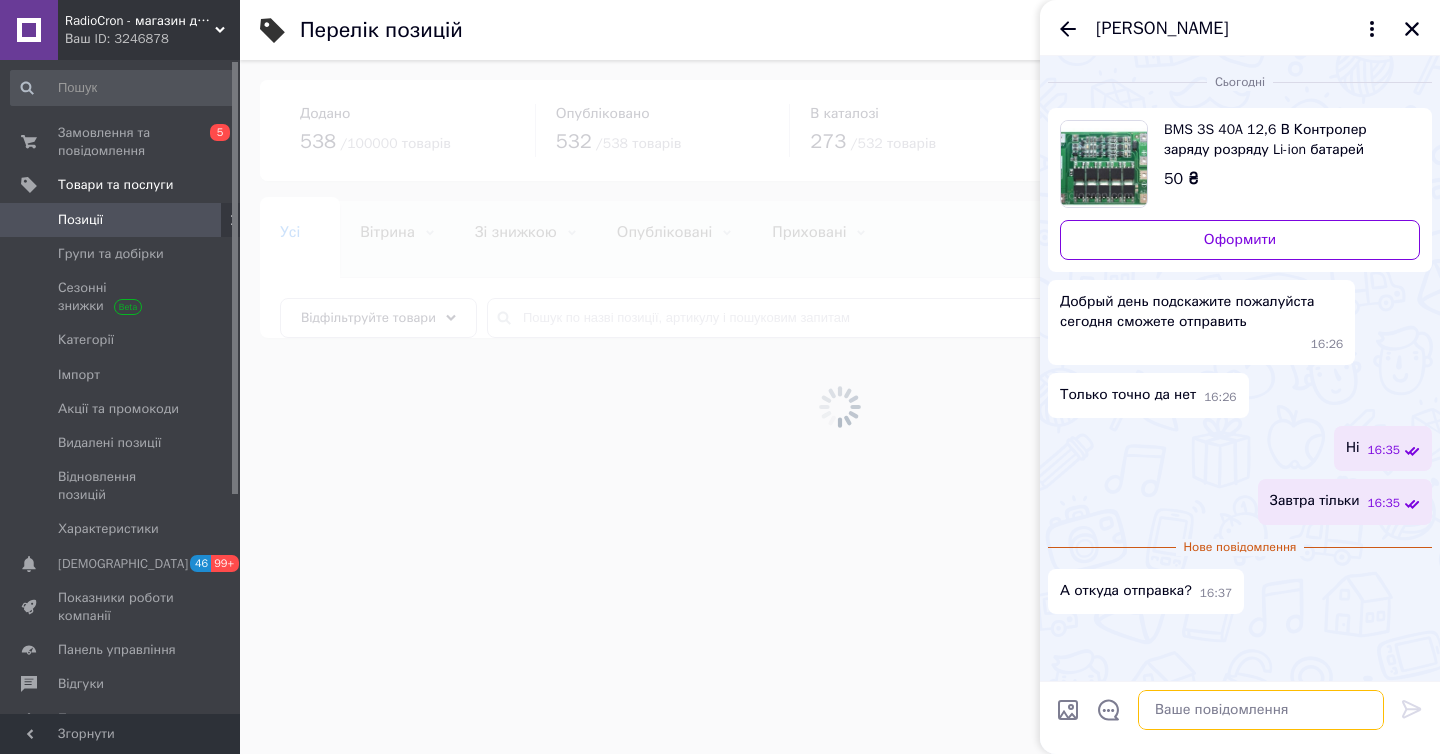 click at bounding box center [1261, 710] 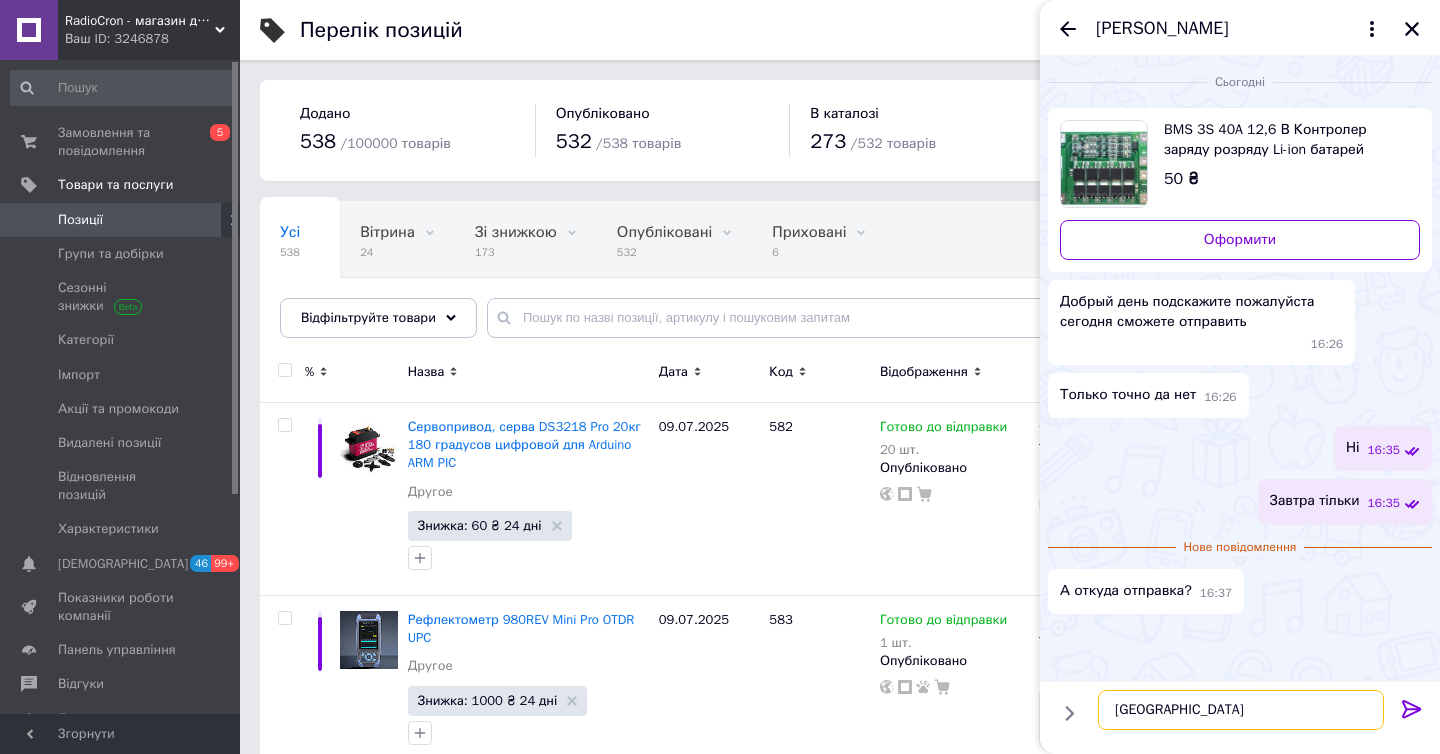 type on "[GEOGRAPHIC_DATA]" 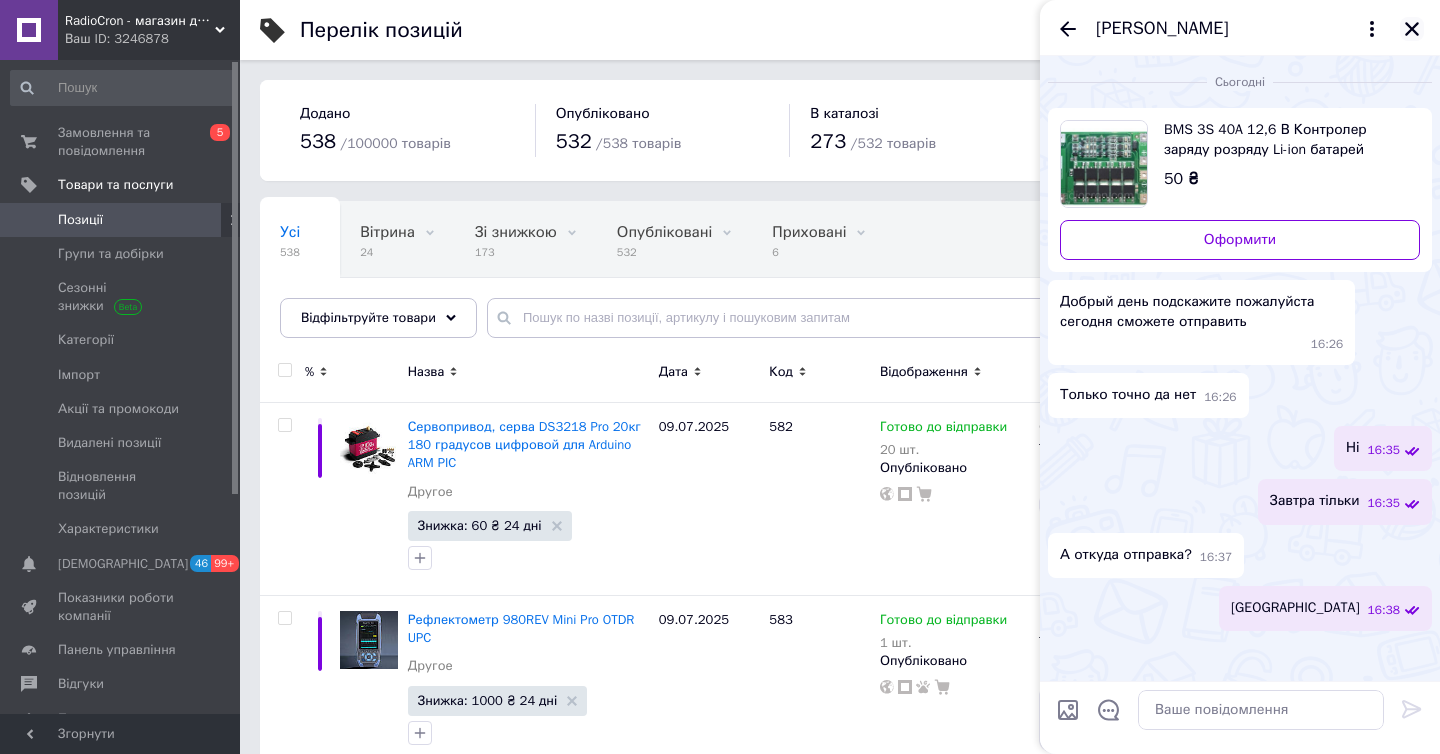 click 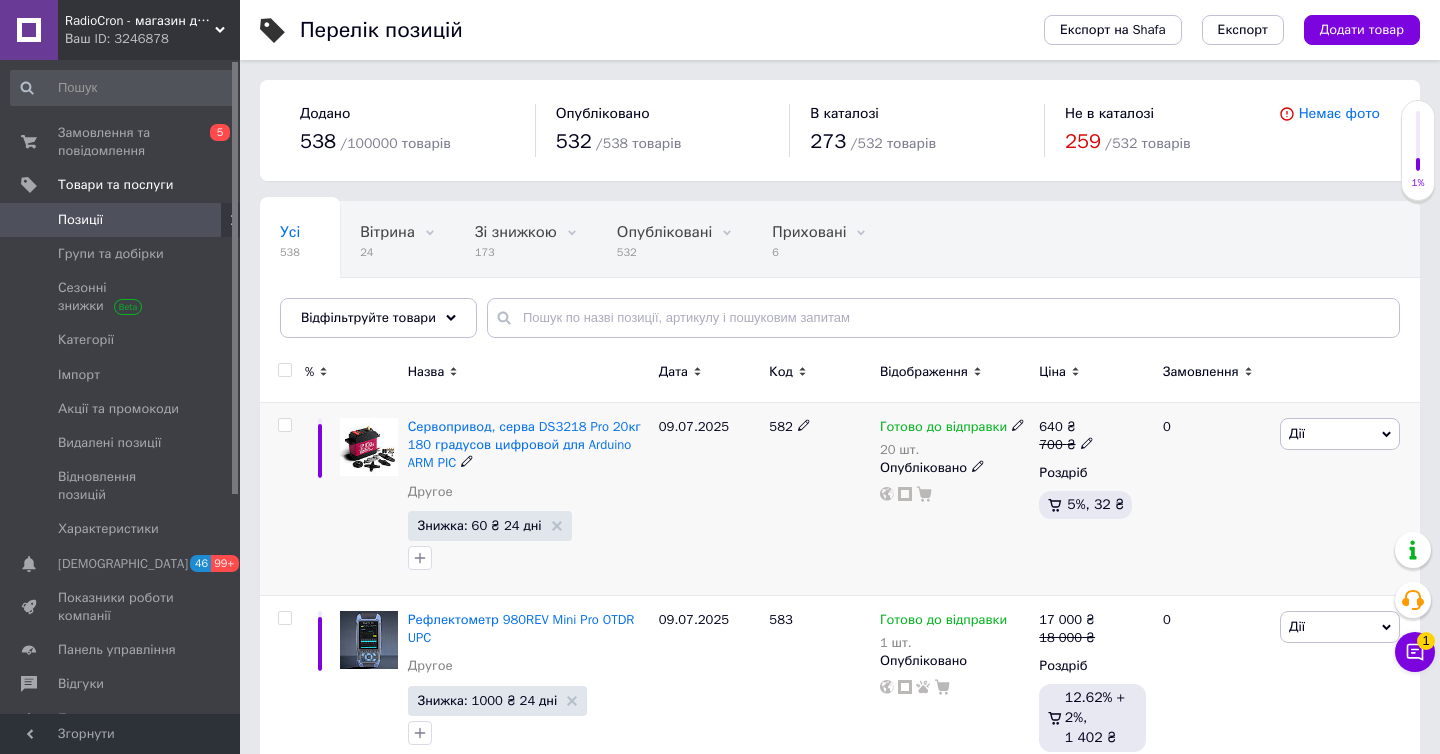 scroll, scrollTop: 295, scrollLeft: 0, axis: vertical 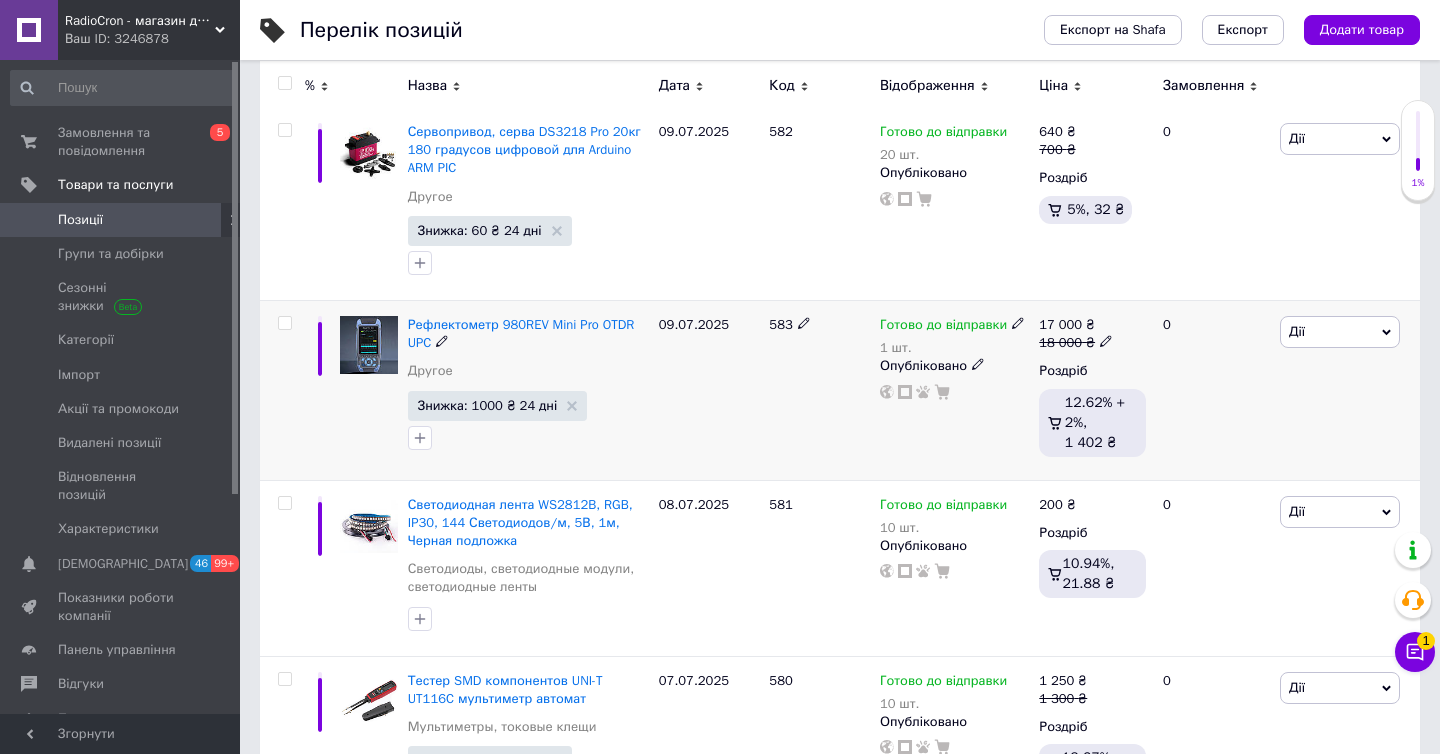 click 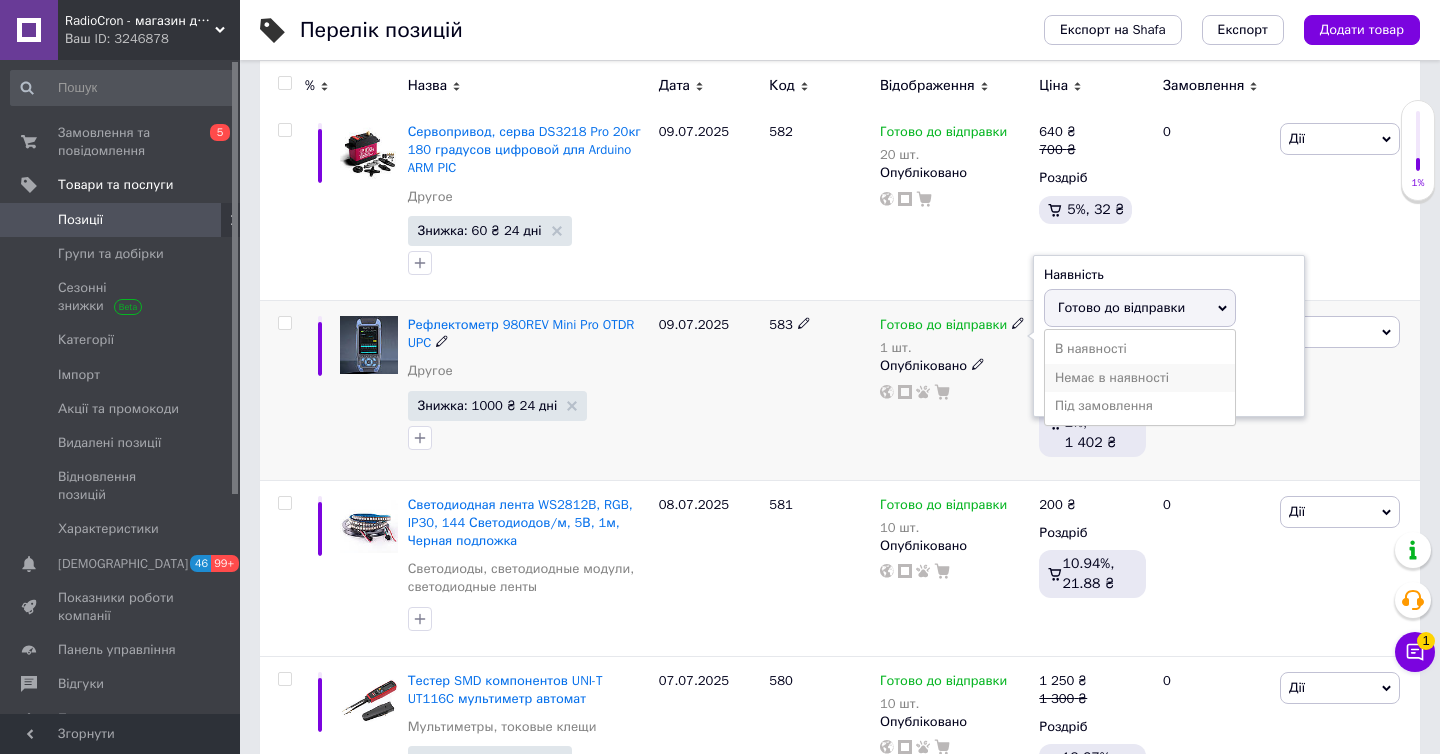 click on "Немає в наявності" at bounding box center (1140, 378) 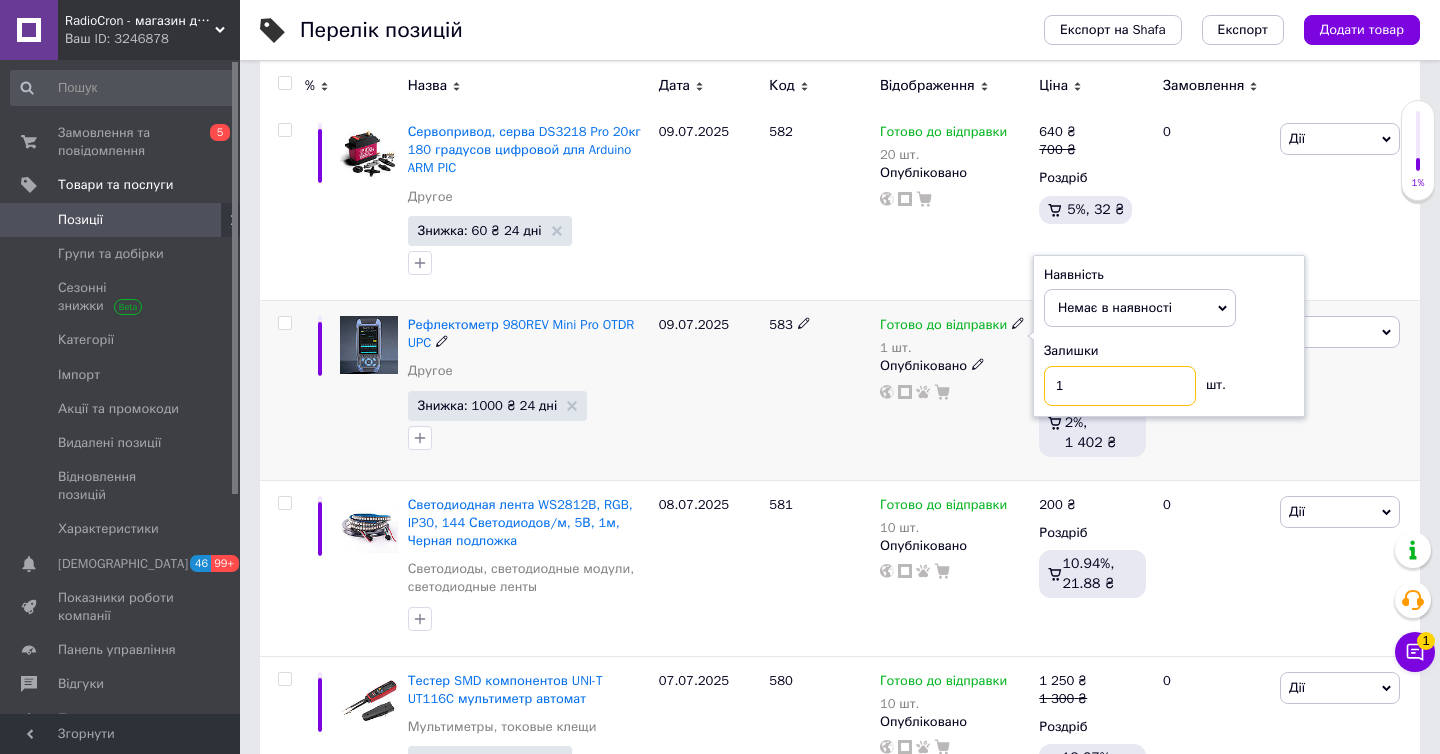click on "1" at bounding box center (1120, 386) 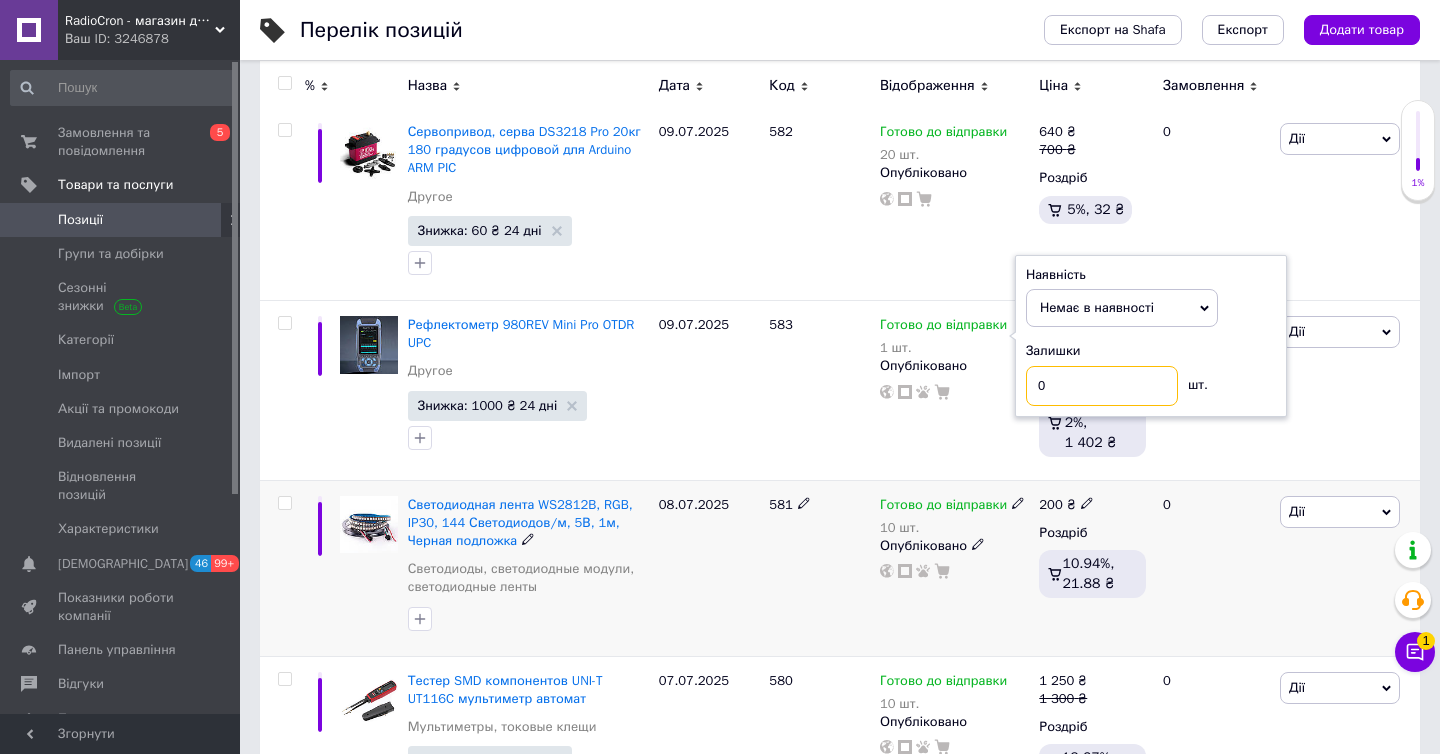 scroll, scrollTop: 985, scrollLeft: 0, axis: vertical 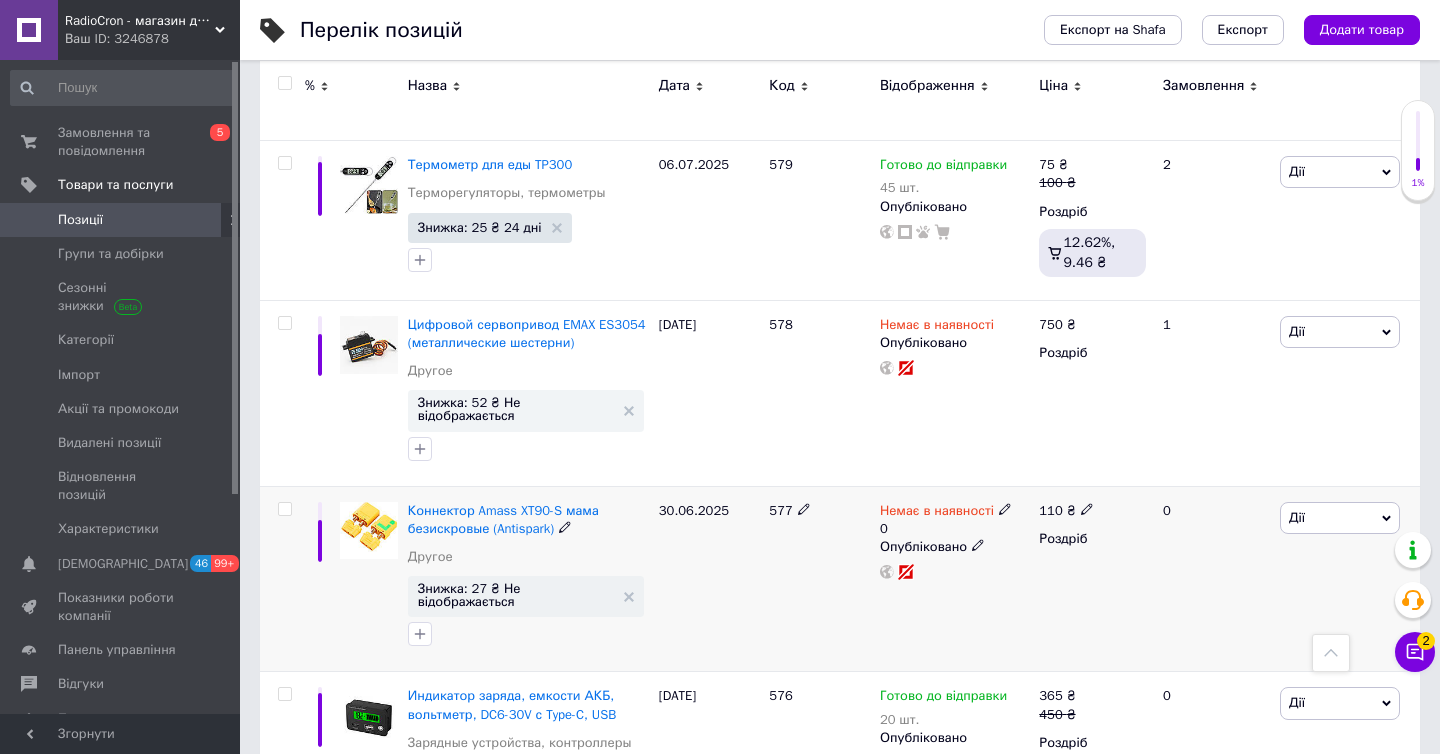 click on "110   ₴ Роздріб" at bounding box center [1092, 579] 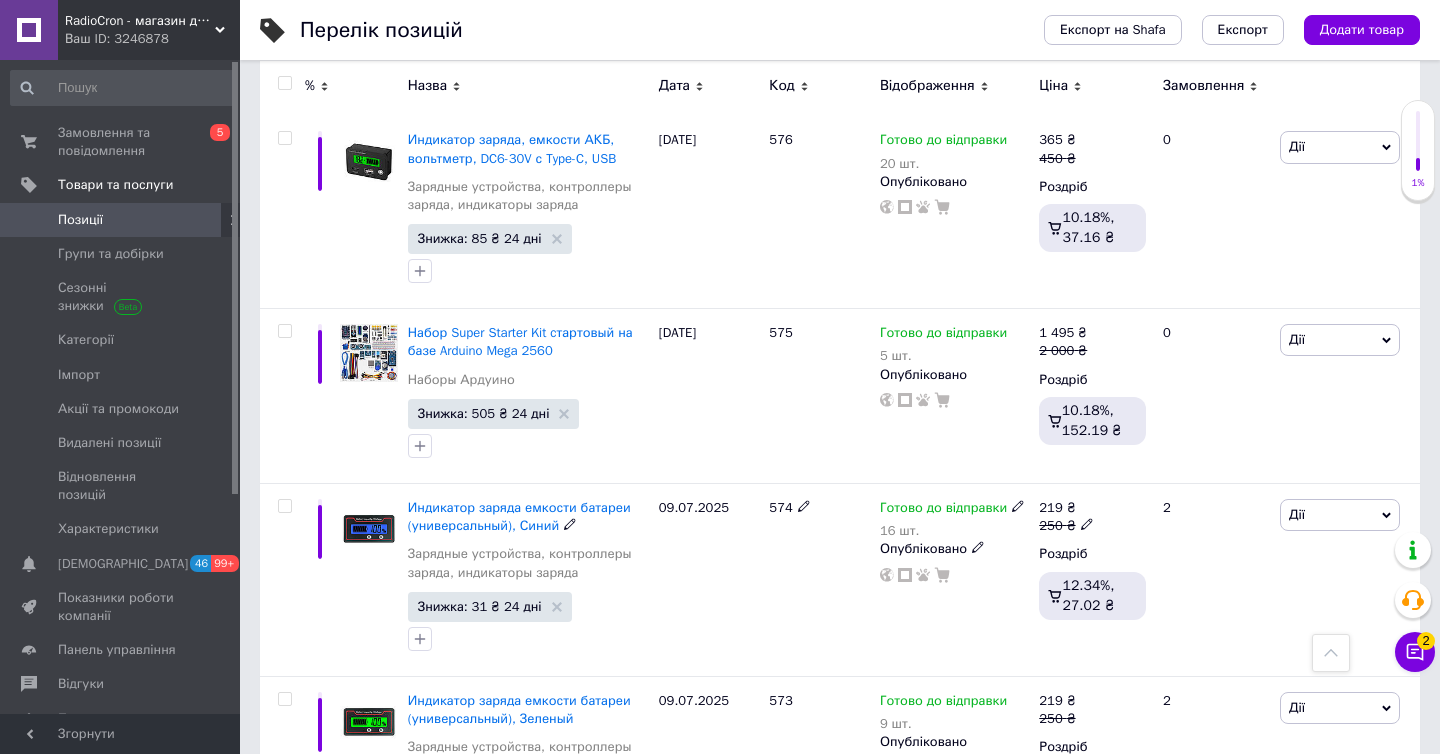 scroll, scrollTop: 1870, scrollLeft: 0, axis: vertical 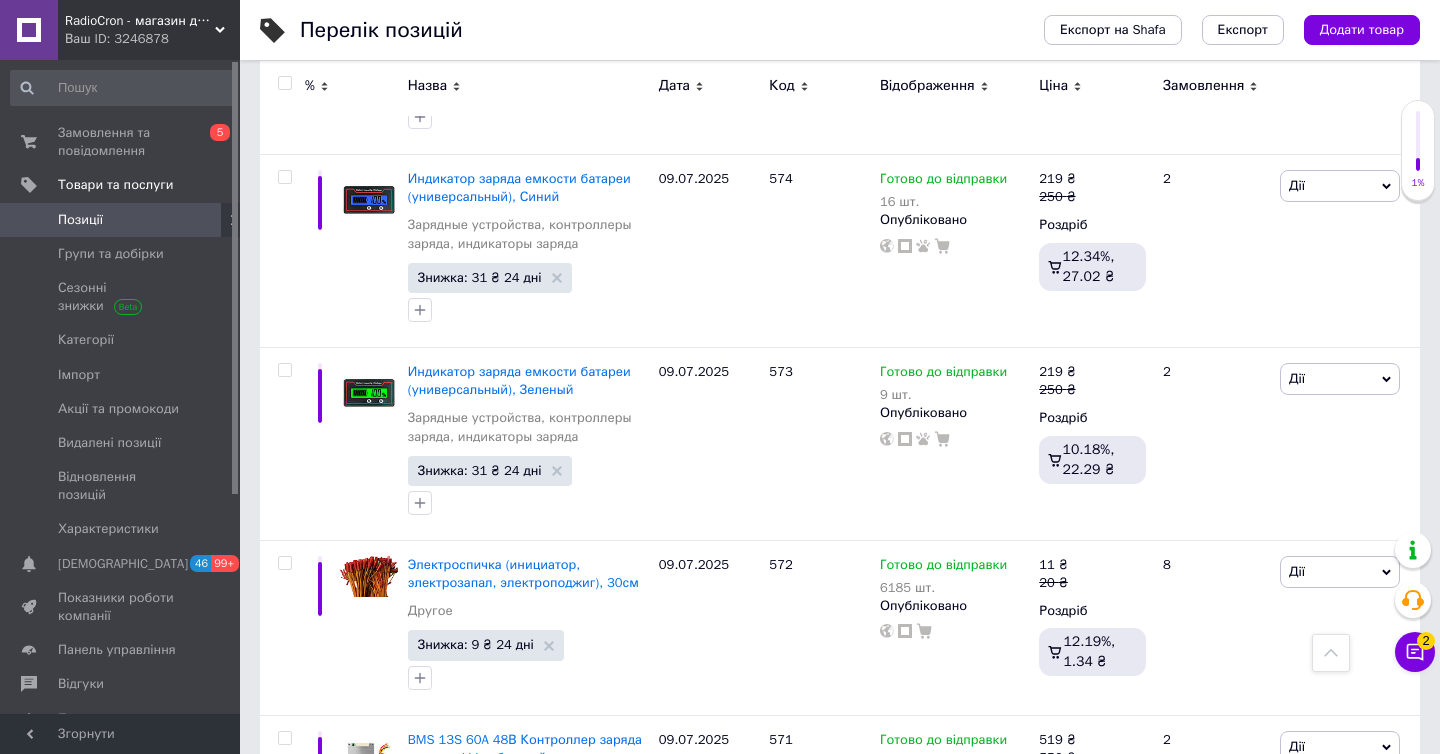 click on "RadioCron - магазин для радіолюбителя Ваш ID: 3246878" at bounding box center (149, 30) 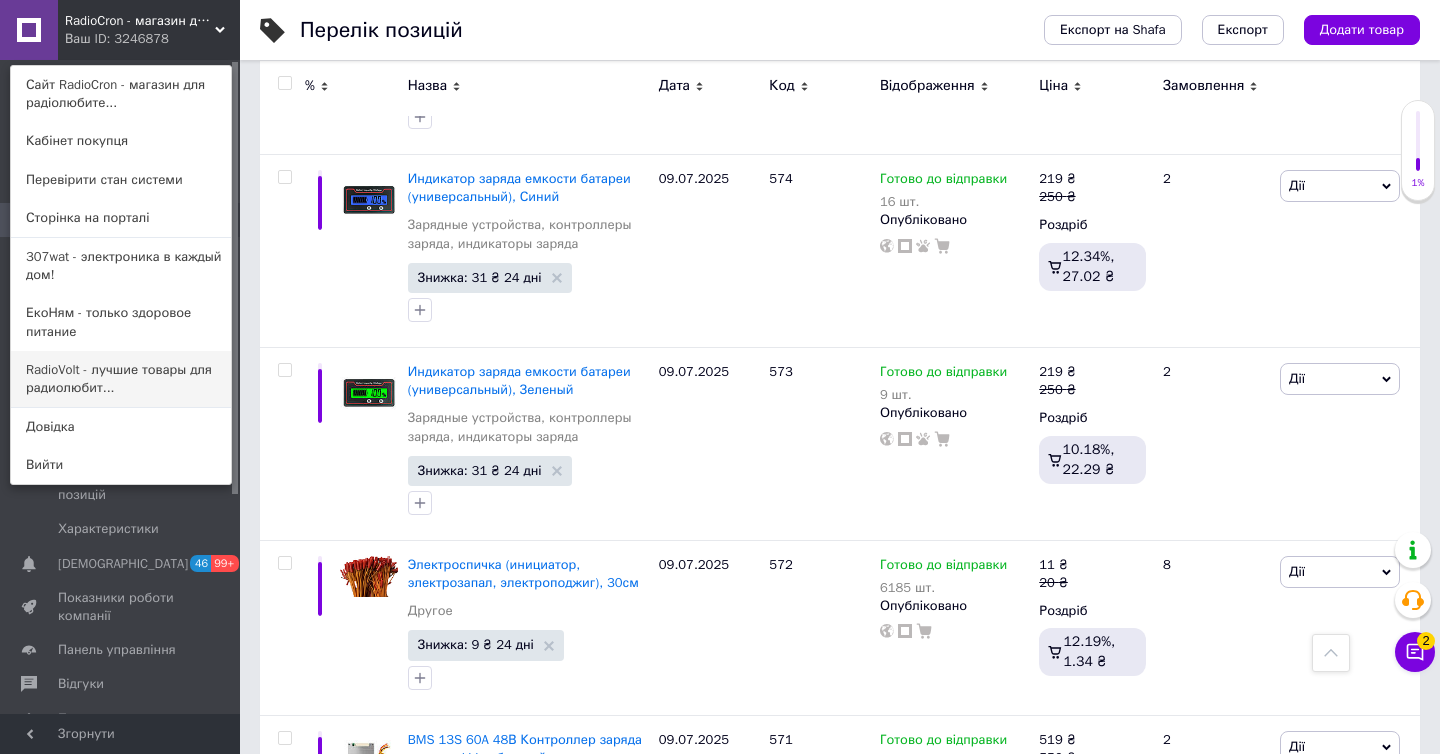 click on "RadioVolt - лучшие товары для радиолюбит..." at bounding box center (121, 379) 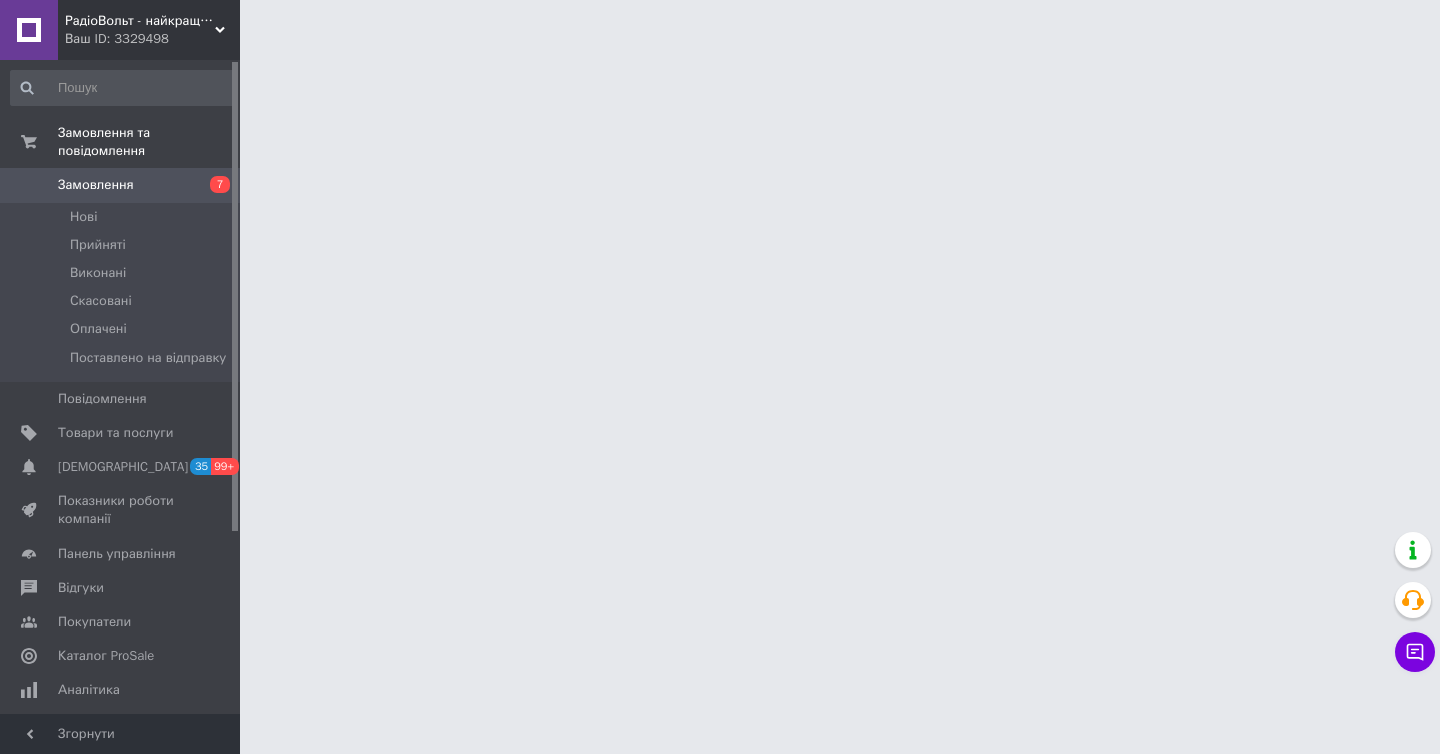 scroll, scrollTop: 0, scrollLeft: 0, axis: both 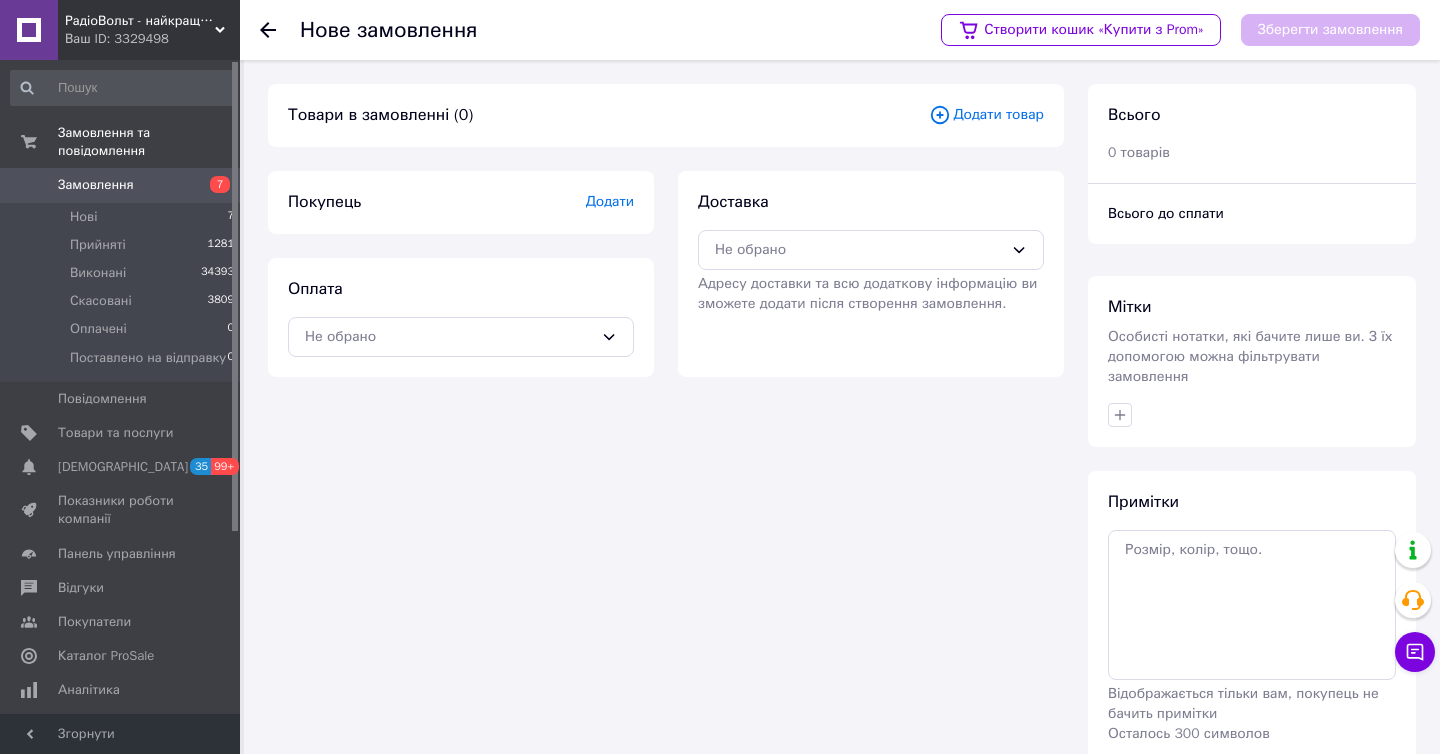 click on "Ваш ID: 3329498" at bounding box center (152, 39) 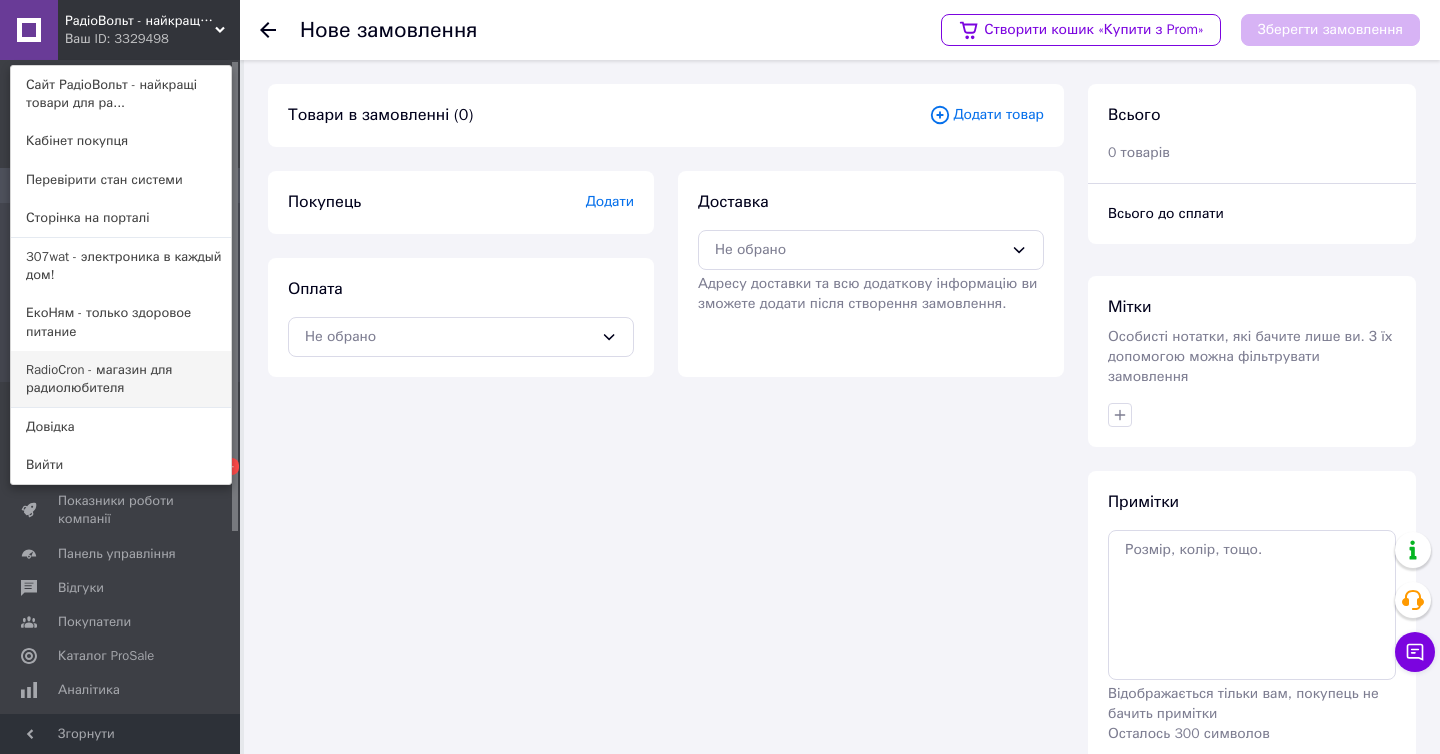 click on "RadioCron - магазин для радиолюбителя" at bounding box center (121, 379) 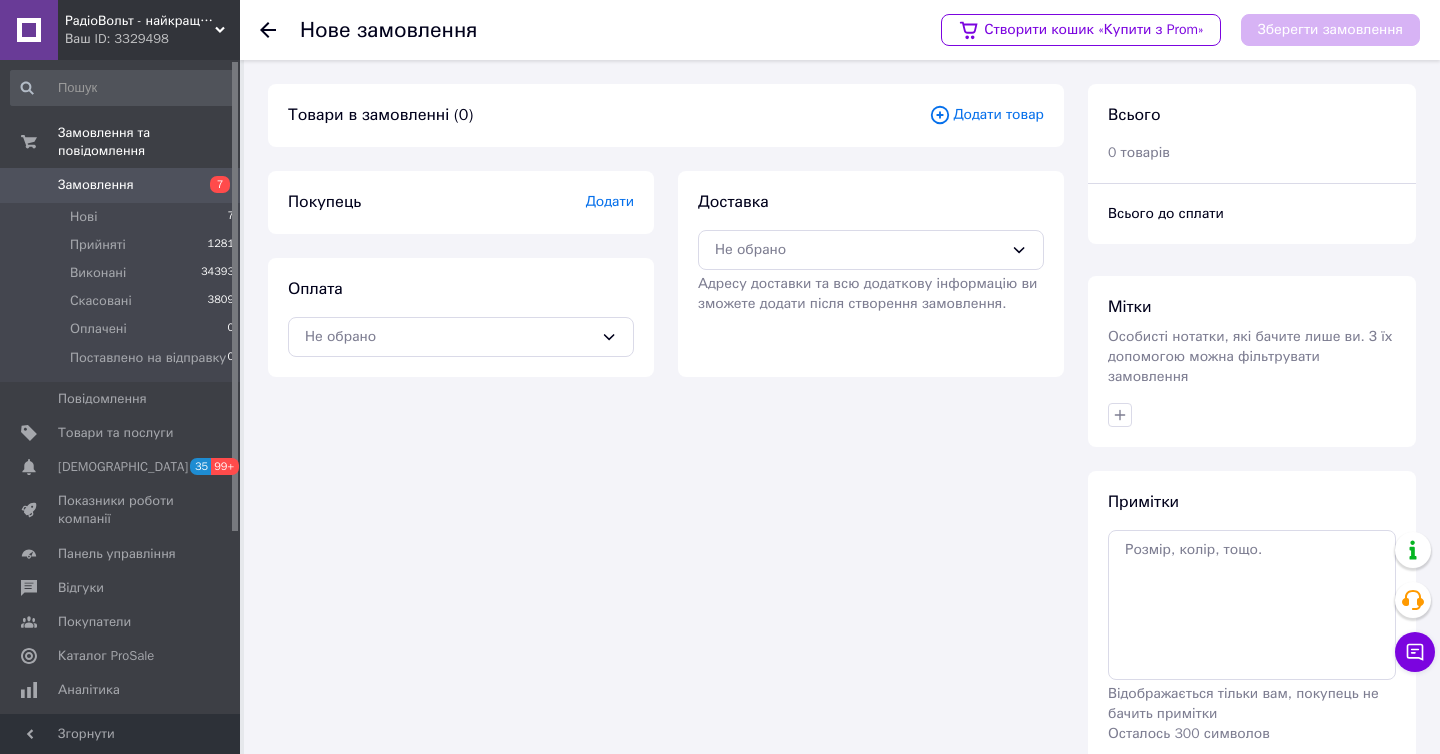 click on "Додати товар" at bounding box center (986, 115) 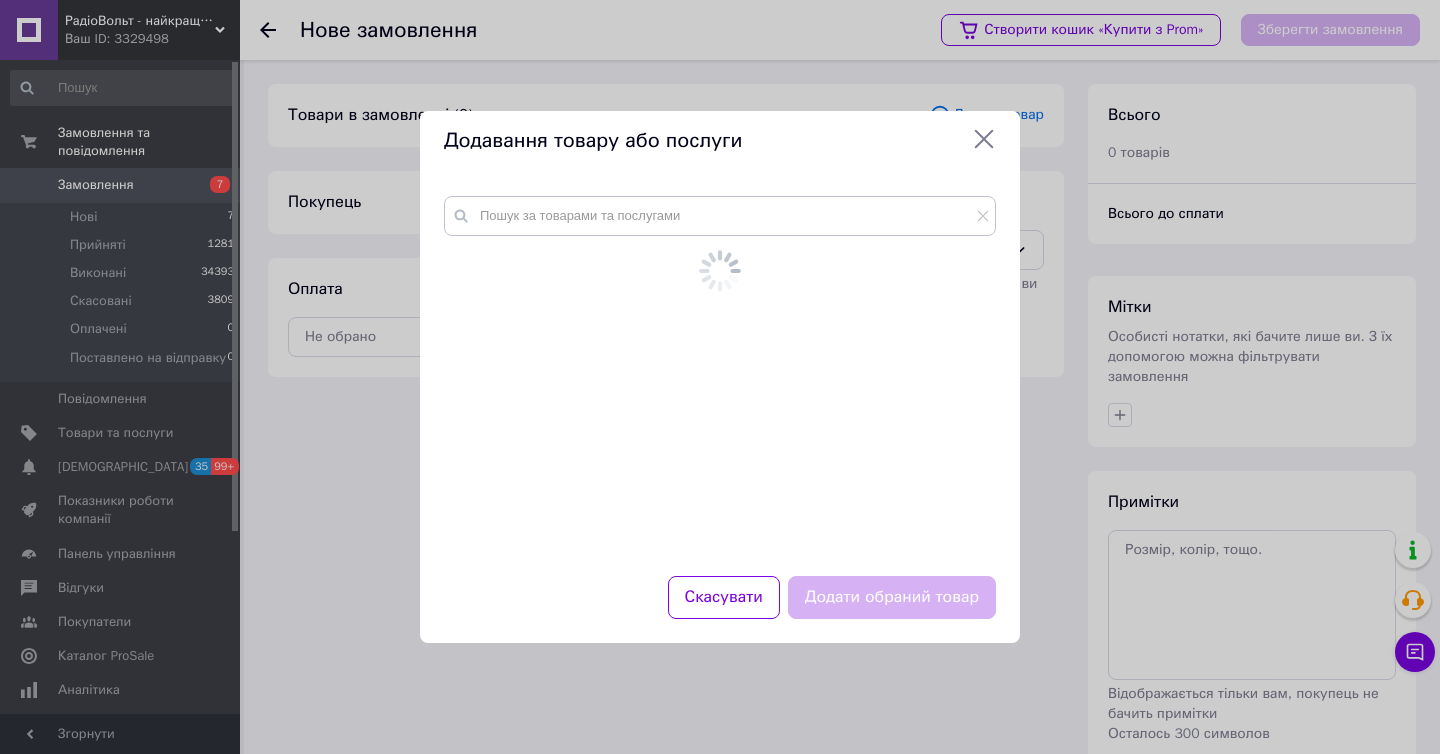 click at bounding box center (720, 374) 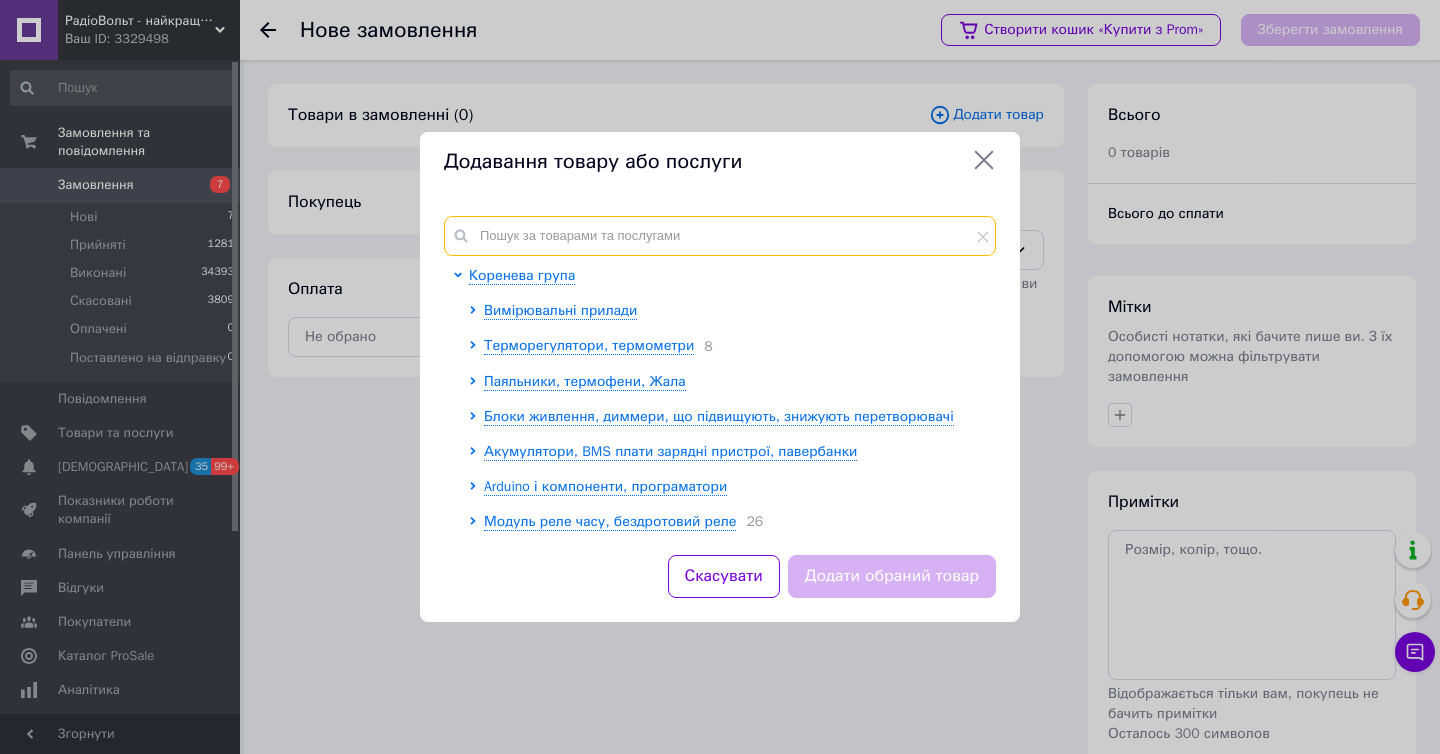 click at bounding box center [720, 236] 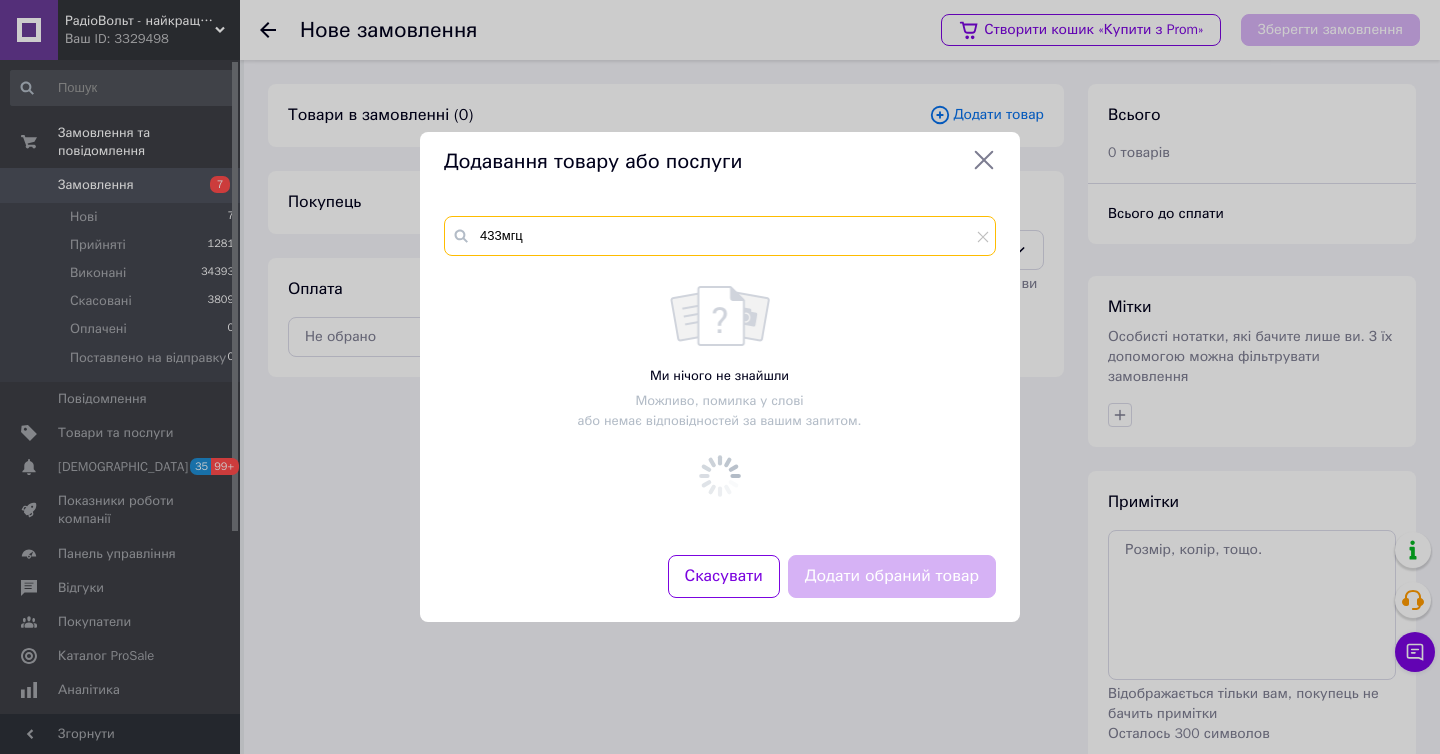 type on "433мгц" 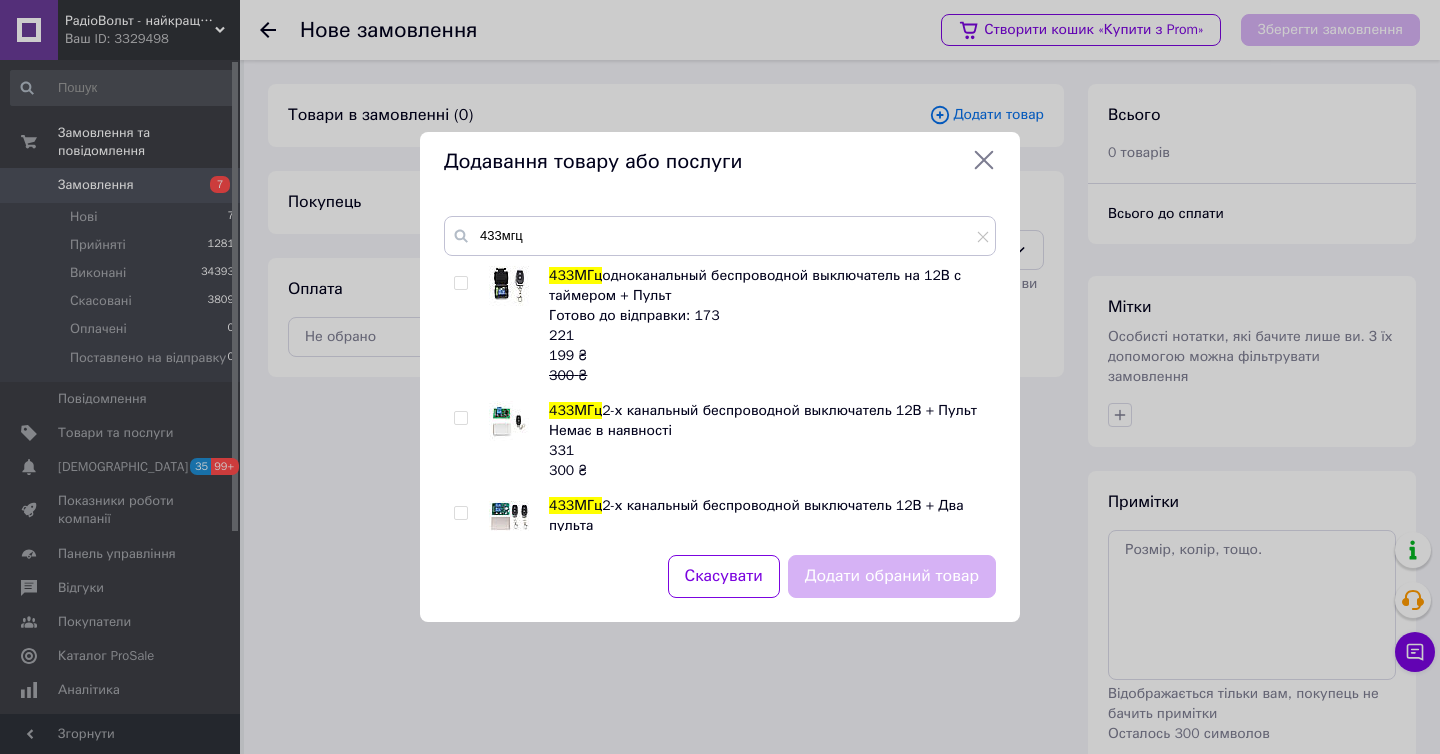 scroll, scrollTop: 207, scrollLeft: 0, axis: vertical 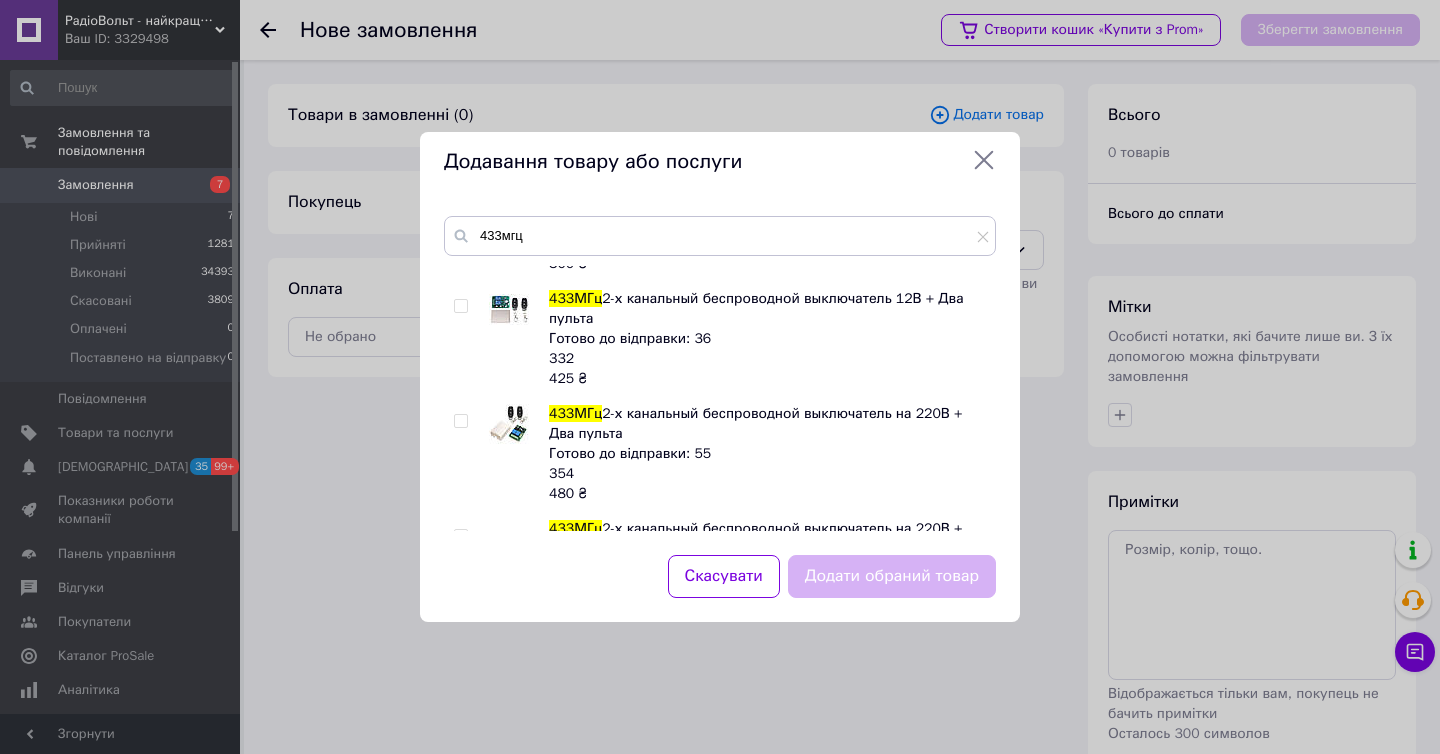 click at bounding box center [460, 306] 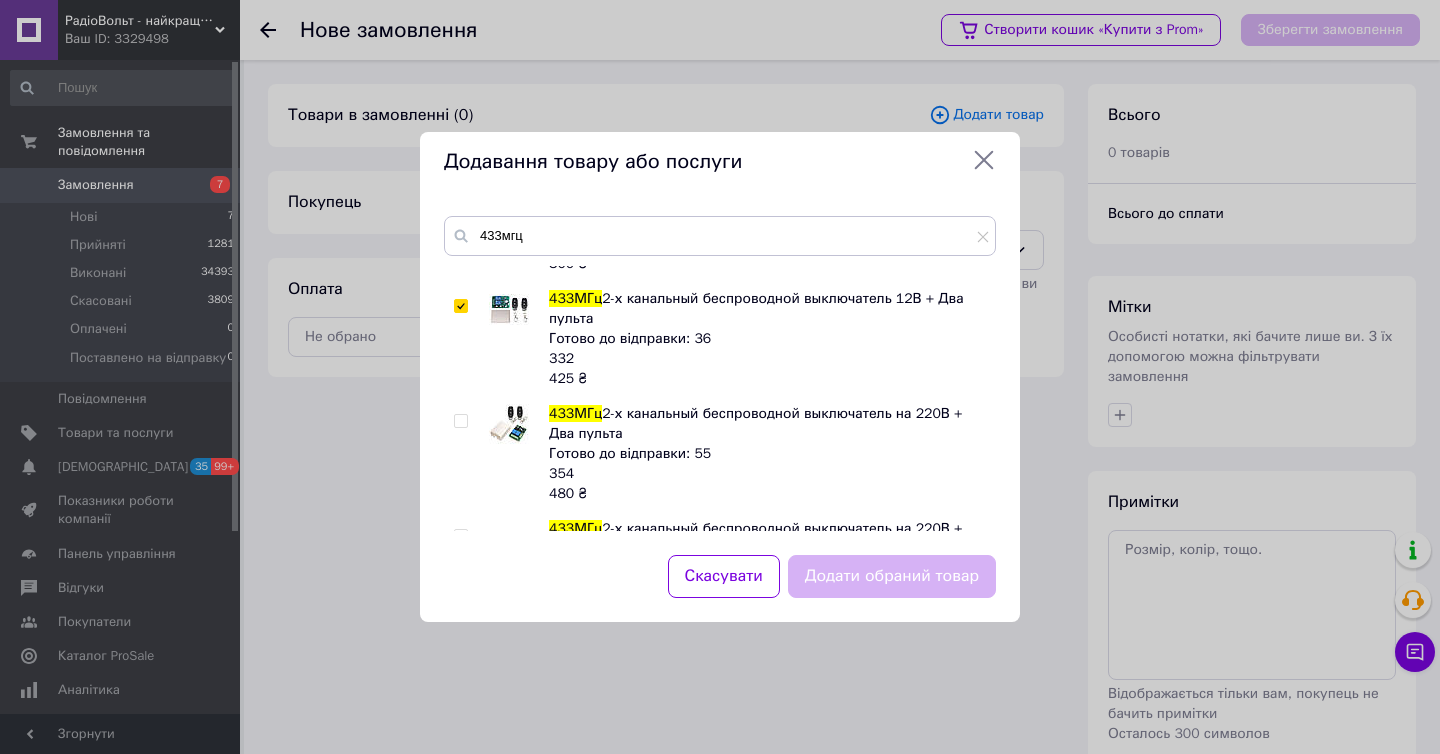 checkbox on "true" 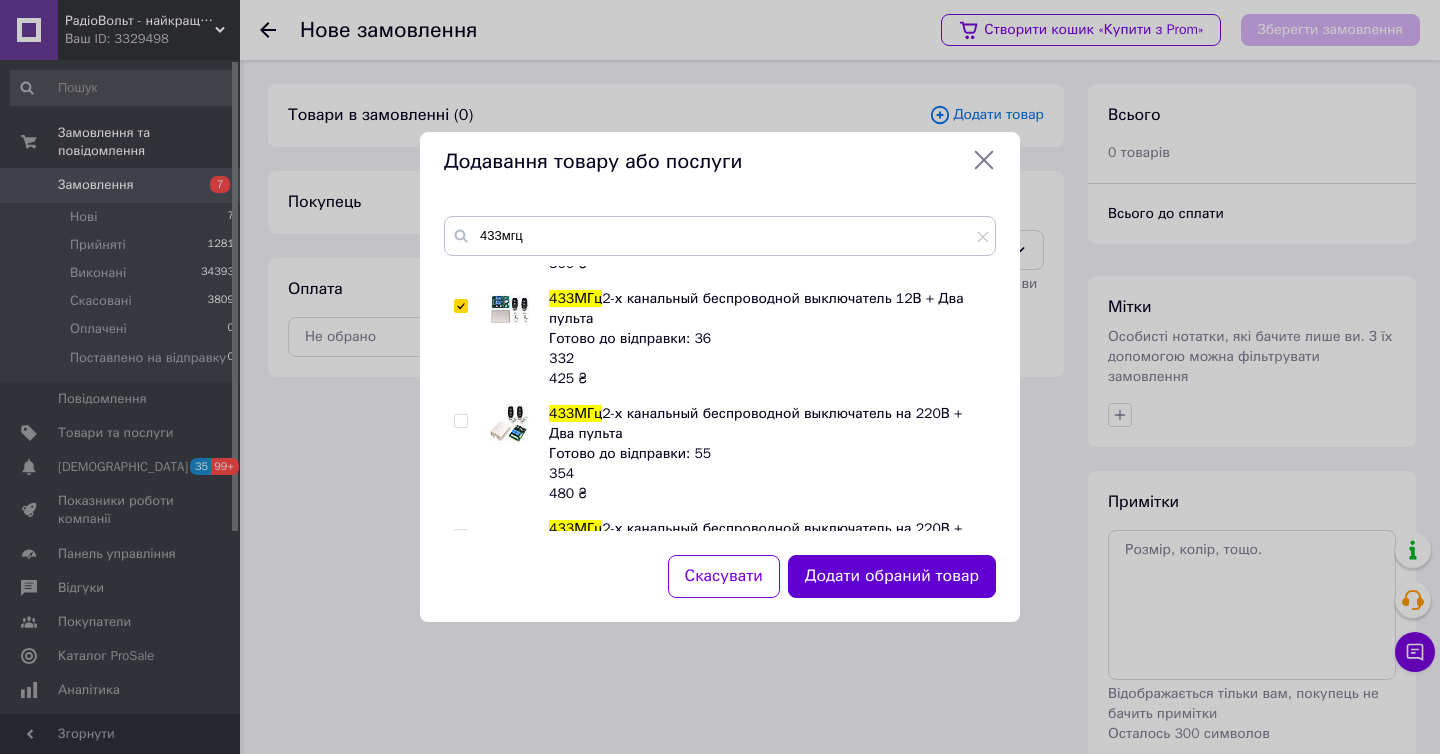click on "Додати обраний товар" at bounding box center (892, 576) 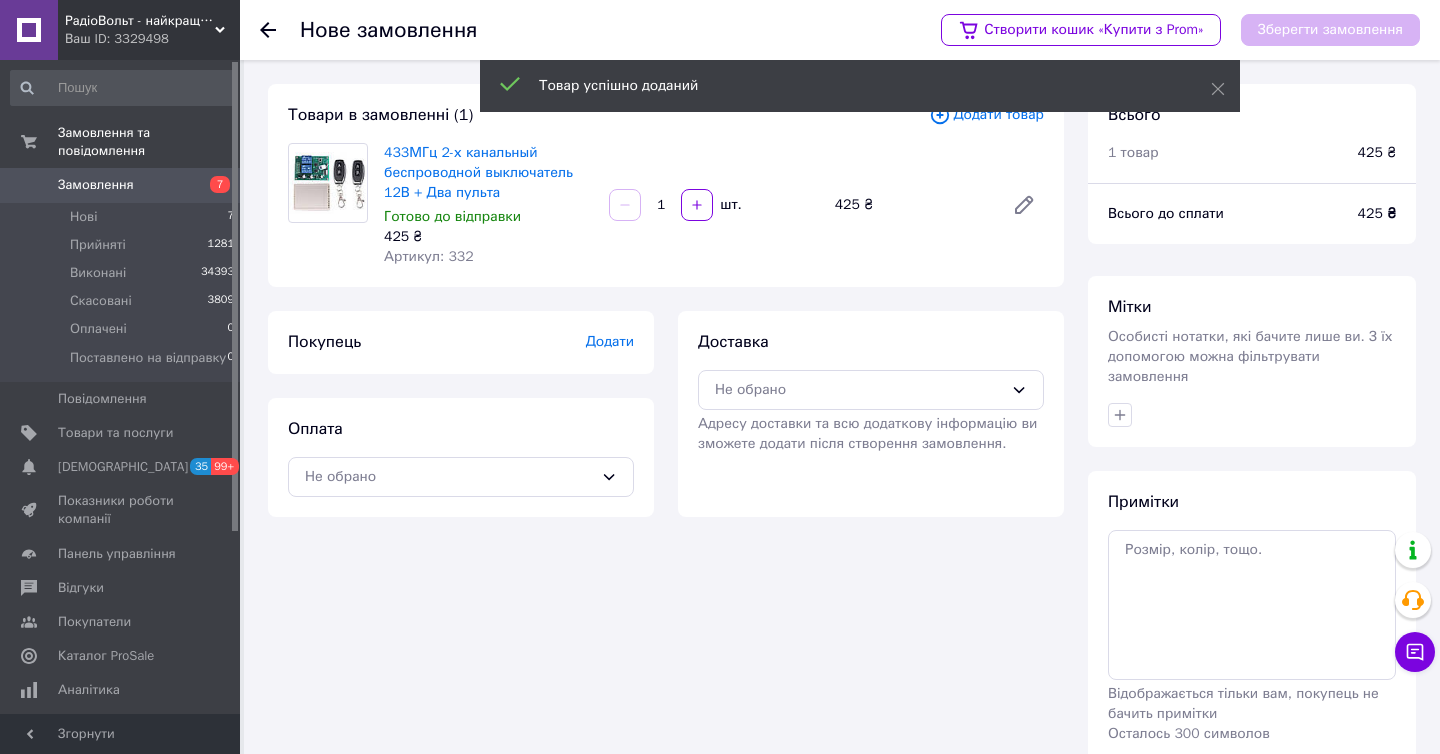 click on "Додати" at bounding box center [610, 341] 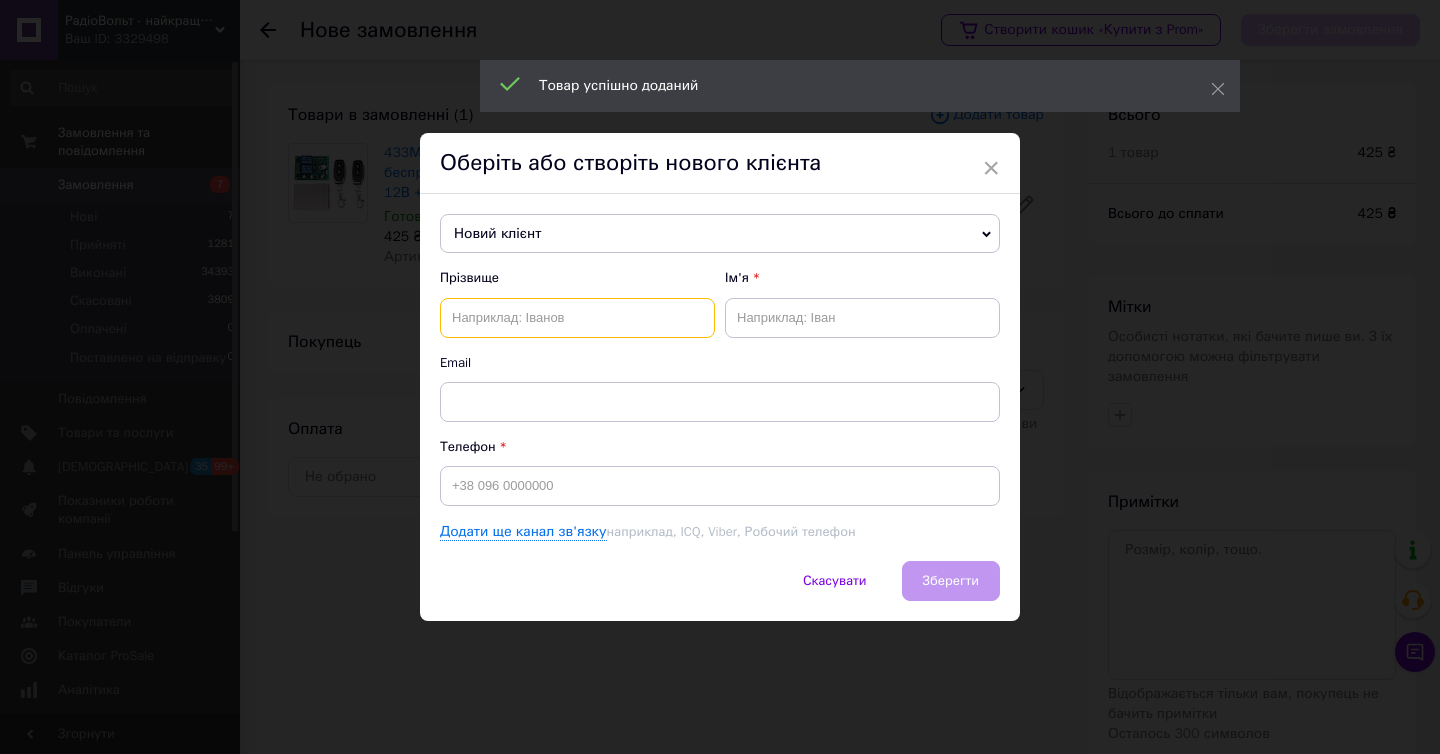 click at bounding box center [577, 318] 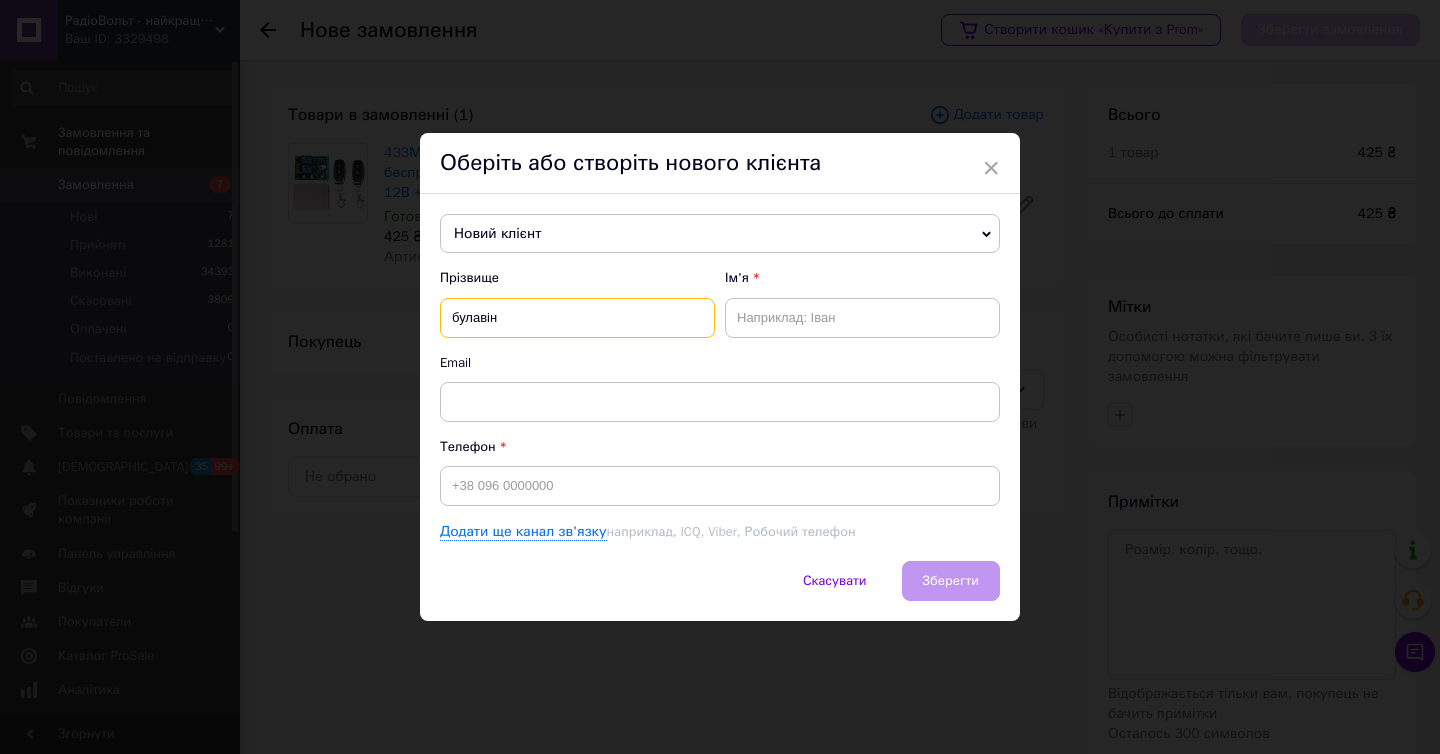 type on "булавін" 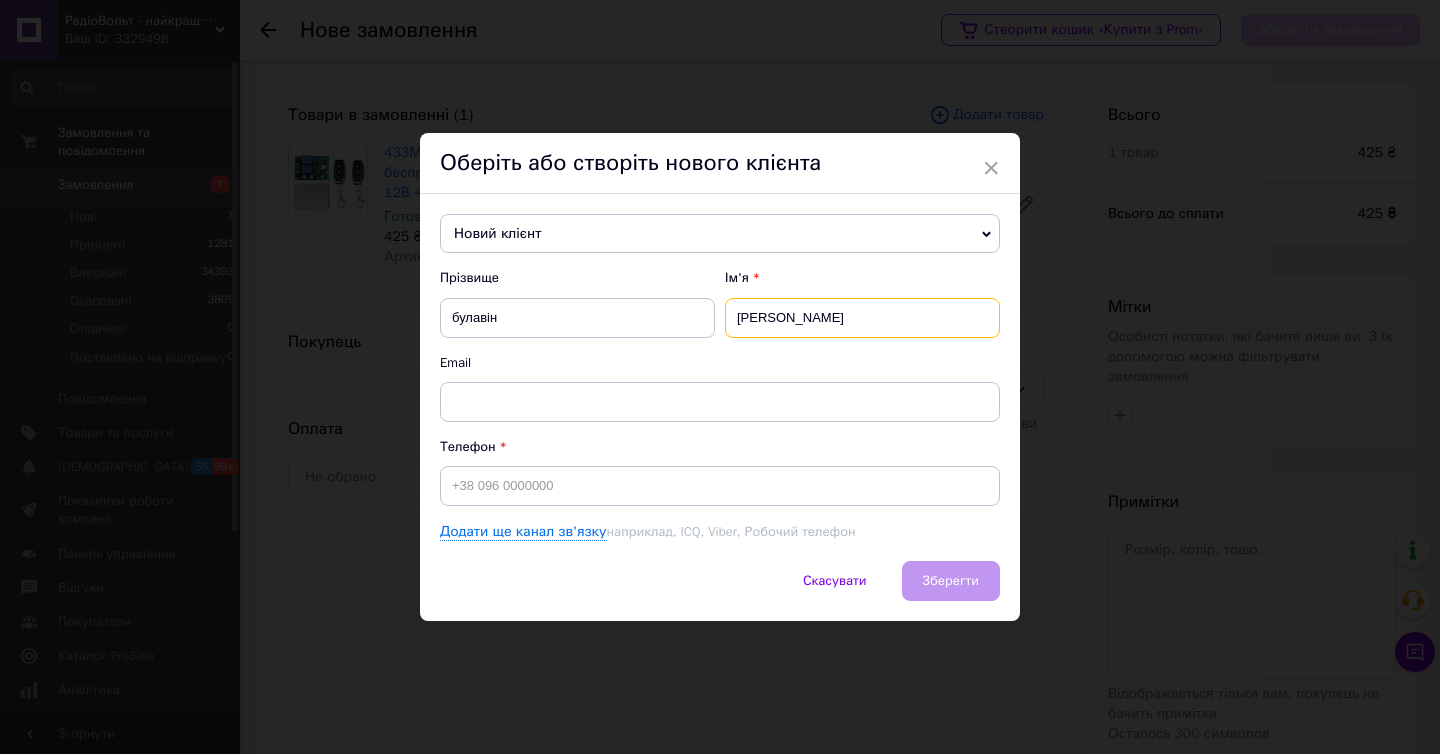 type on "сергій" 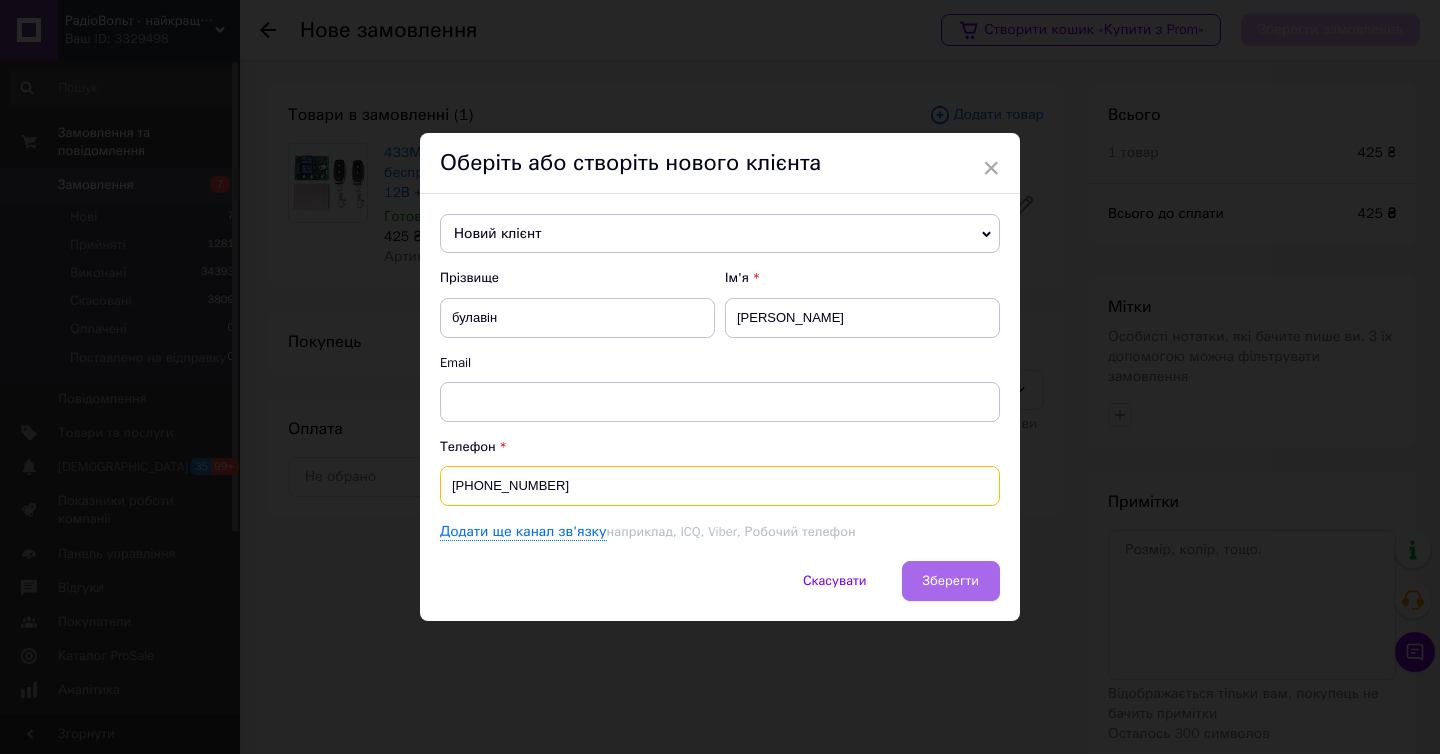 type on "+380962020130" 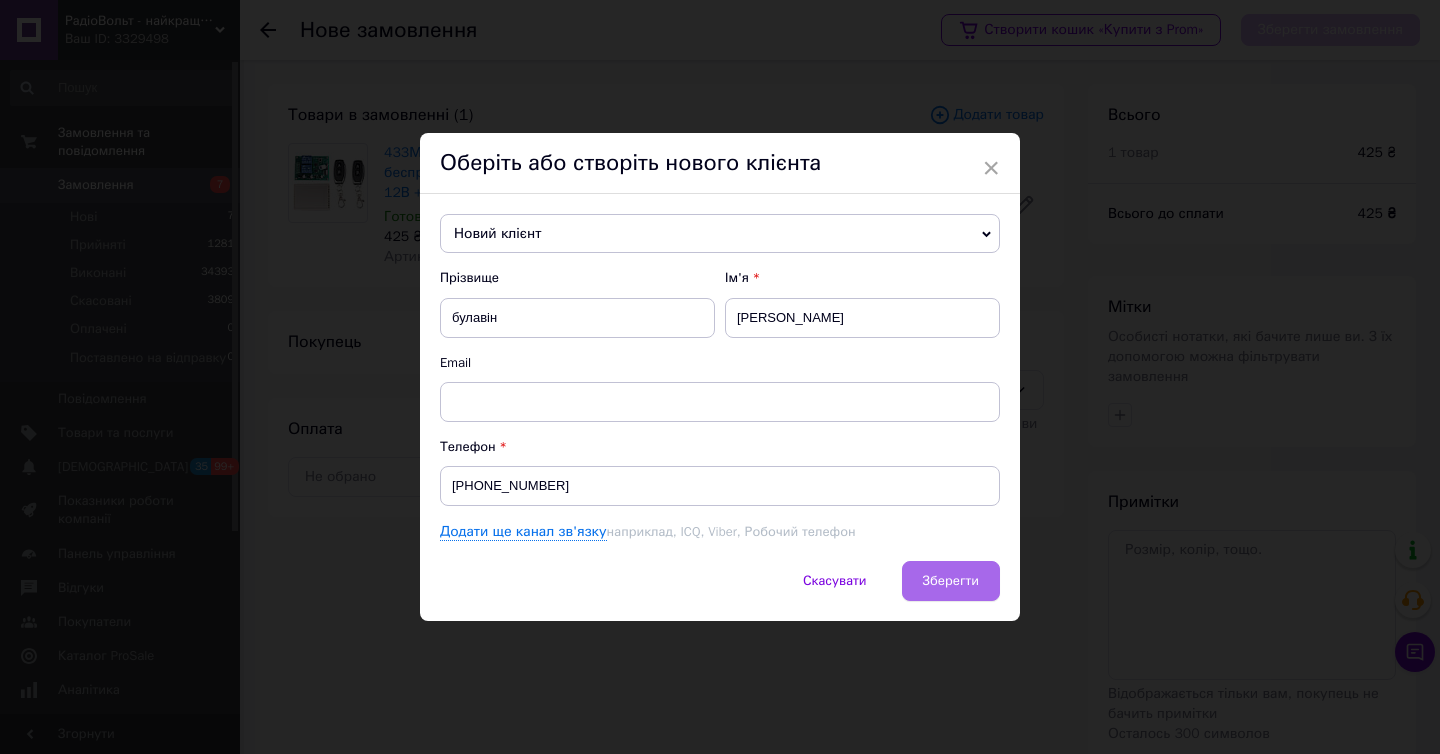 click on "Зберегти" at bounding box center (951, 580) 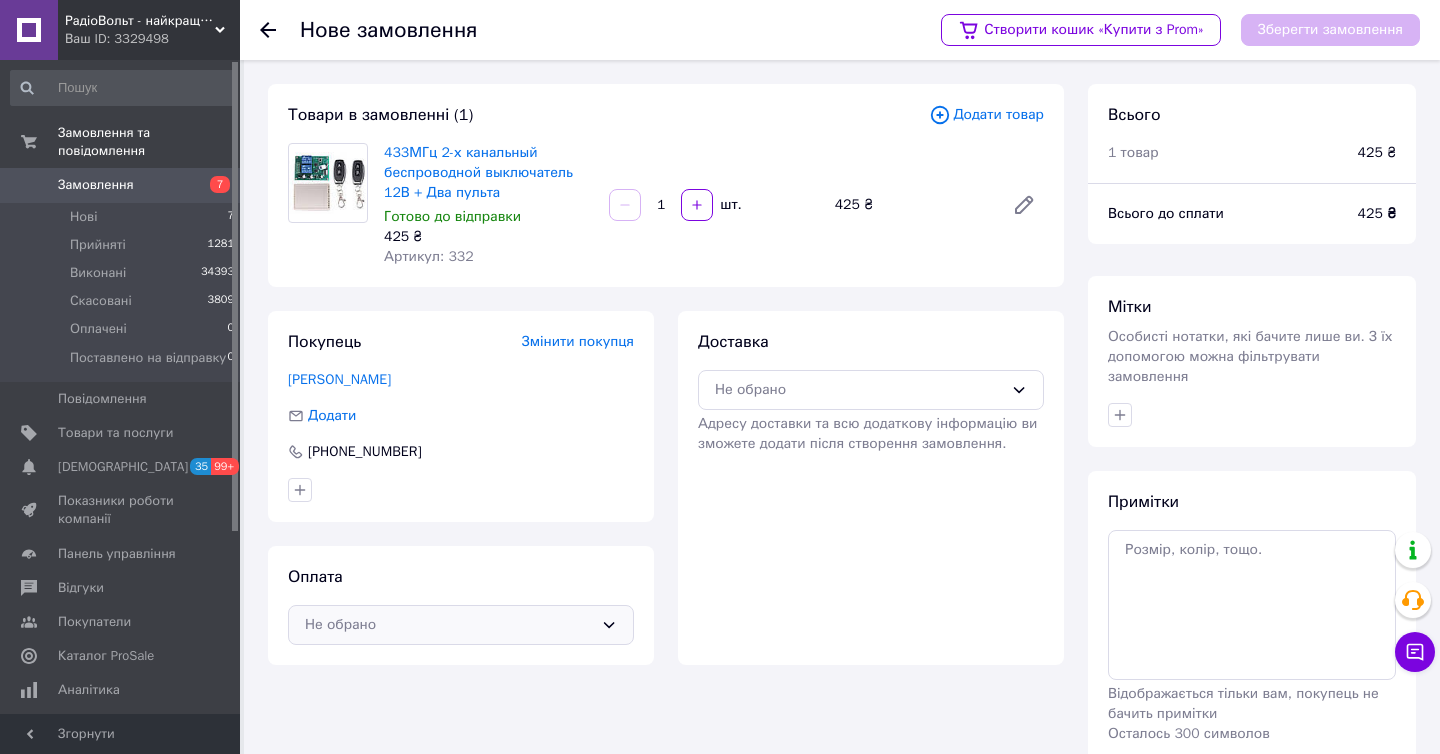 click on "Не обрано" at bounding box center (449, 625) 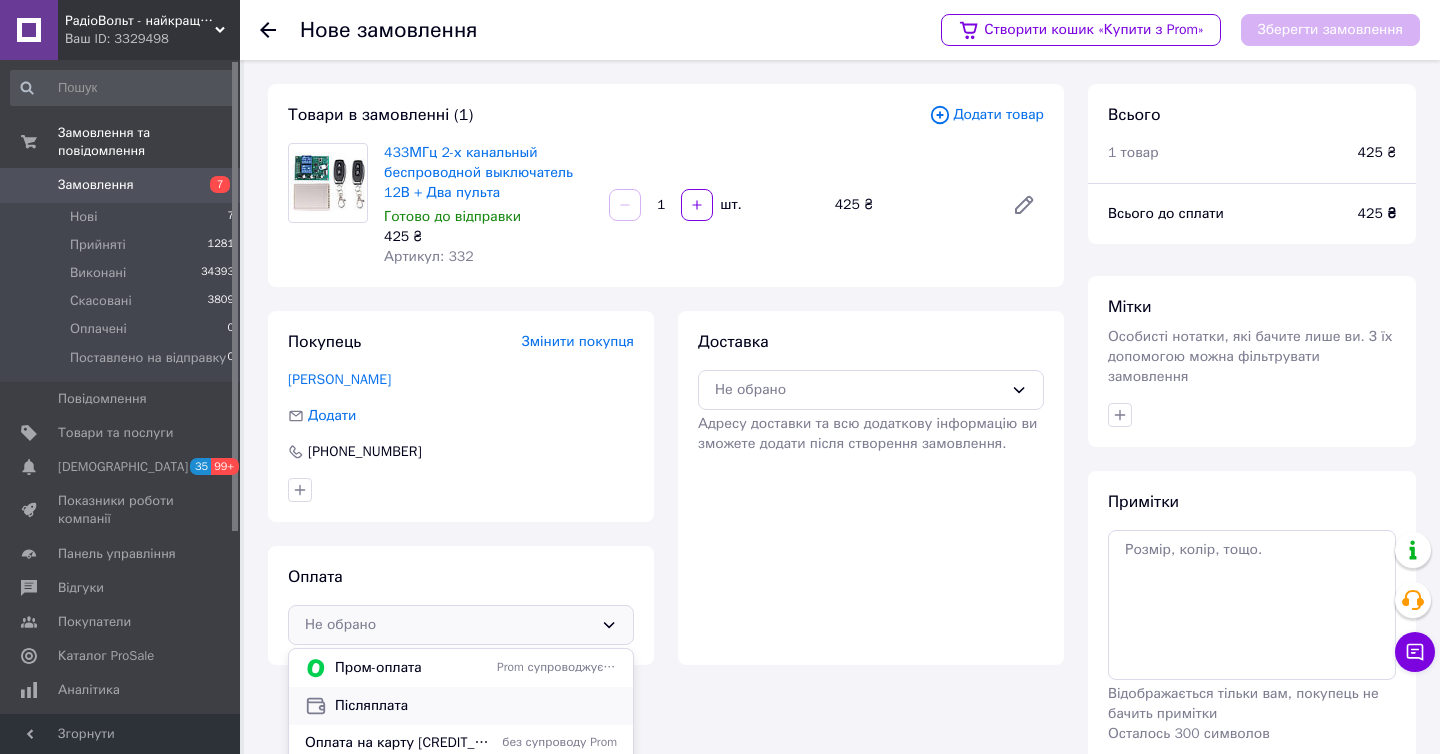 click on "Післяплата" at bounding box center [476, 706] 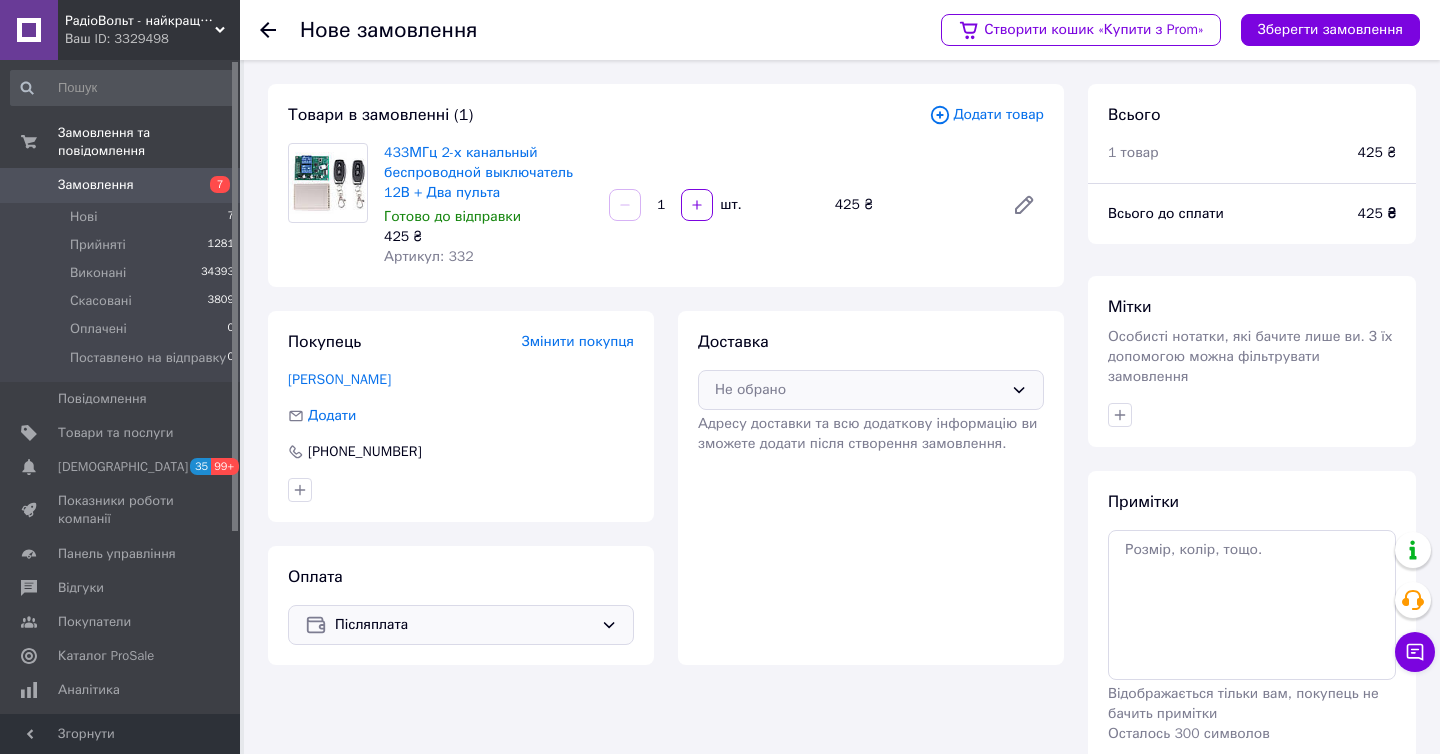 click on "Не обрано" at bounding box center (871, 390) 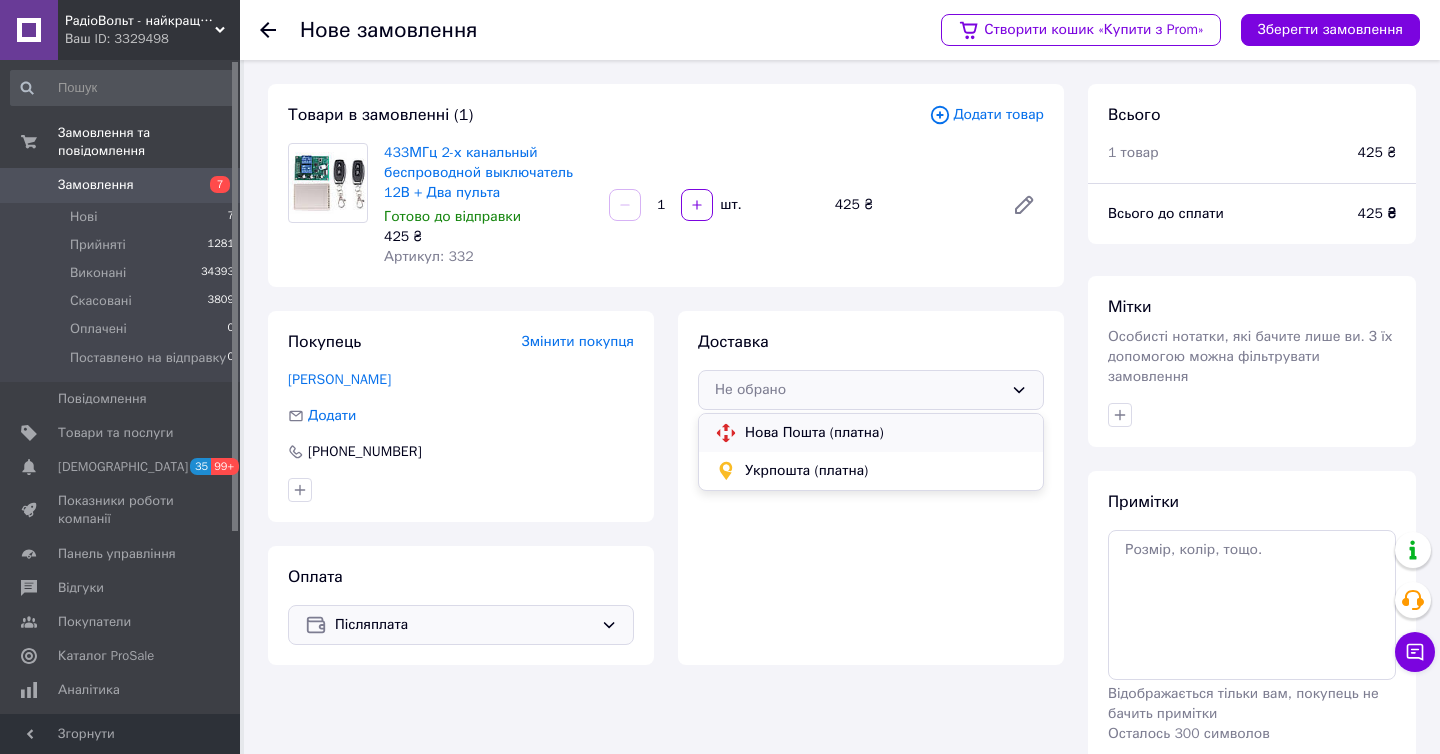 click on "Нова Пошта (платна)" at bounding box center [886, 433] 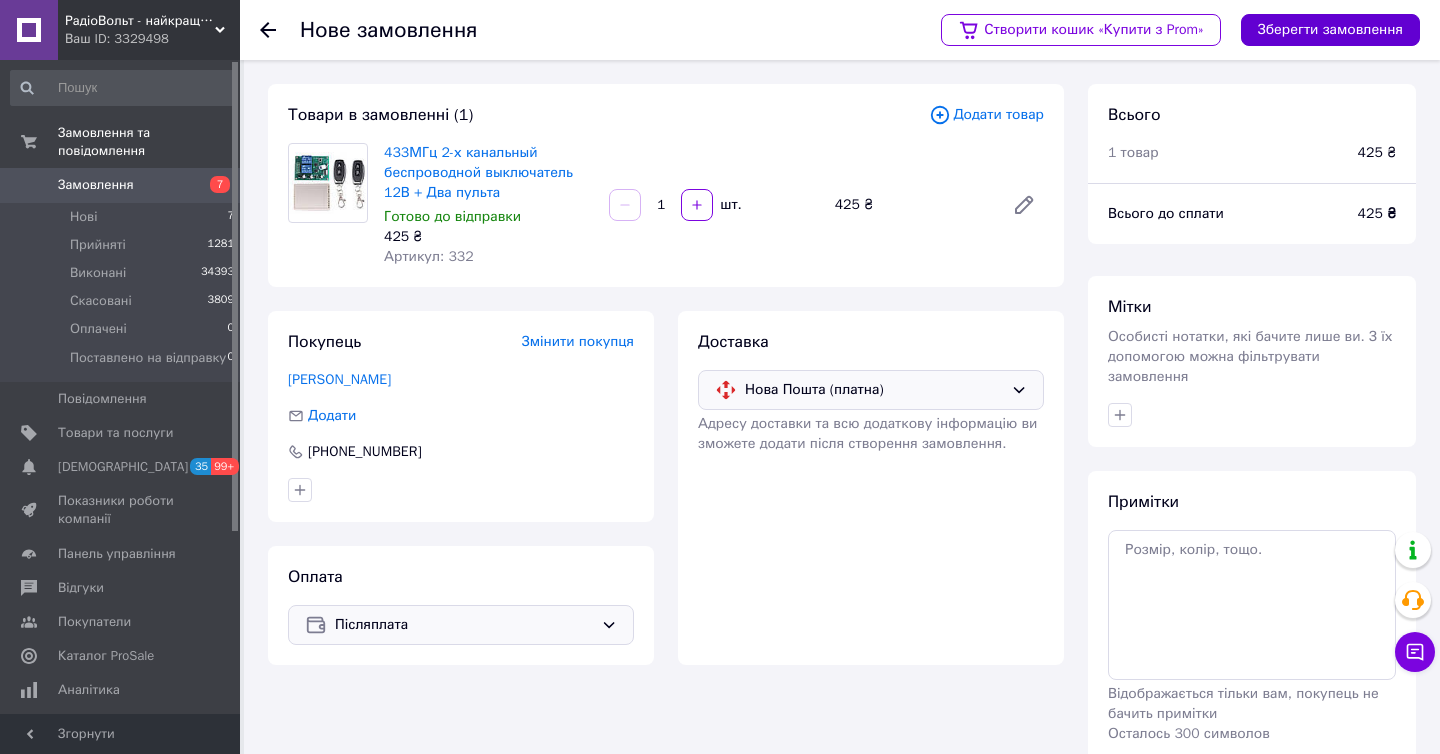 click on "Зберегти замовлення" at bounding box center [1330, 30] 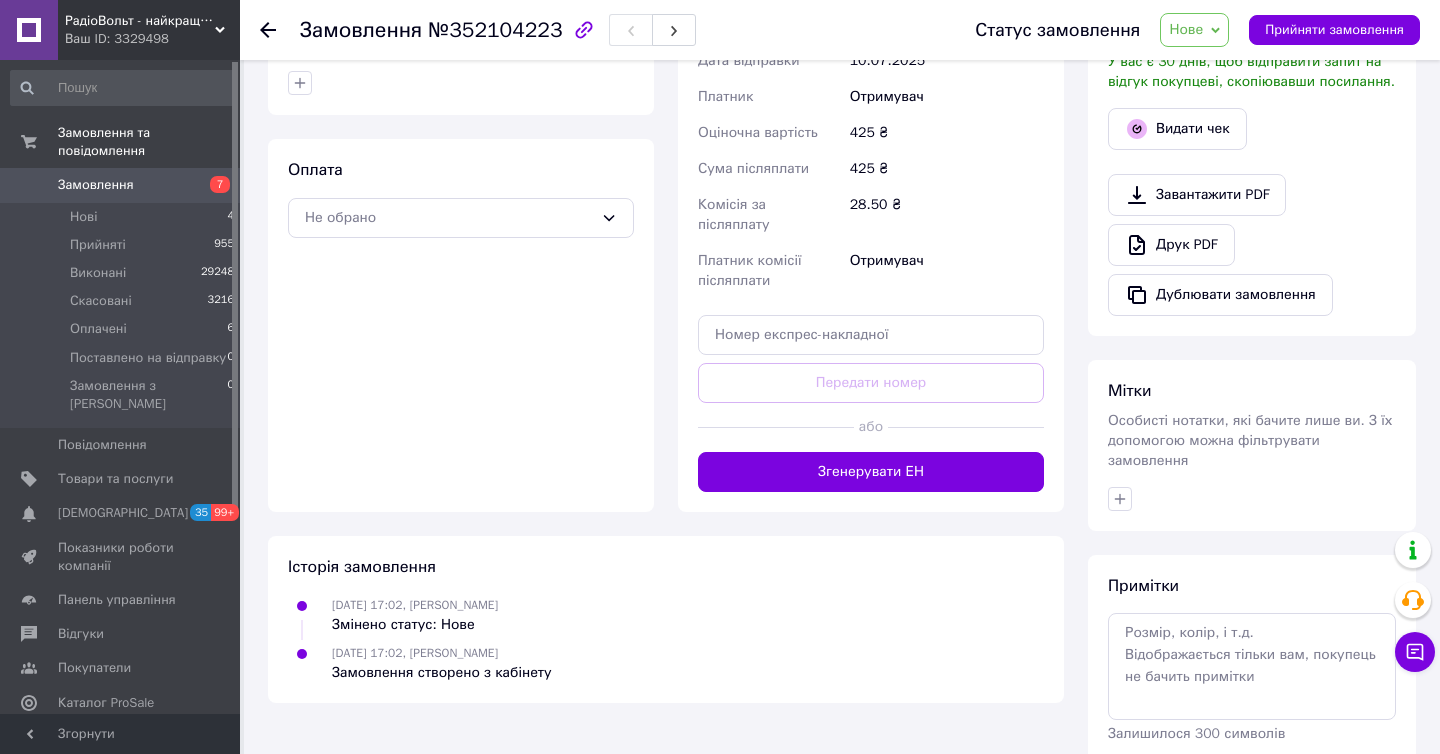 scroll, scrollTop: 640, scrollLeft: 0, axis: vertical 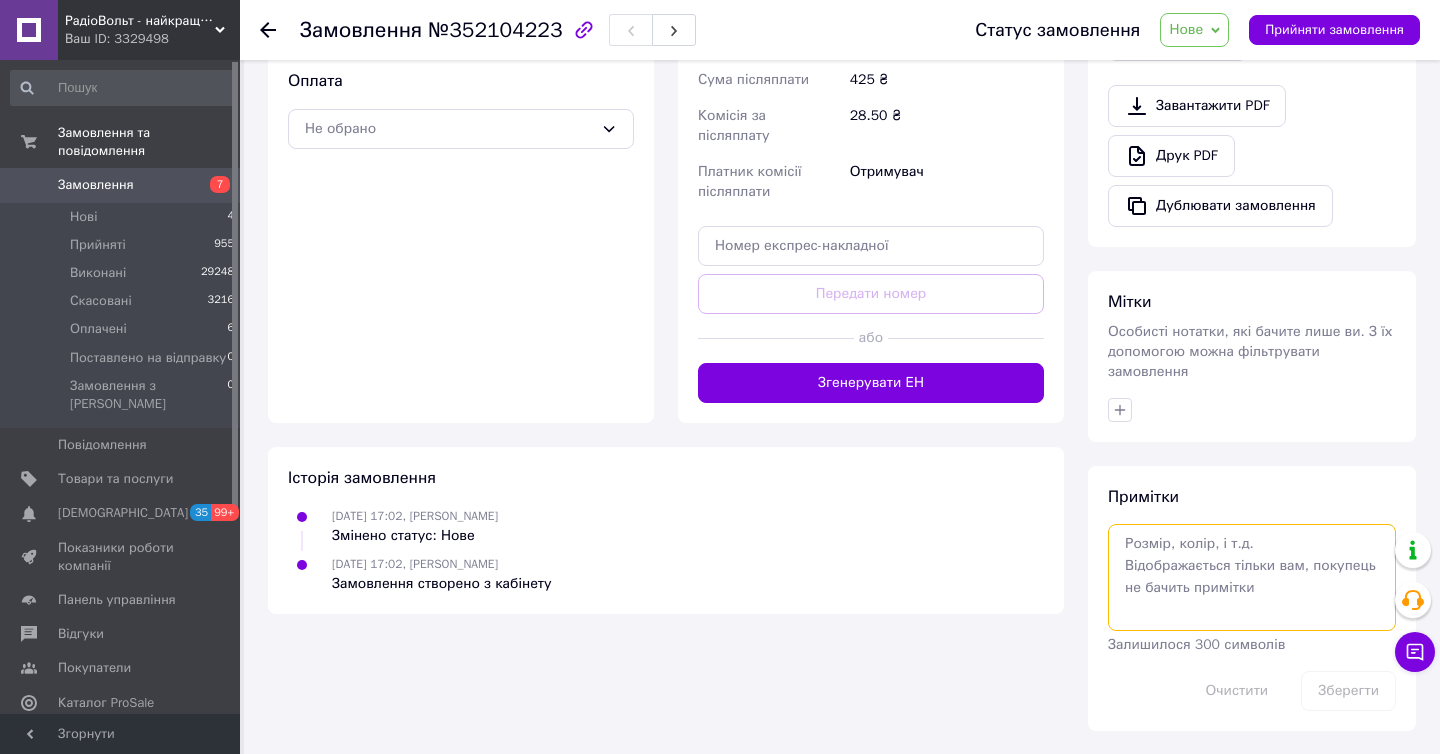click at bounding box center (1252, 577) 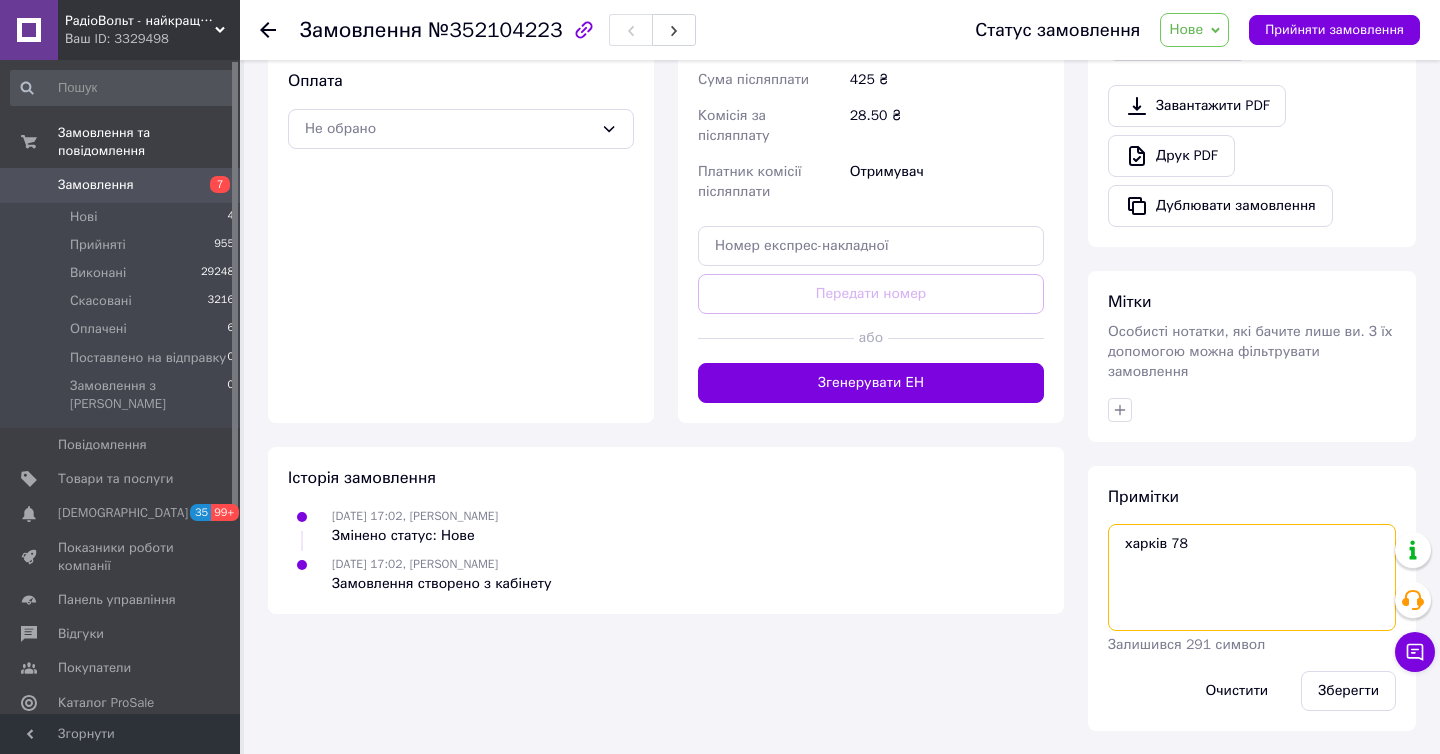 type on "харків 78" 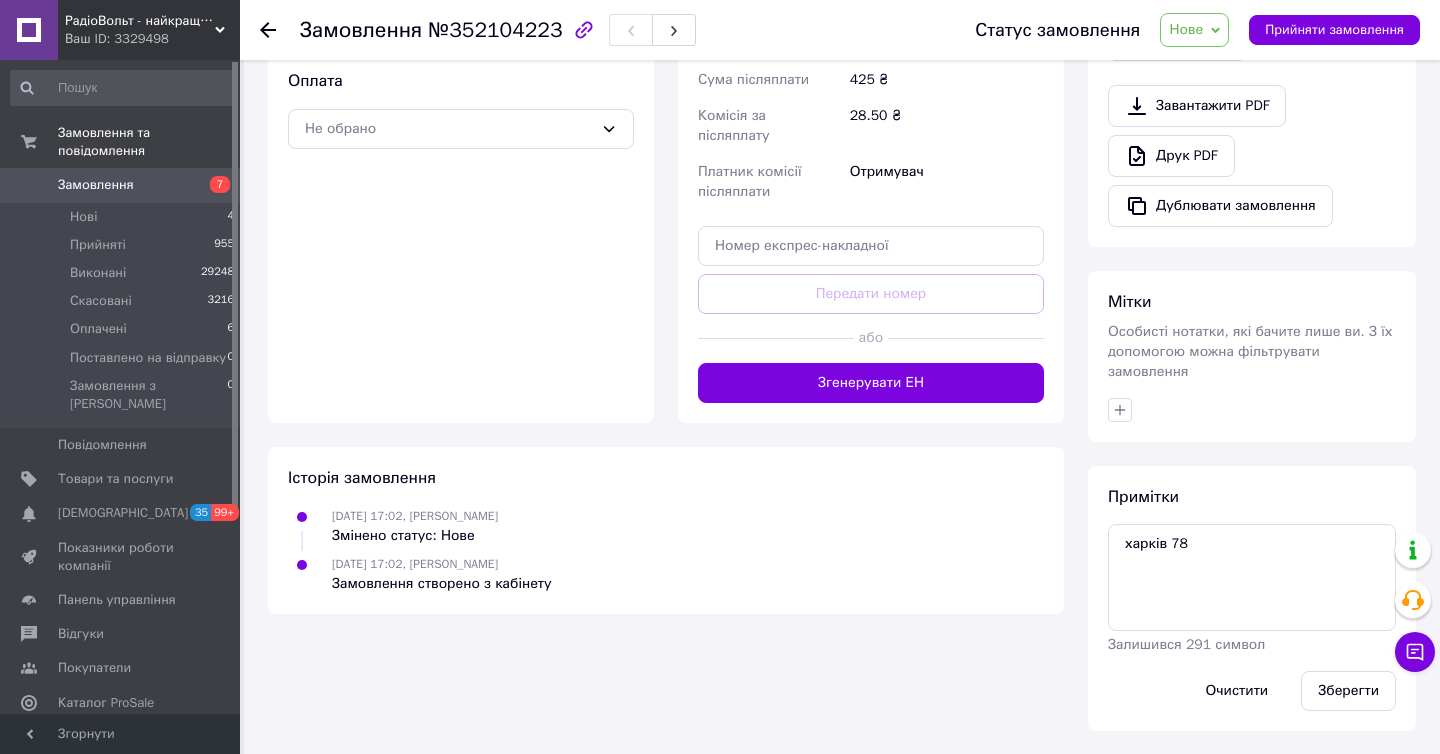 click on "Зберегти" at bounding box center [1348, 691] 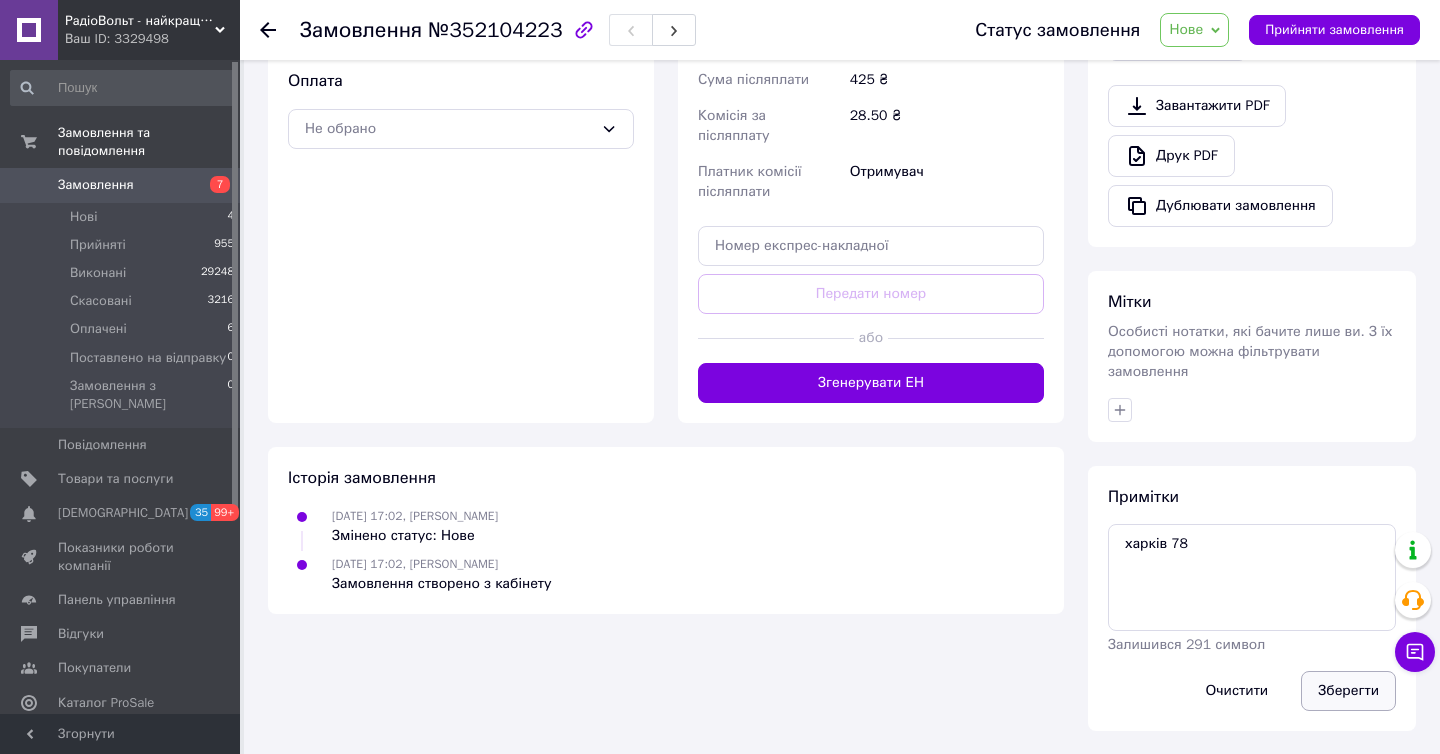 click on "Зберегти" at bounding box center [1348, 691] 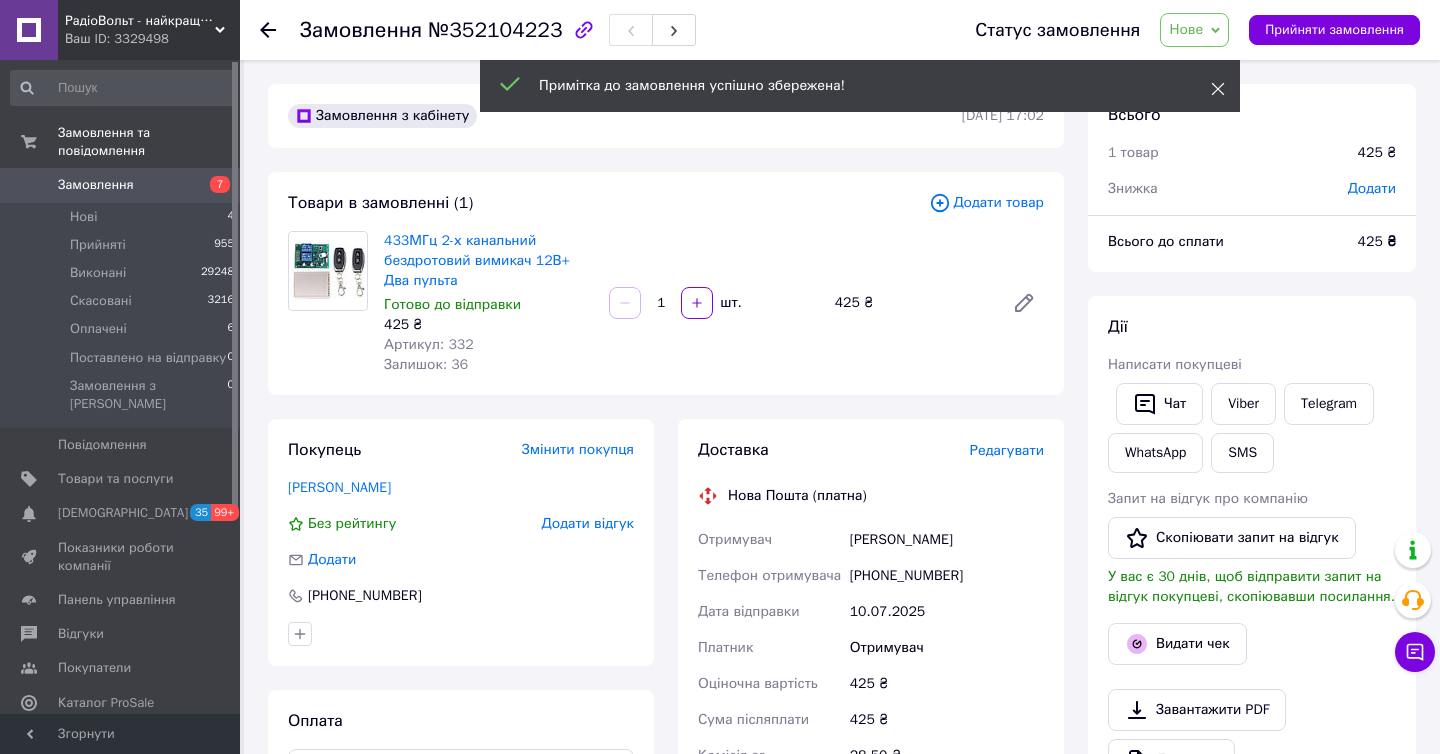click 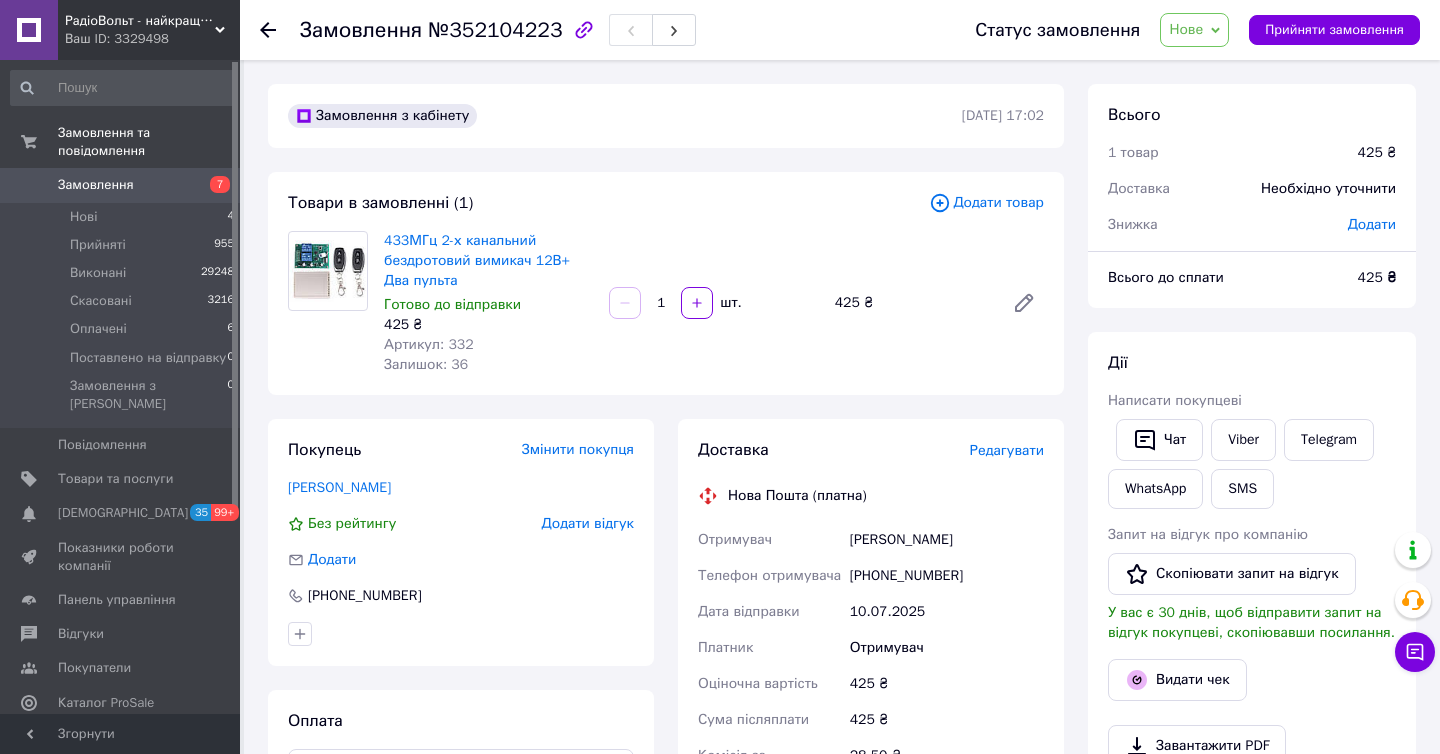 click on "Додати товар" at bounding box center (986, 203) 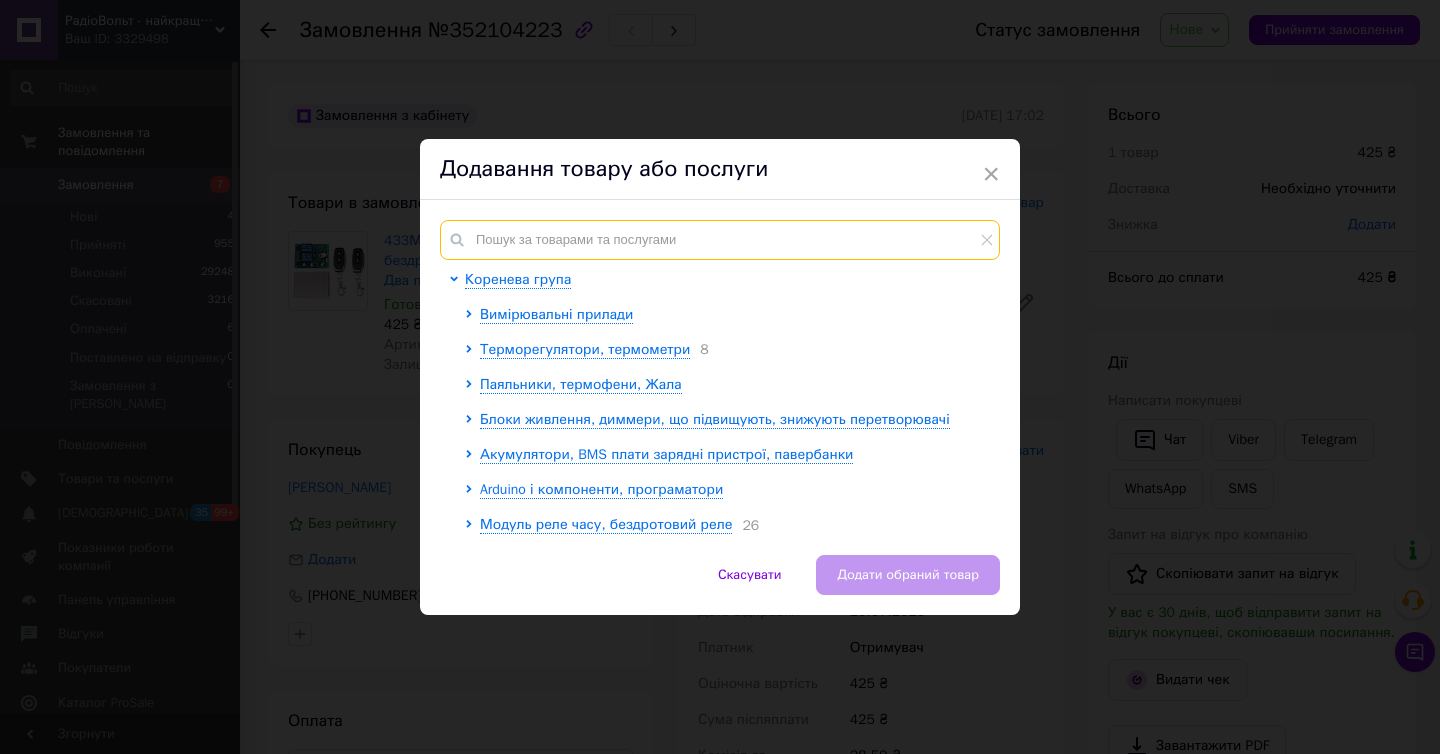 click at bounding box center (720, 240) 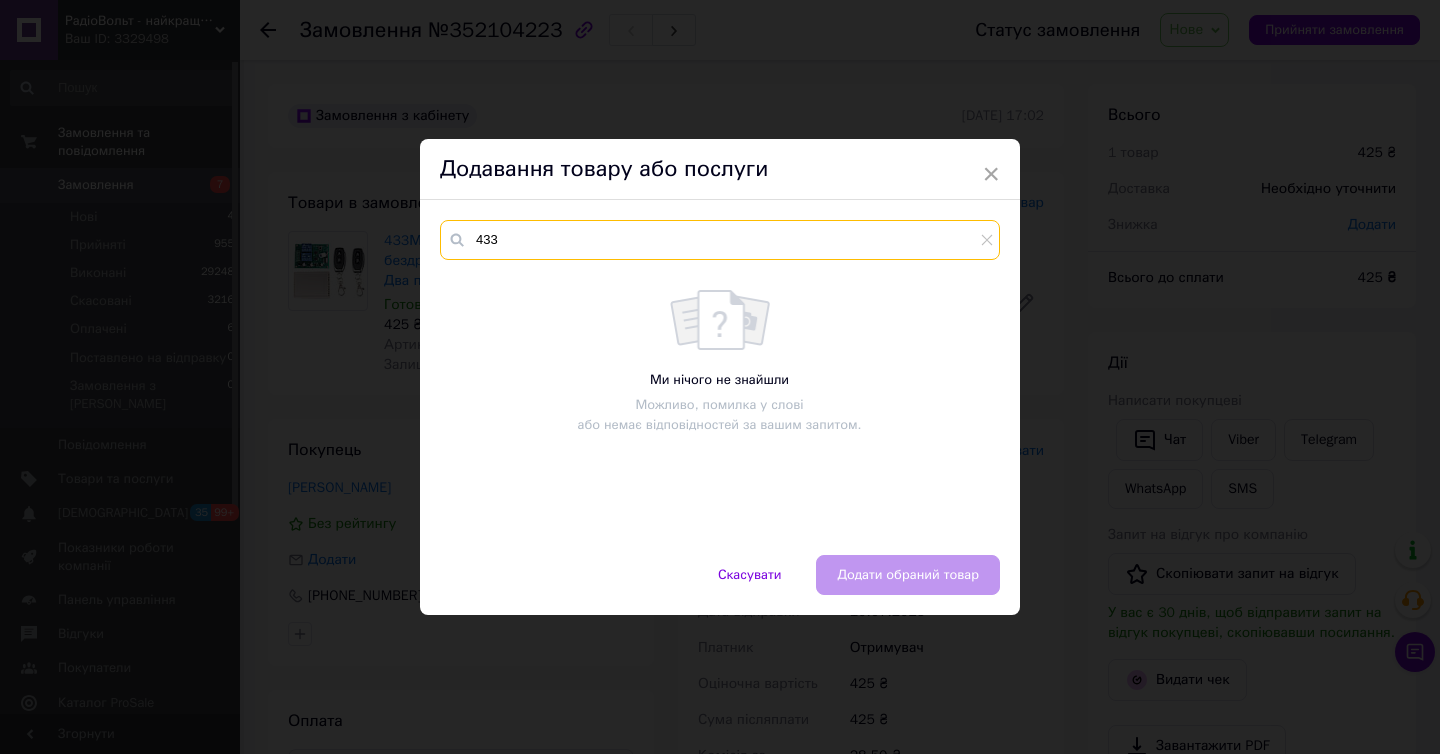 type on "433" 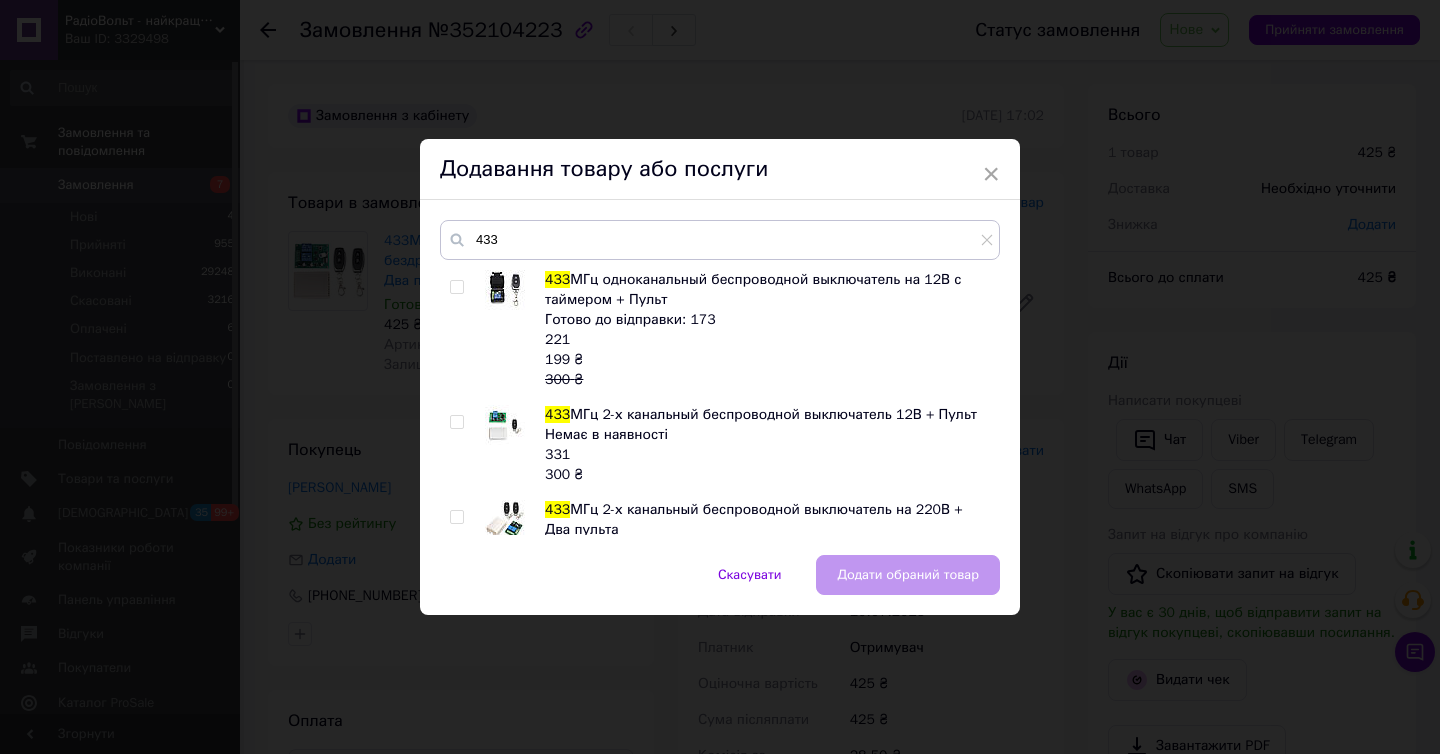 scroll, scrollTop: 397, scrollLeft: 0, axis: vertical 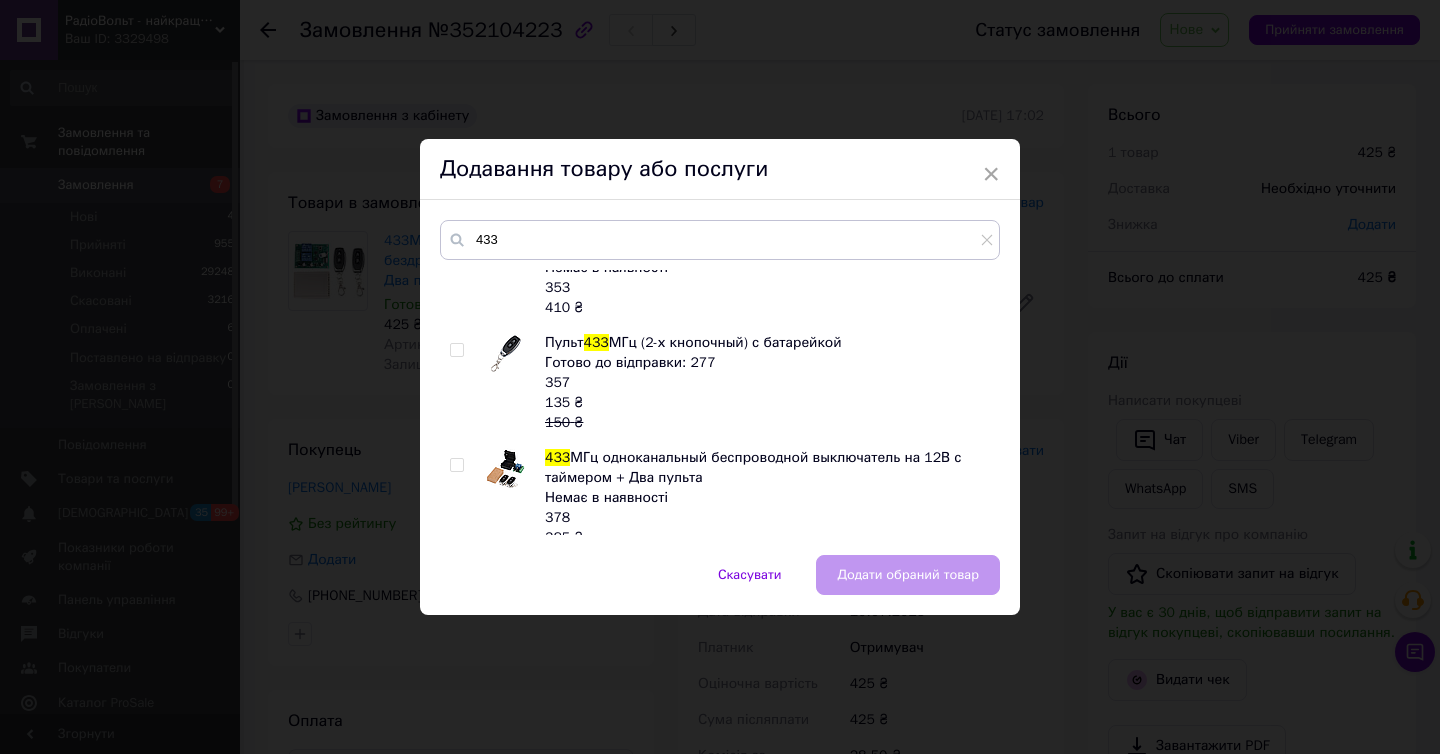 click at bounding box center (456, 350) 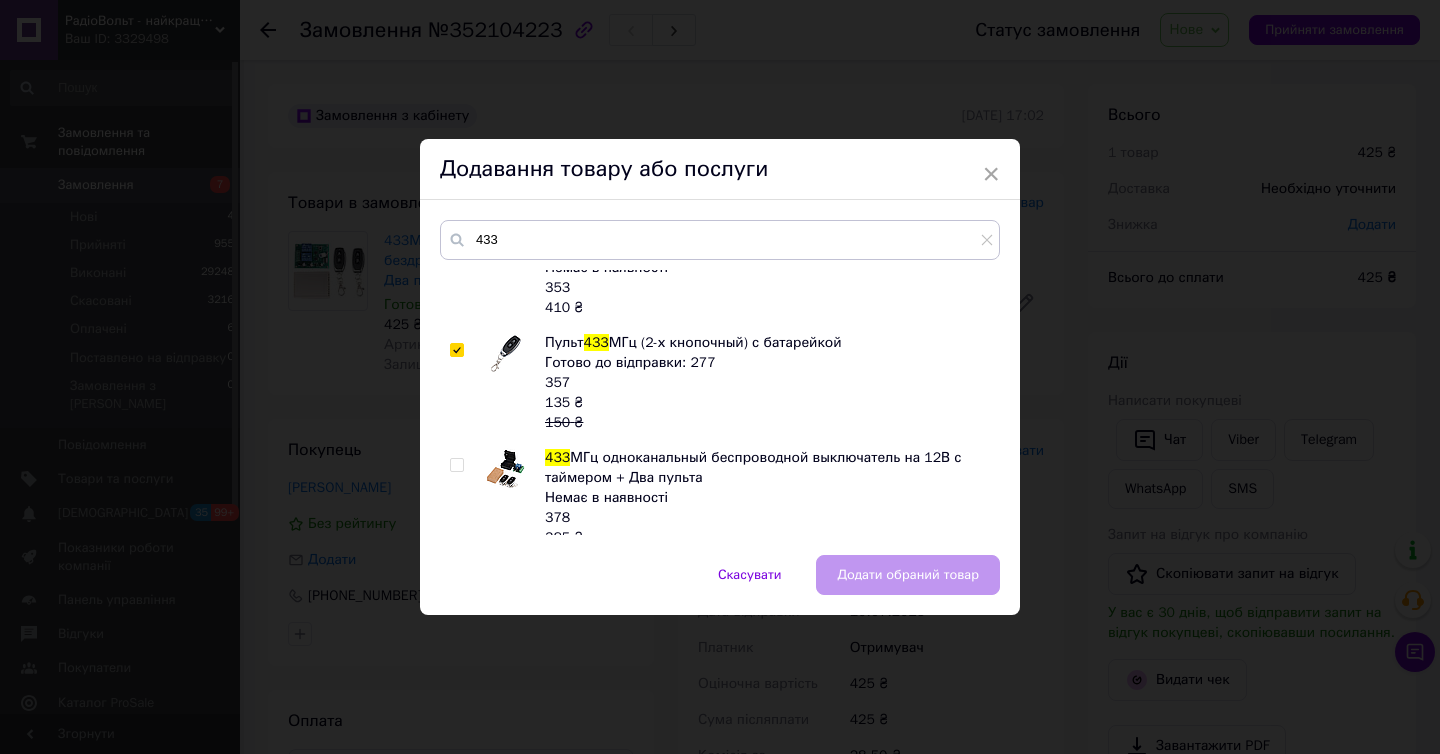 checkbox on "true" 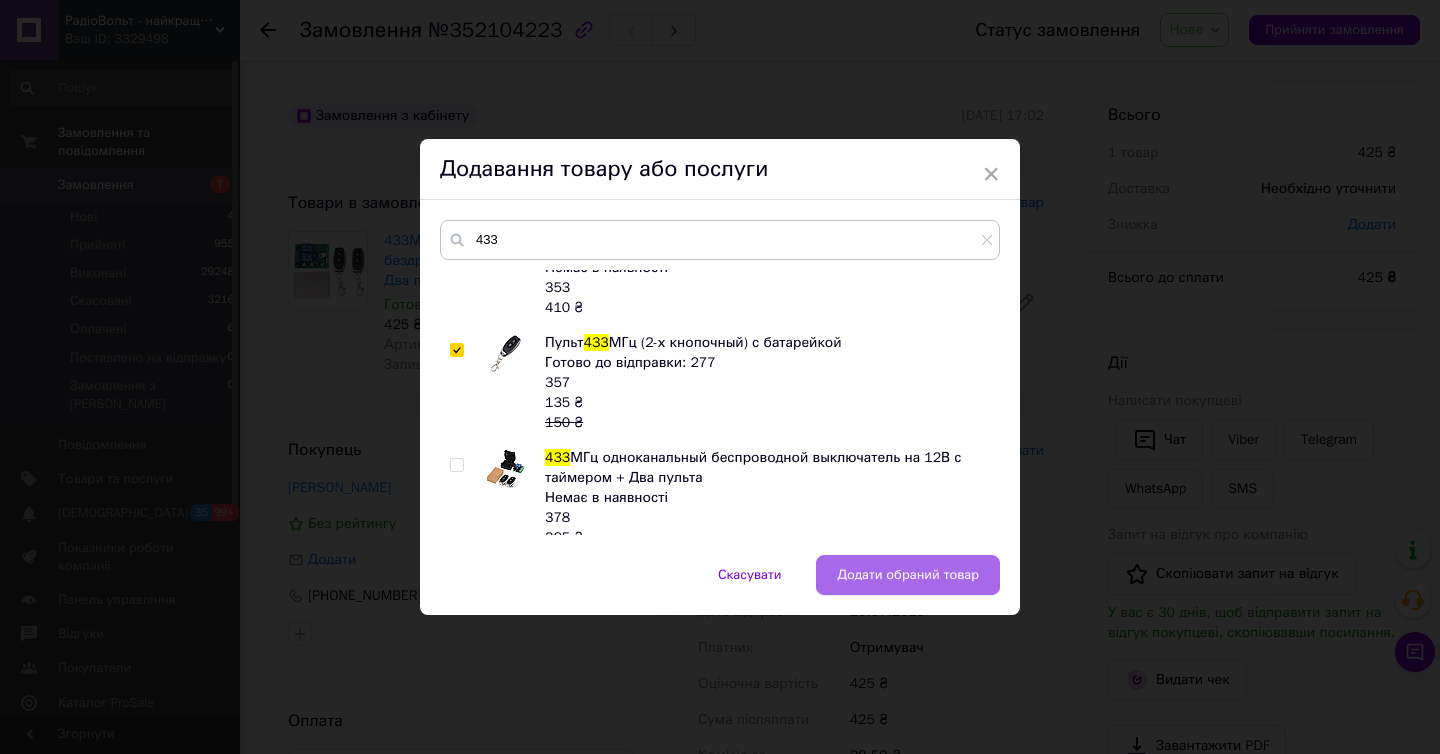 click on "Додати обраний товар" at bounding box center [908, 575] 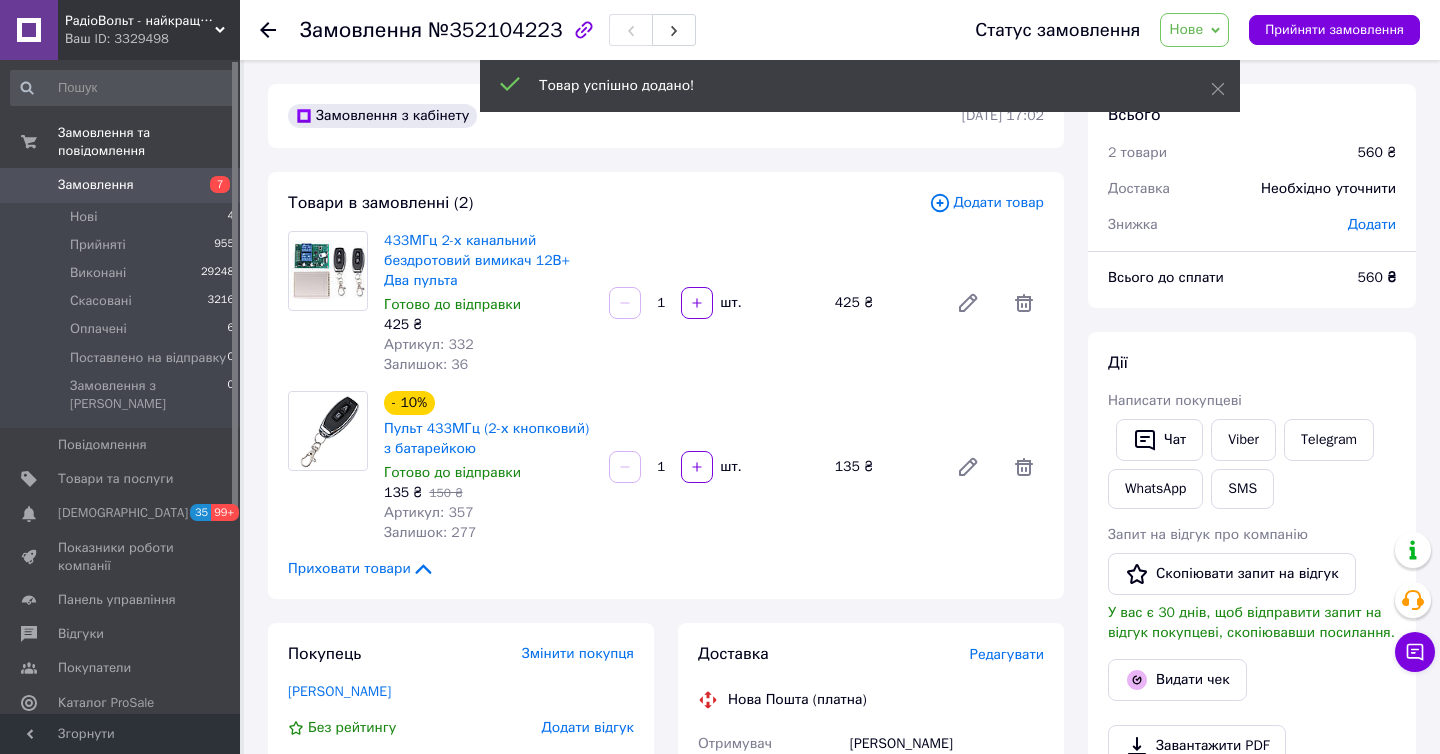 click on "- 10% Пульт 433МГц (2-х кнопковий) з батарейкою Готово до відправки 135 ₴   150 ₴ Артикул: 357 Залишок: 277 1   шт. 135 ₴" at bounding box center (714, 467) 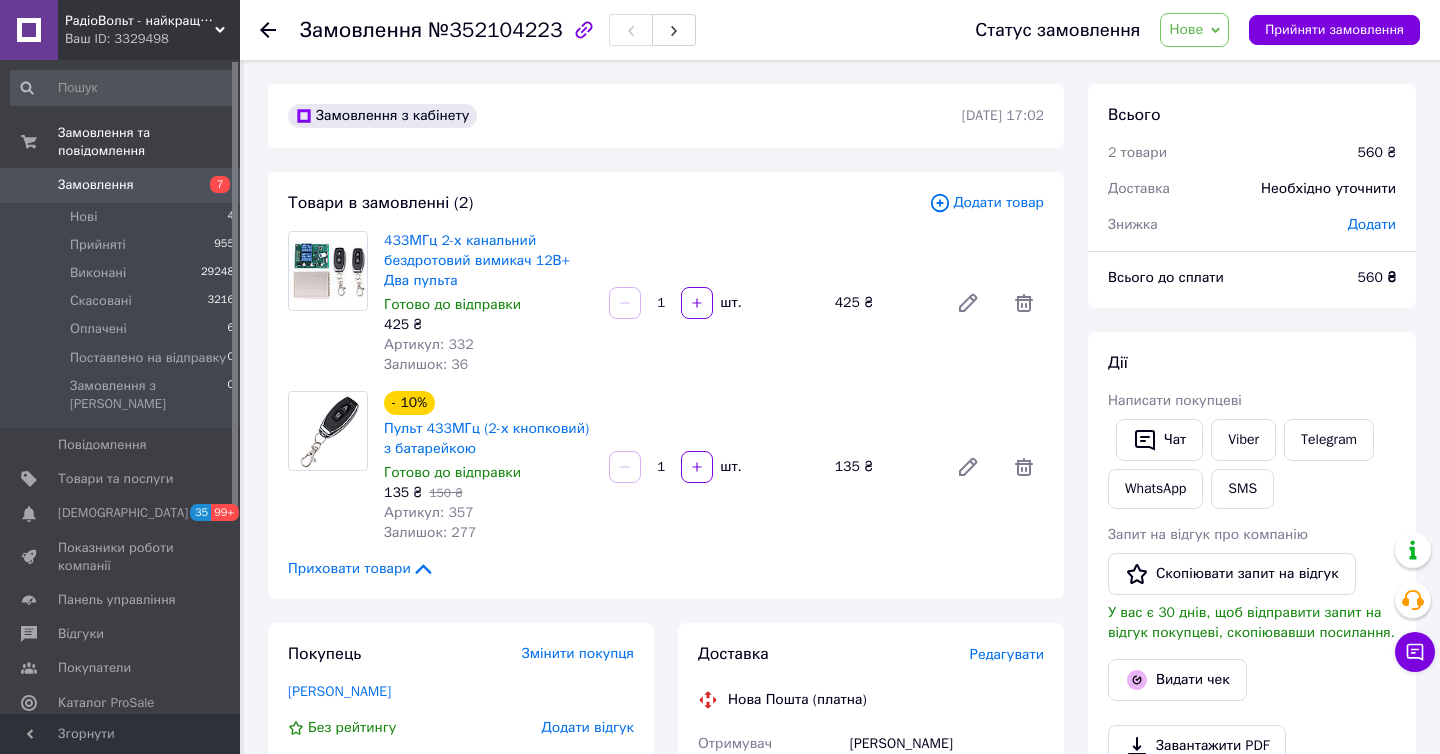 click on "1" at bounding box center (661, 467) 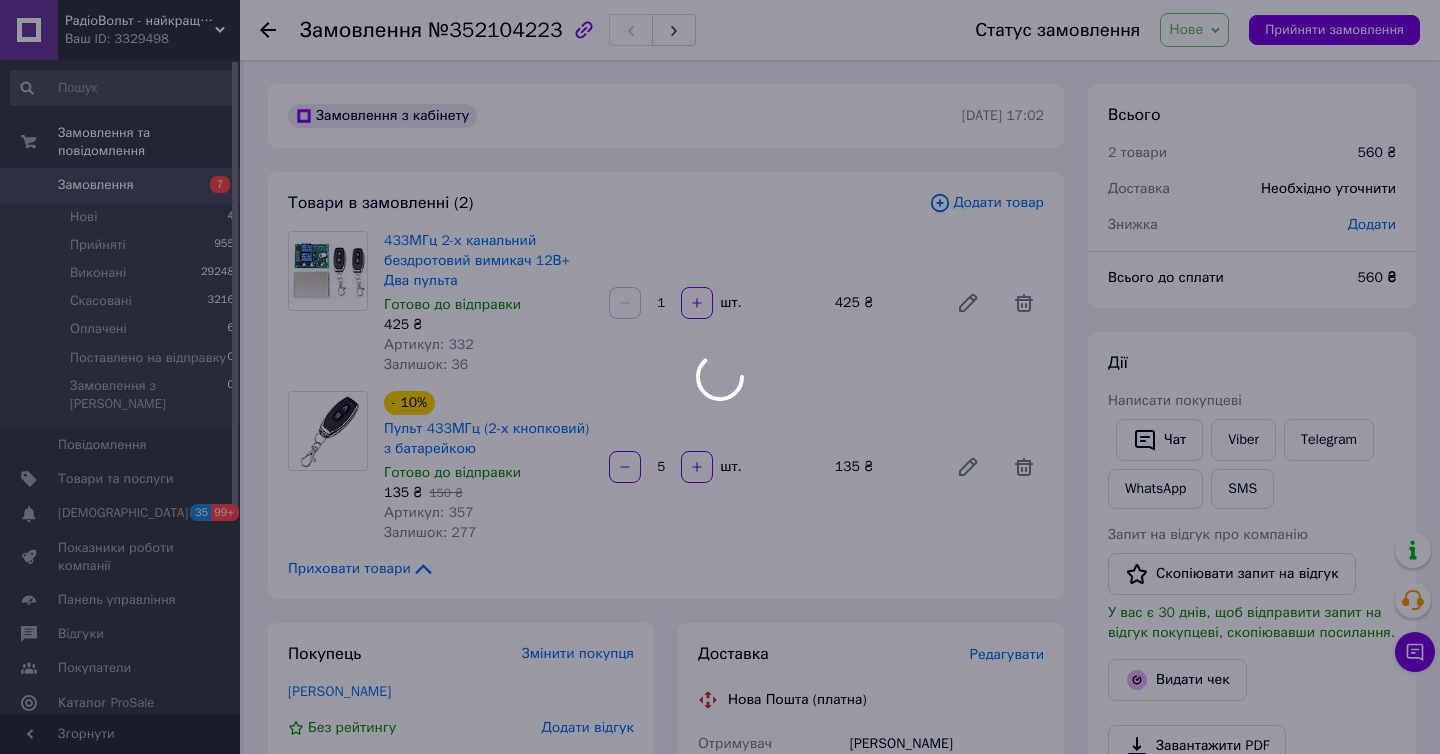 type on "5" 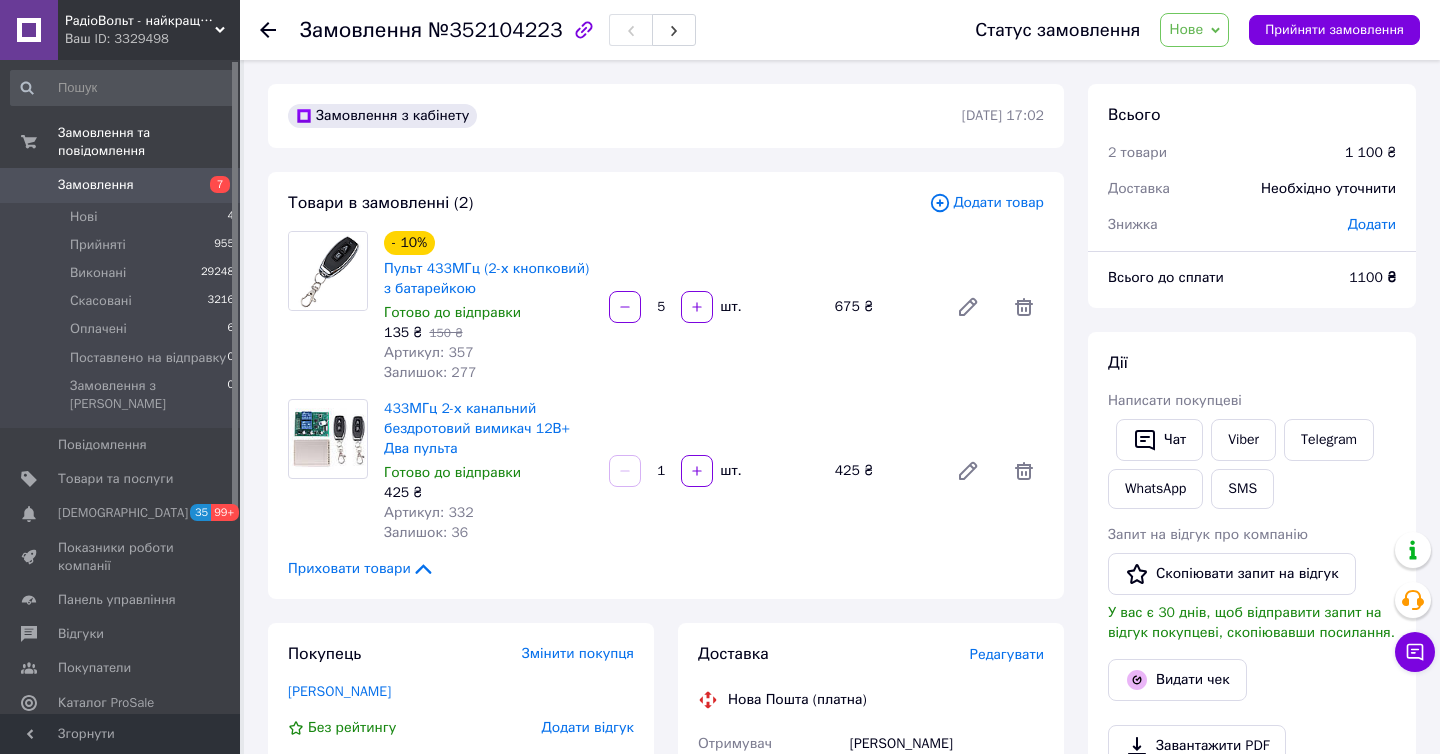 click on "Статус замовлення Нове Прийнято Виконано Скасовано Оплачено Поставлено на відправку Прийняти замовлення" at bounding box center [1177, 30] 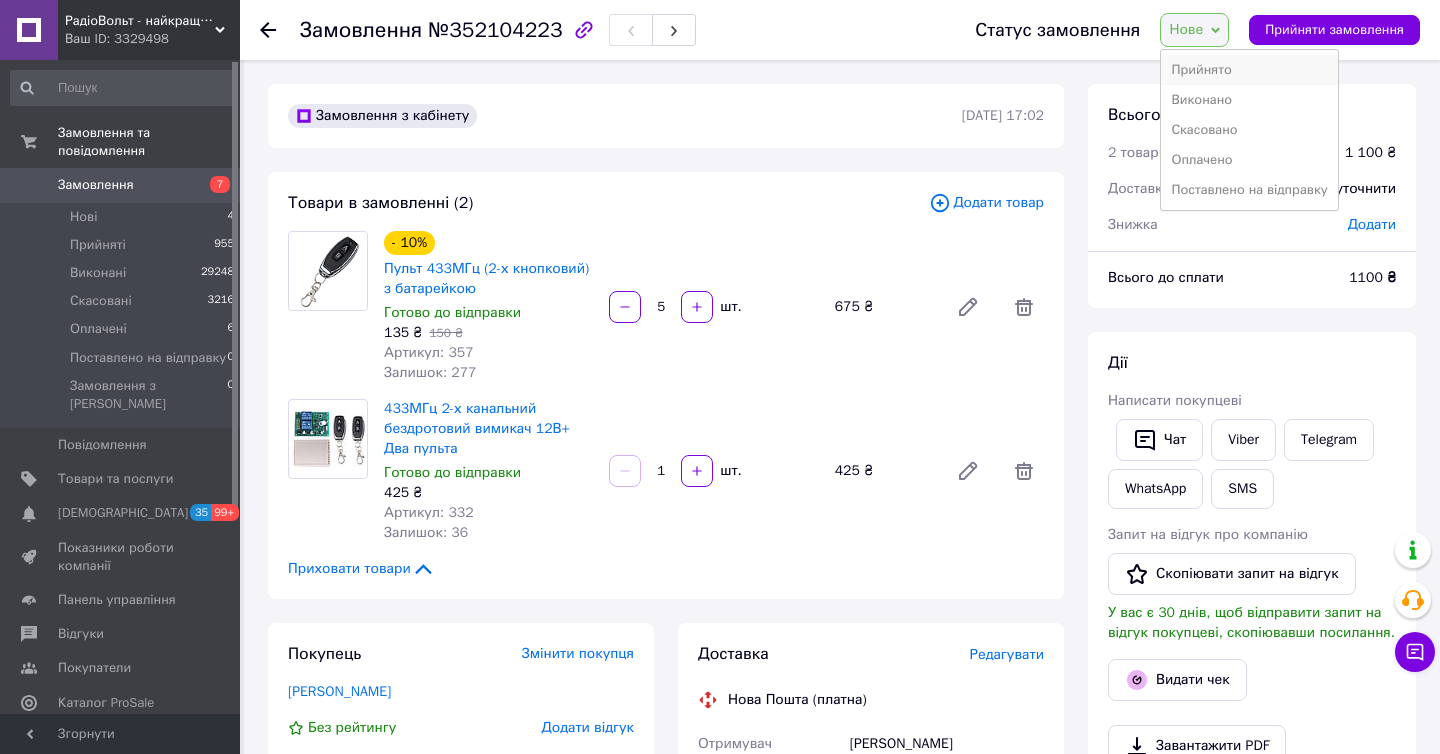click on "Прийнято" at bounding box center (1249, 70) 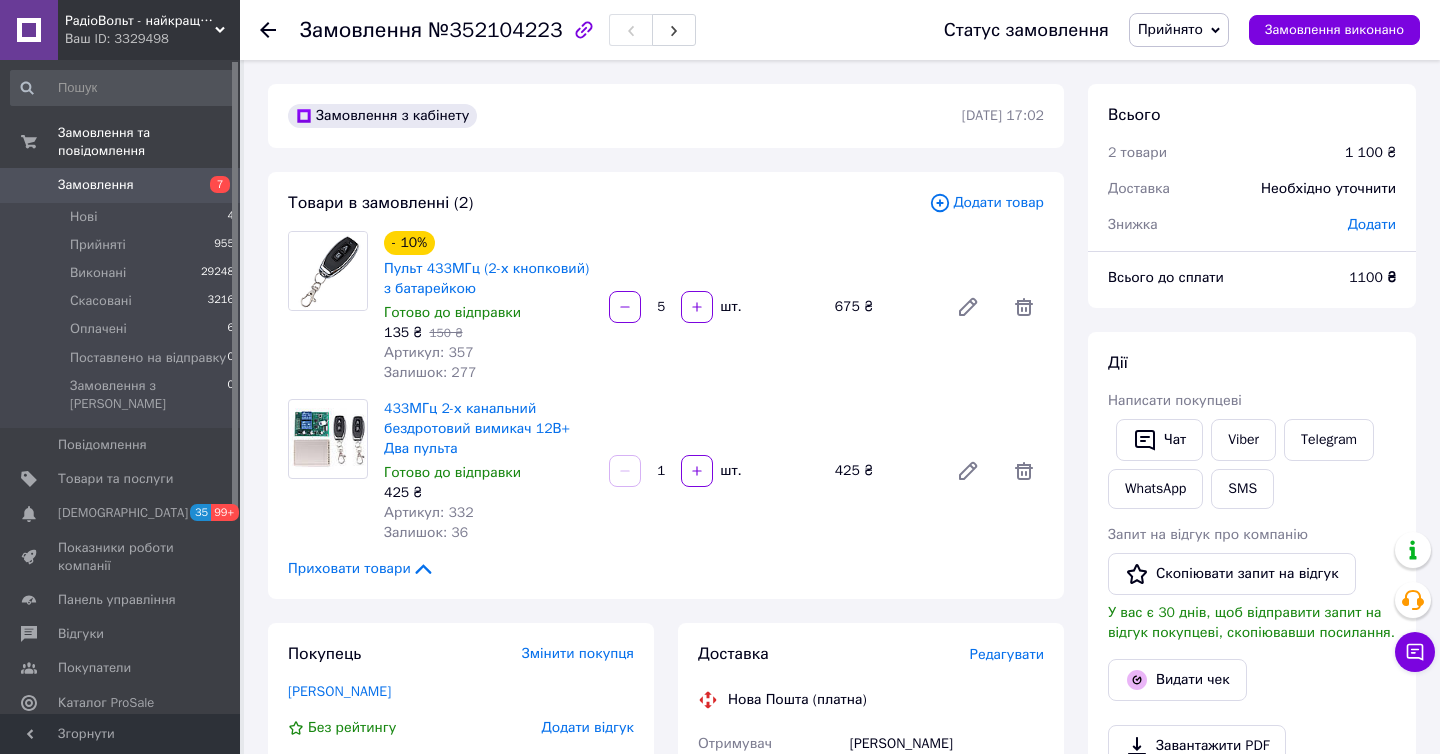 click on "Згорнути" at bounding box center (120, 734) 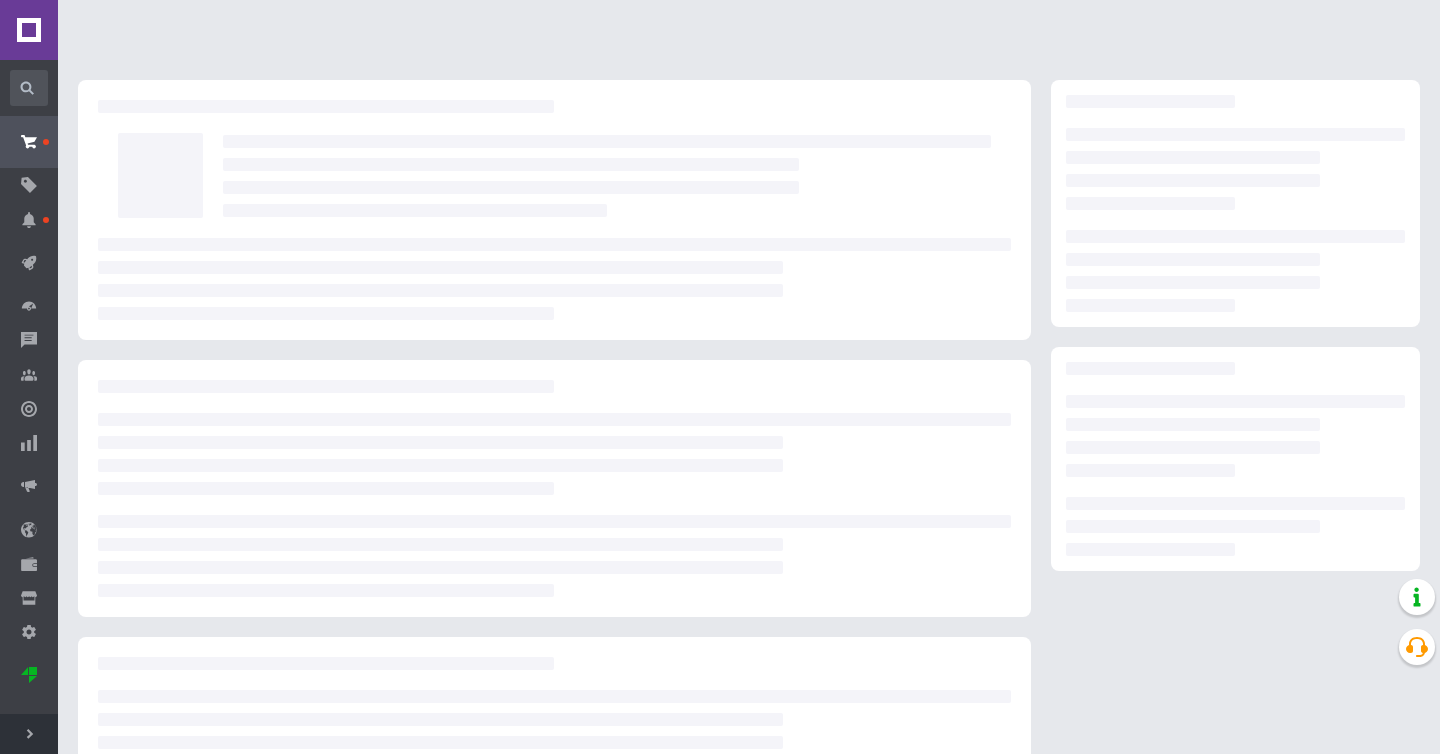 scroll, scrollTop: 0, scrollLeft: 0, axis: both 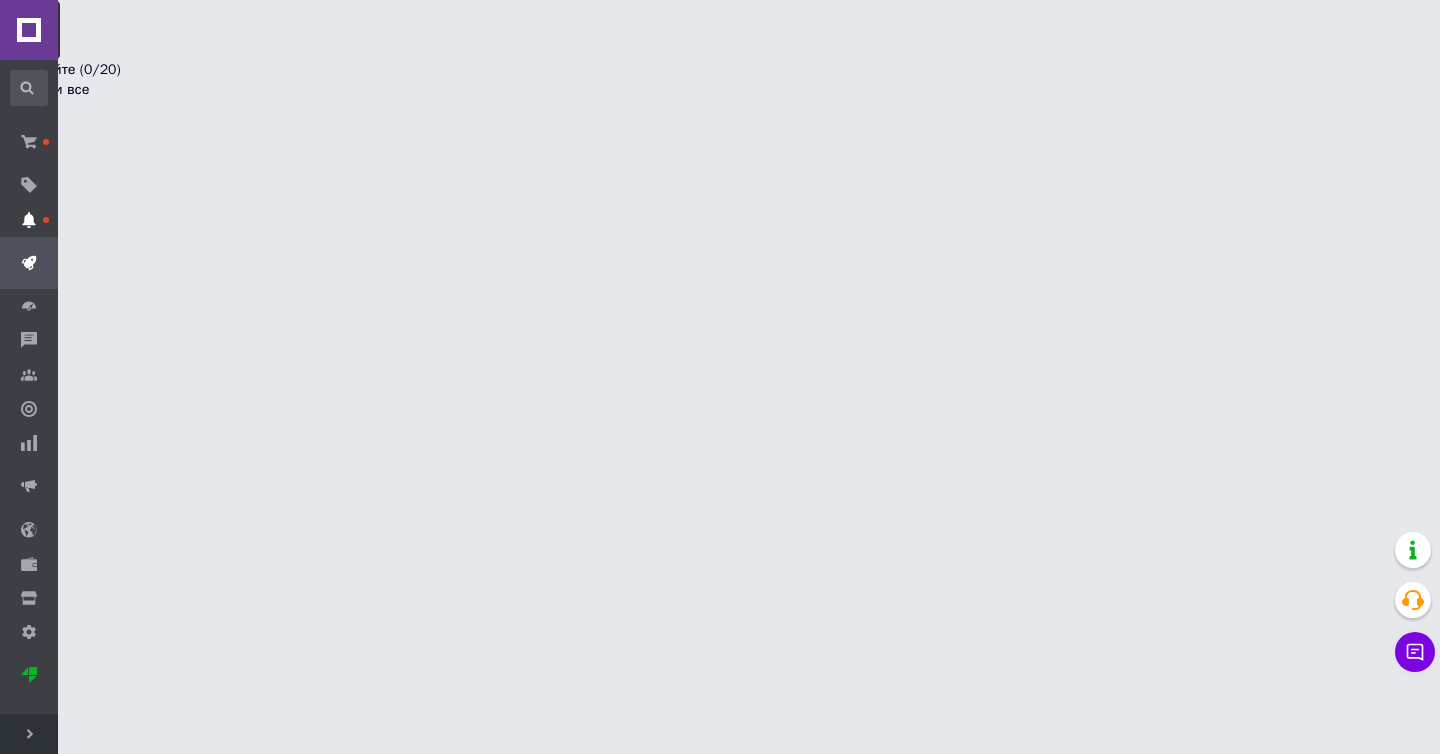 click on "[DEMOGRAPHIC_DATA]" at bounding box center (29, 220) 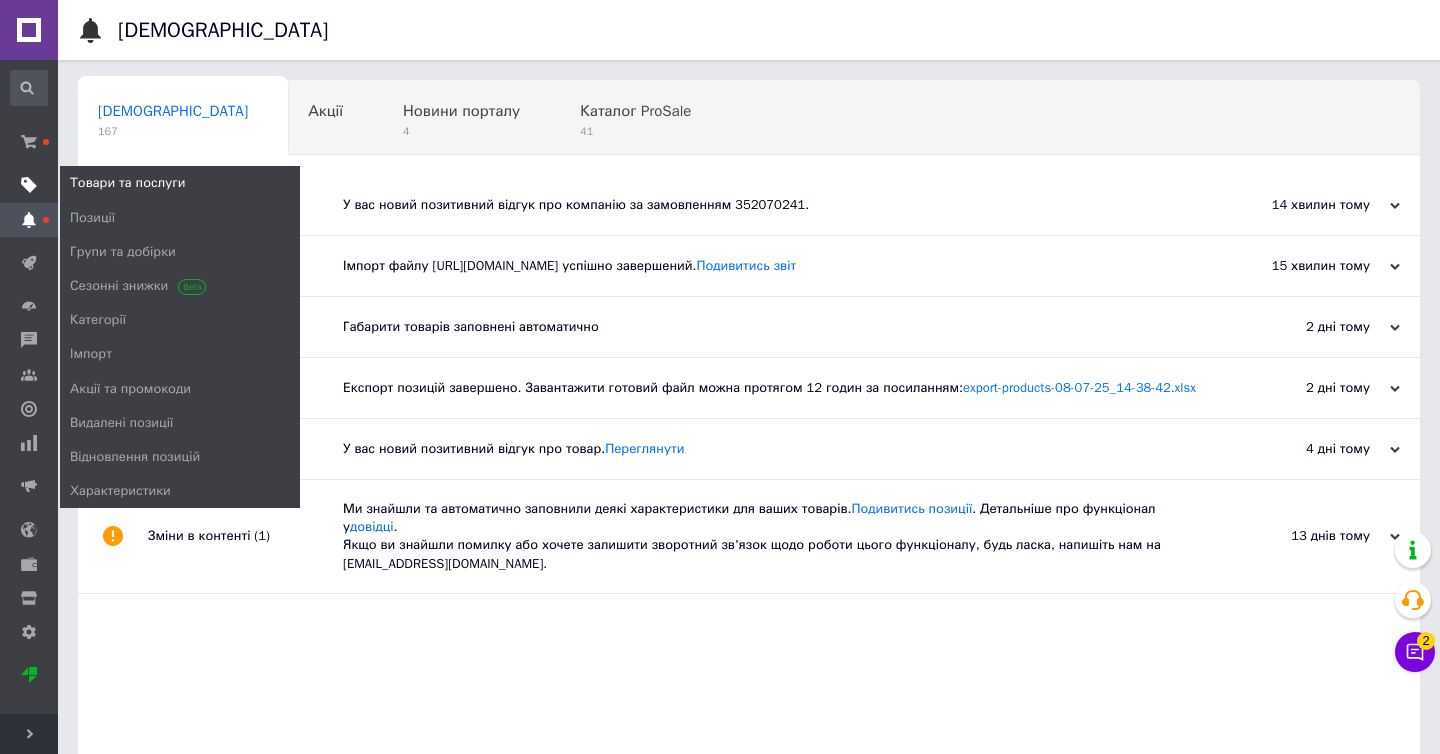 click 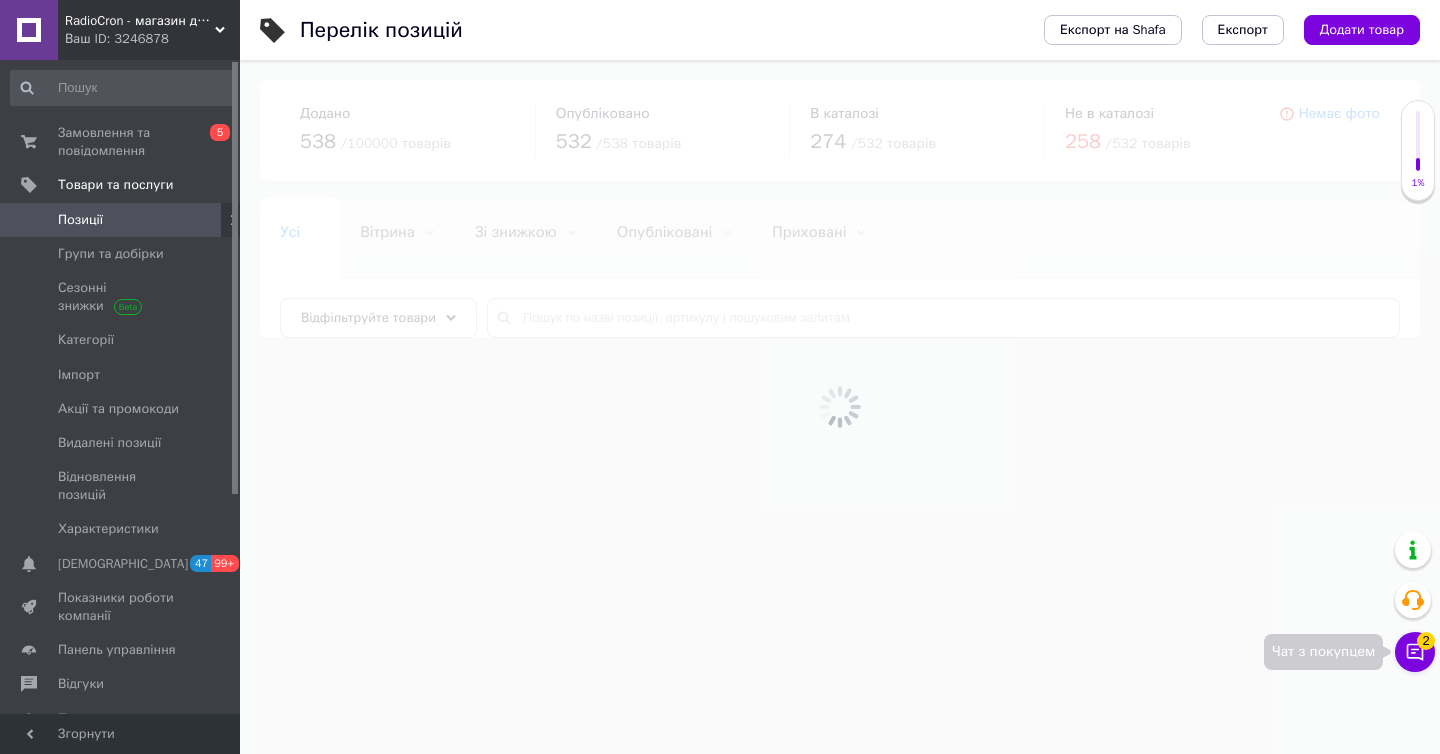 click 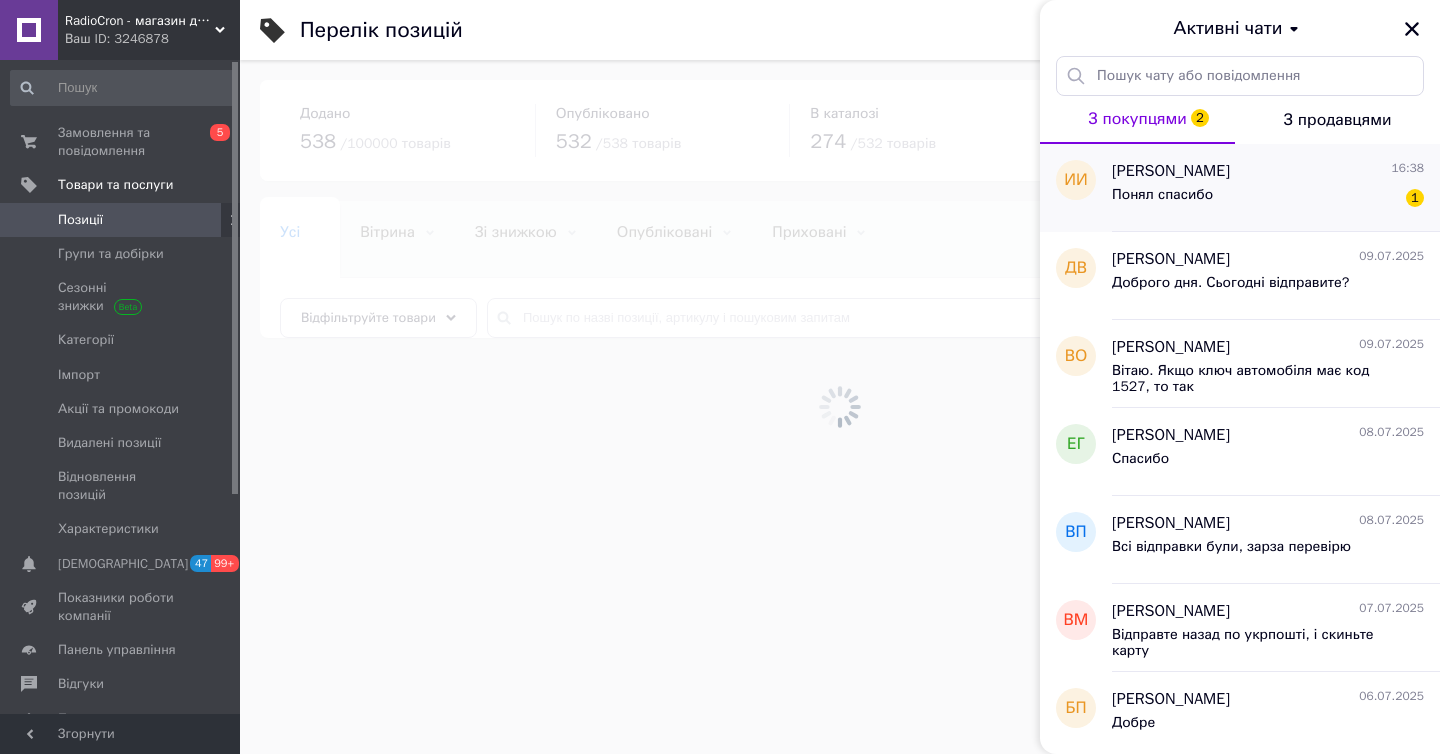 click on "Понял спасибо 1" at bounding box center (1268, 199) 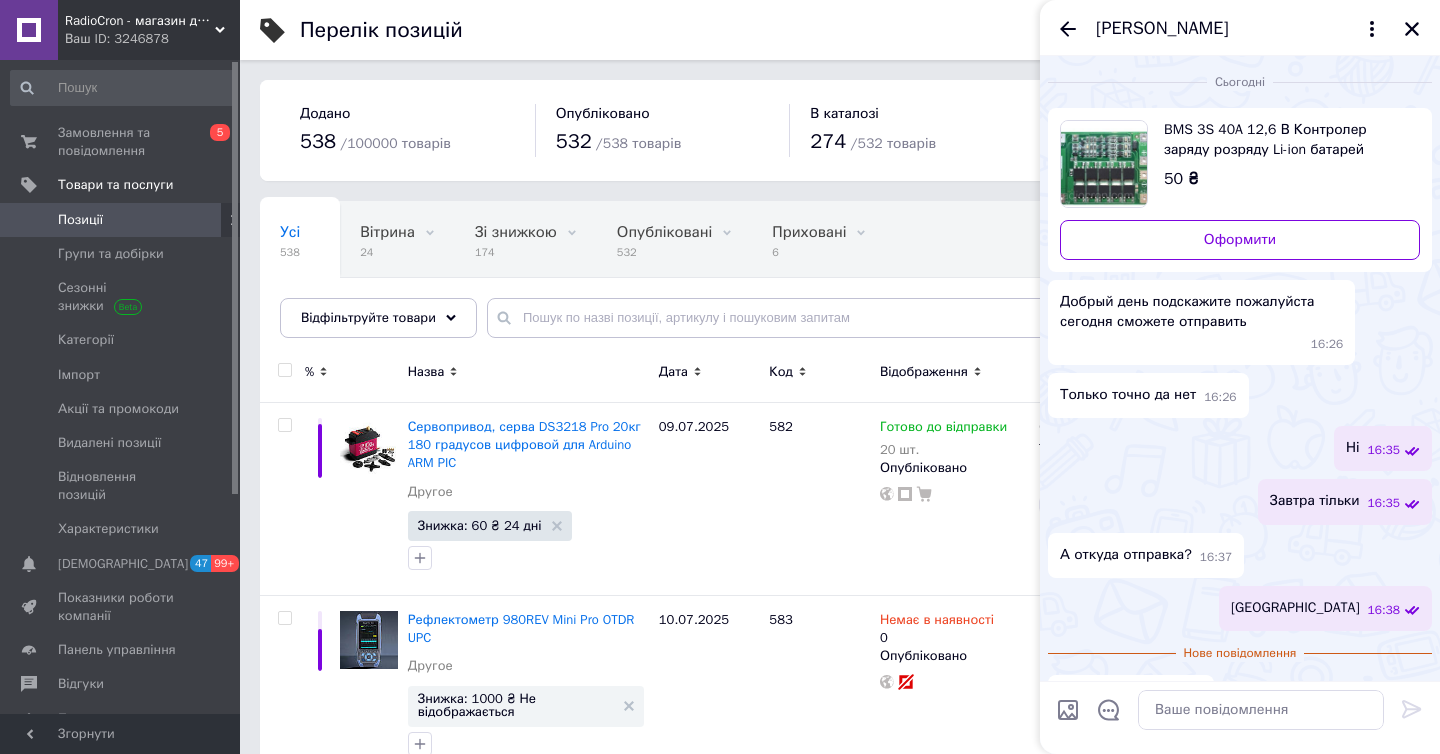 scroll, scrollTop: 47, scrollLeft: 0, axis: vertical 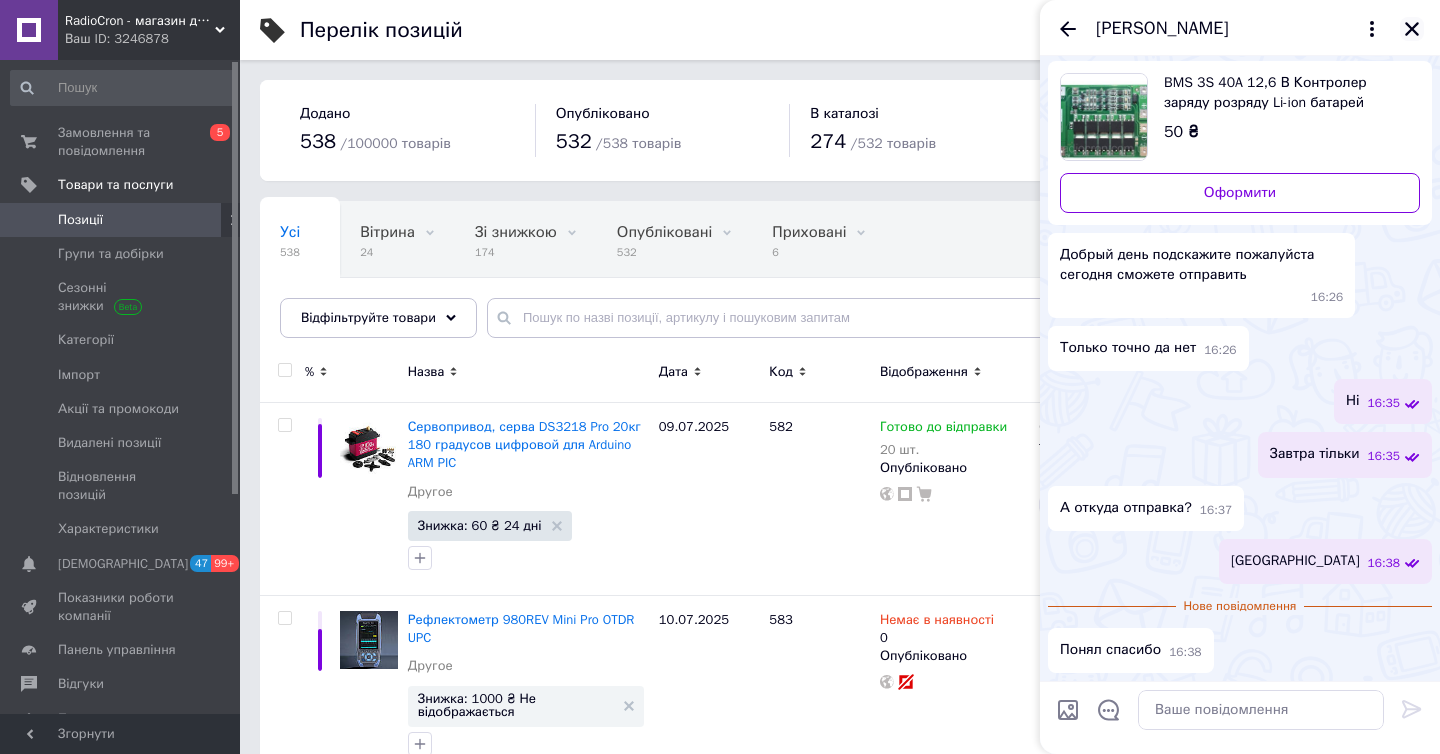 click 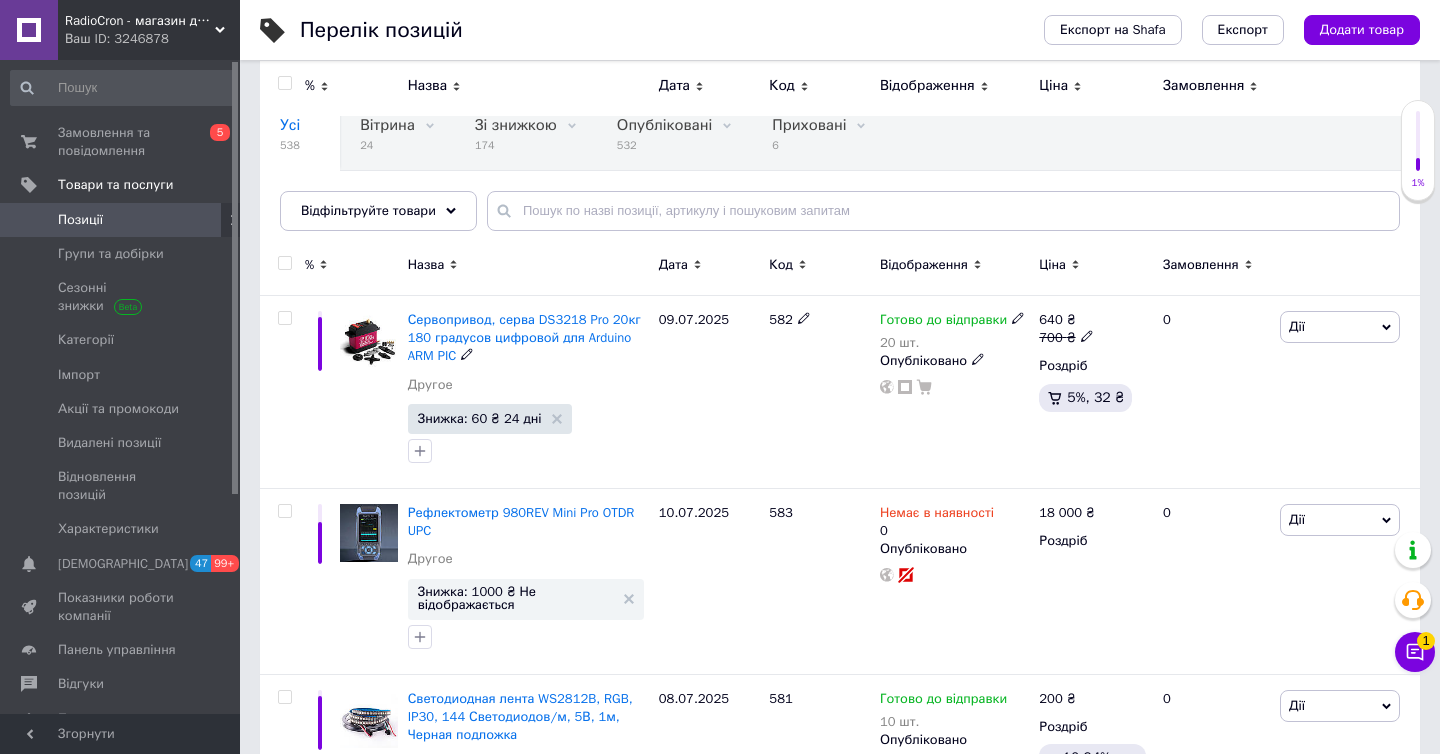 scroll, scrollTop: 97, scrollLeft: 0, axis: vertical 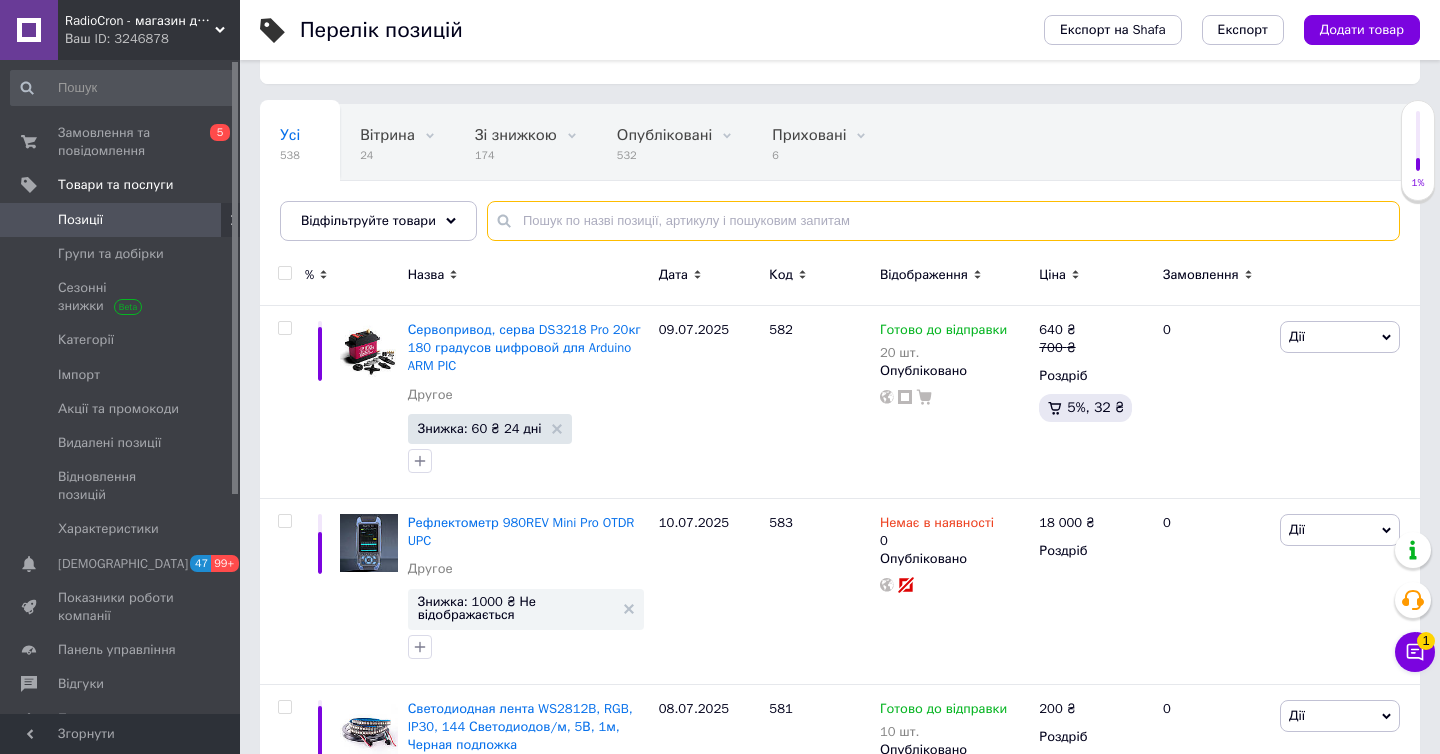 click at bounding box center (943, 221) 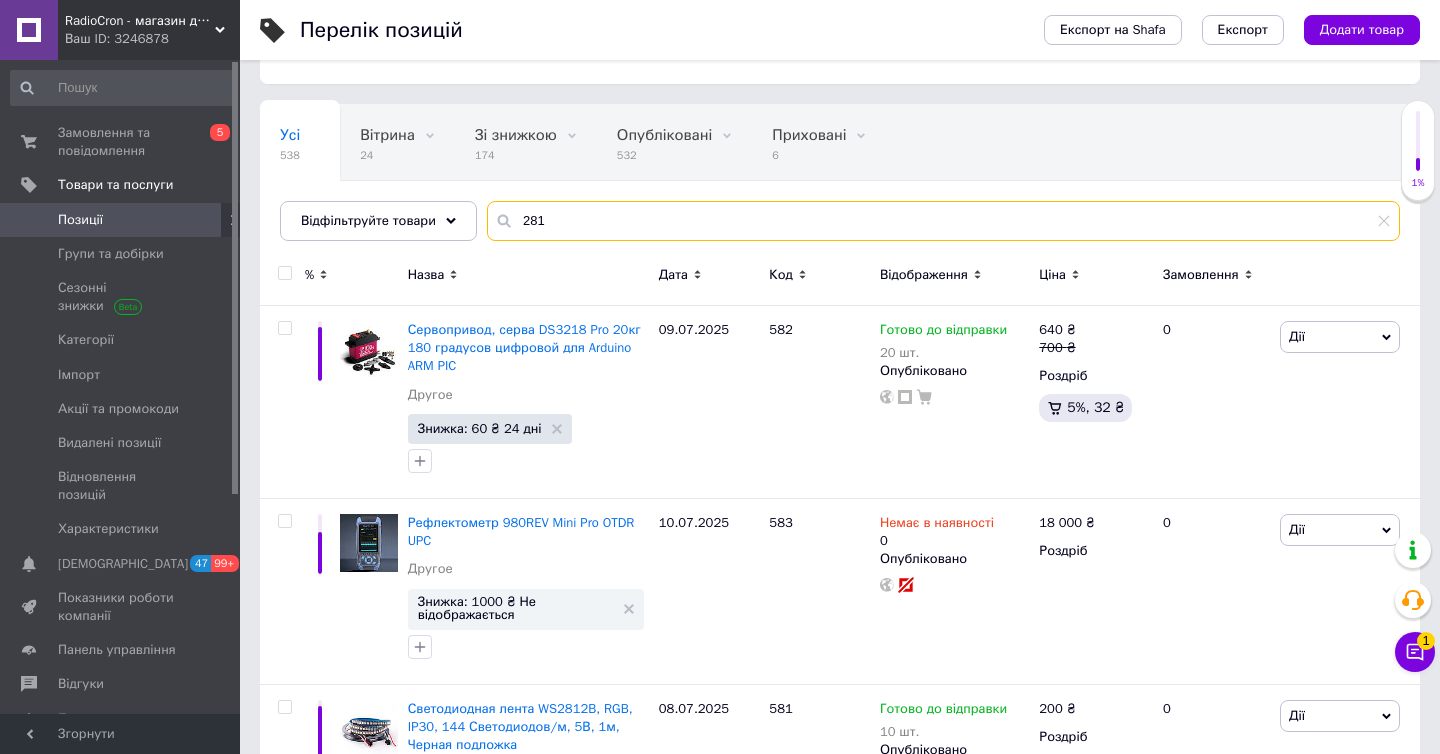 type on "2812" 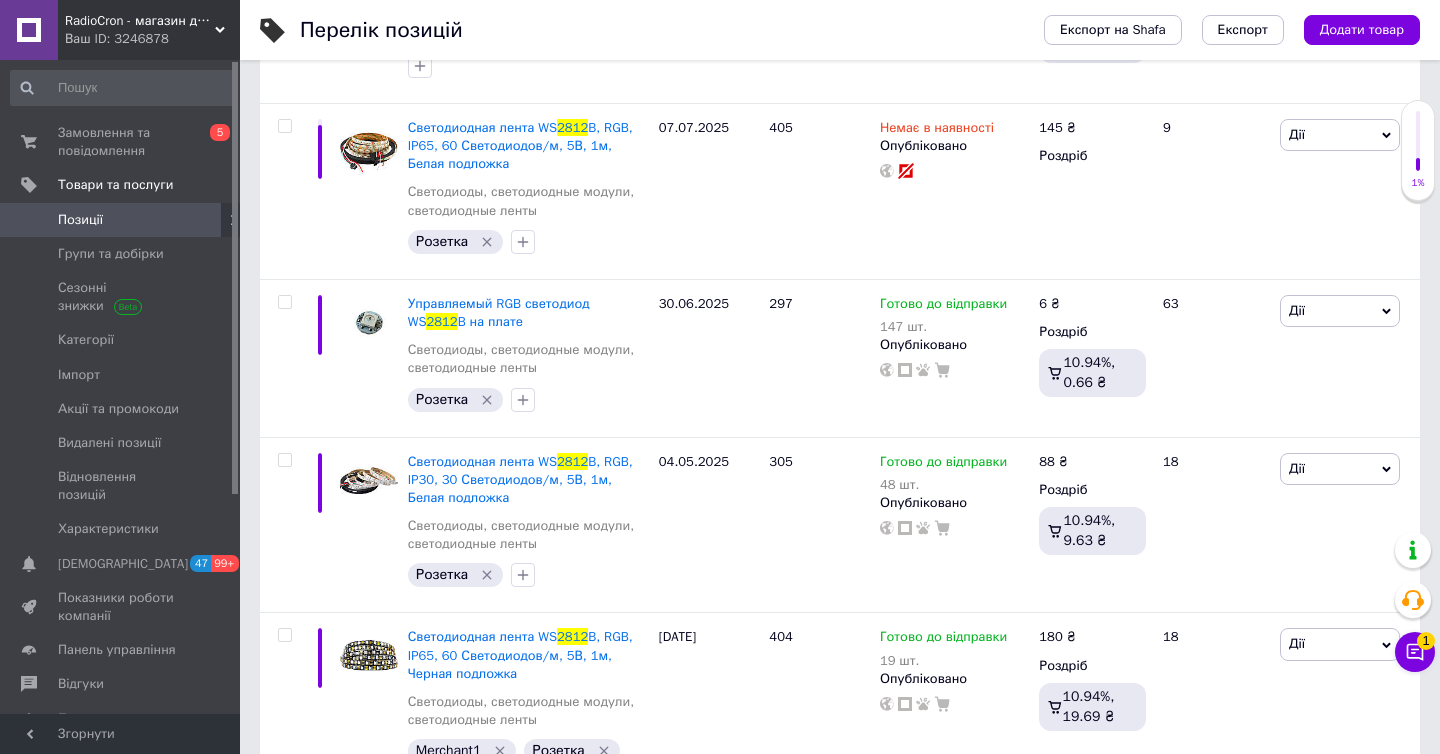 scroll, scrollTop: 628, scrollLeft: 0, axis: vertical 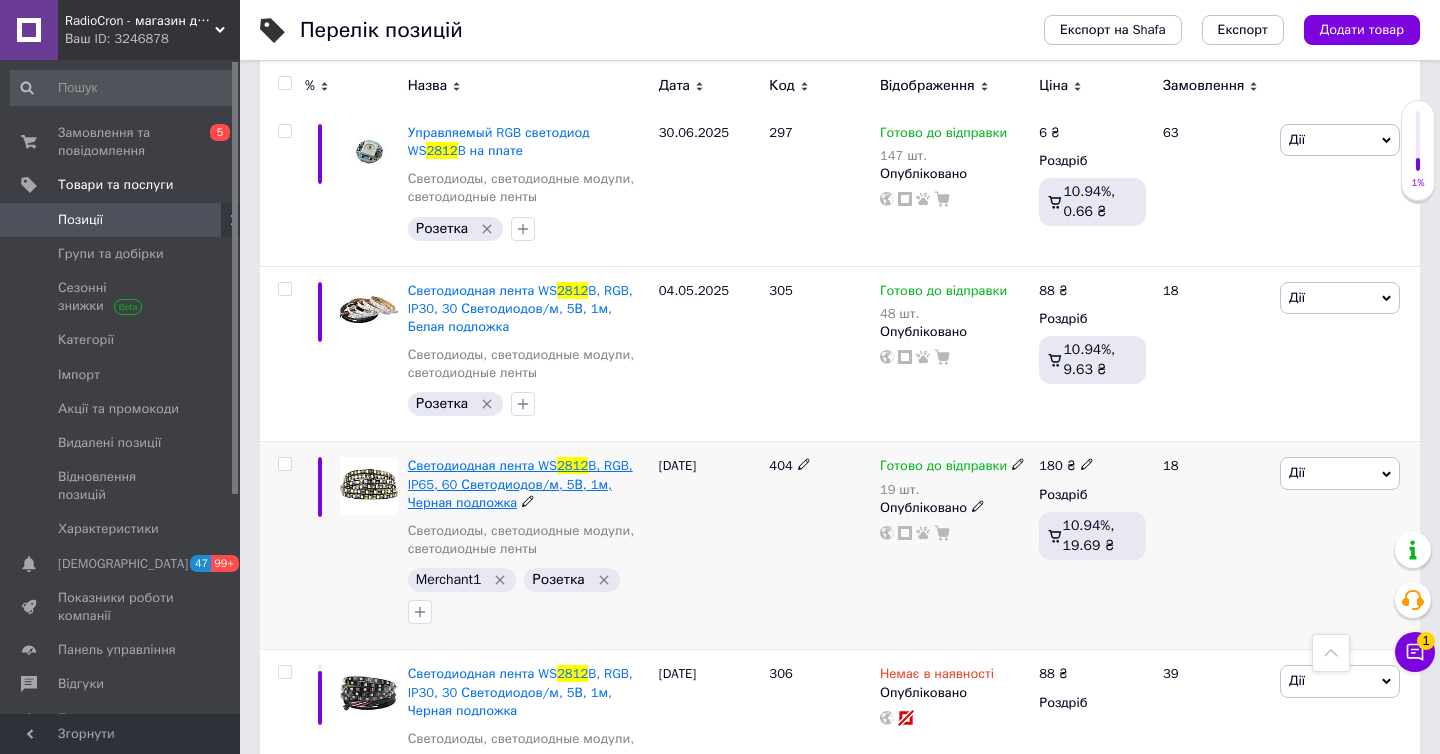 click on "B, RGB, IP65, 60 Светодиодов/м, 5В, 1м, Черная подложка" at bounding box center (520, 483) 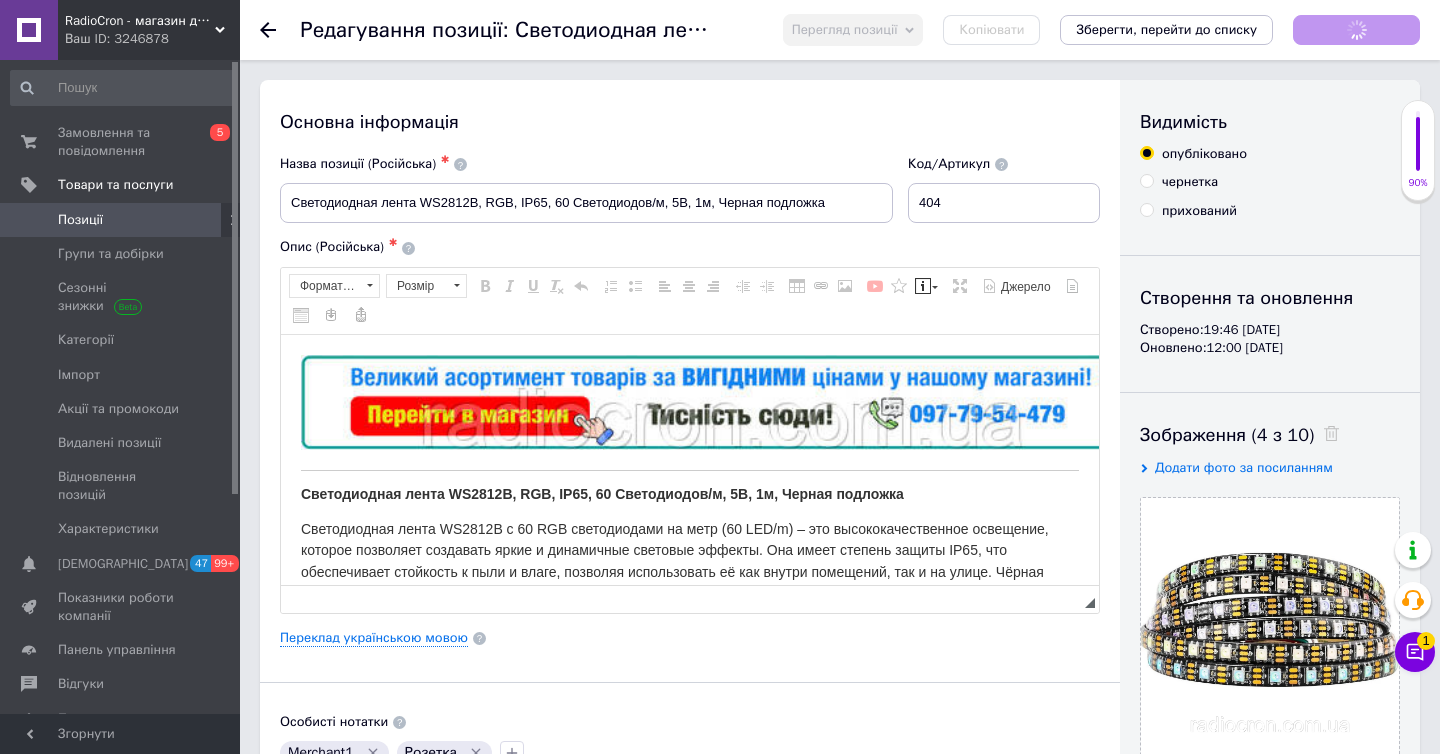 scroll, scrollTop: 0, scrollLeft: 0, axis: both 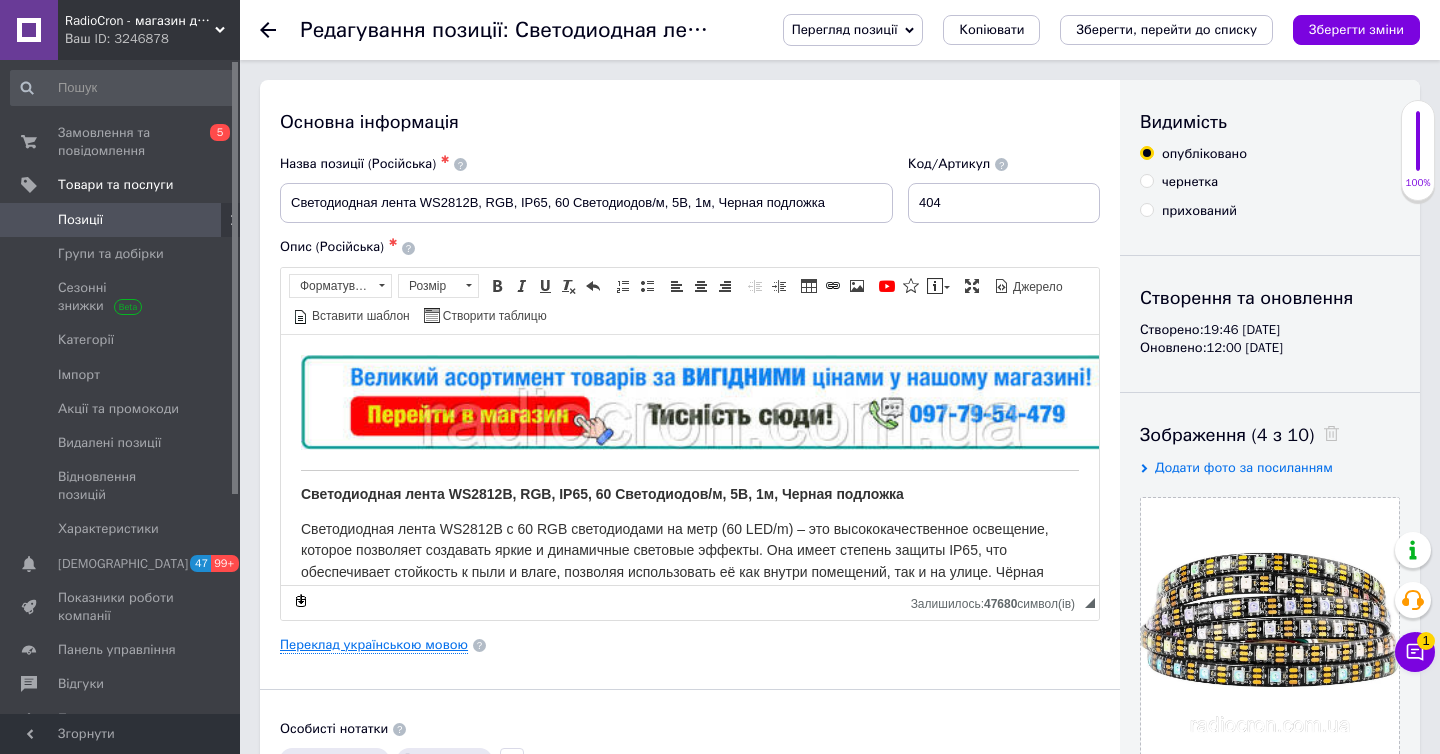 click on "Переклад українською мовою" at bounding box center [374, 645] 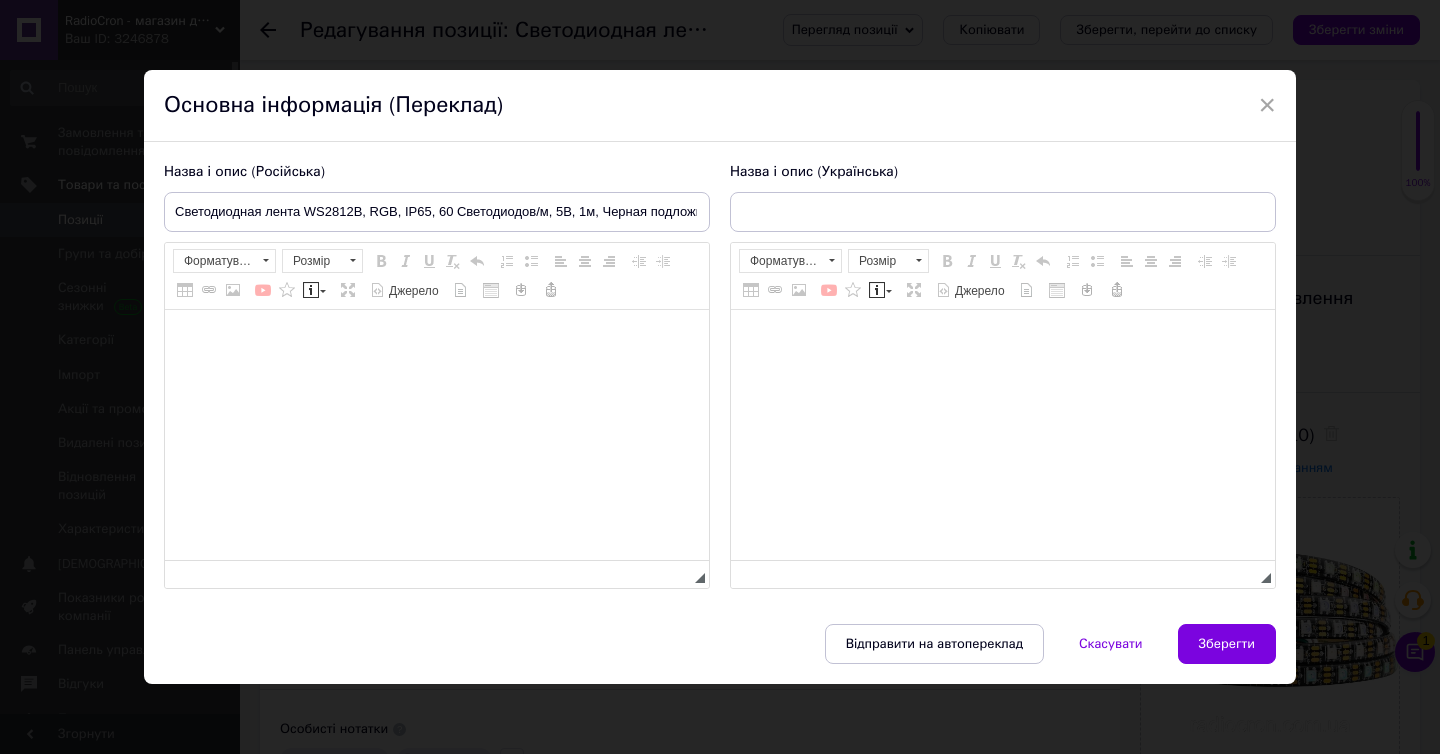 scroll, scrollTop: 0, scrollLeft: 0, axis: both 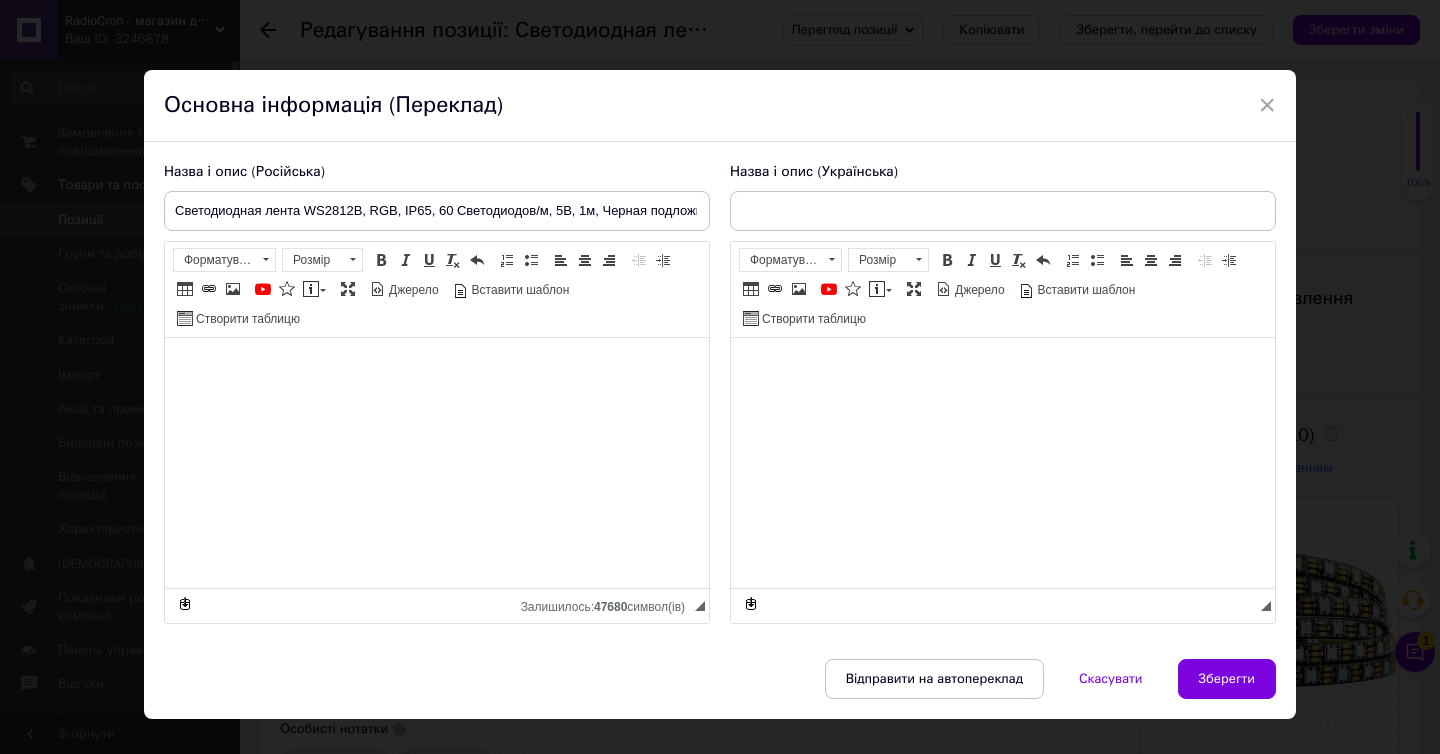 type on "Світлодіодна стрічка WS2812B, RGB, IP65, 60 Світлодіодів/м, 5В, 1м, Чорна підкладка" 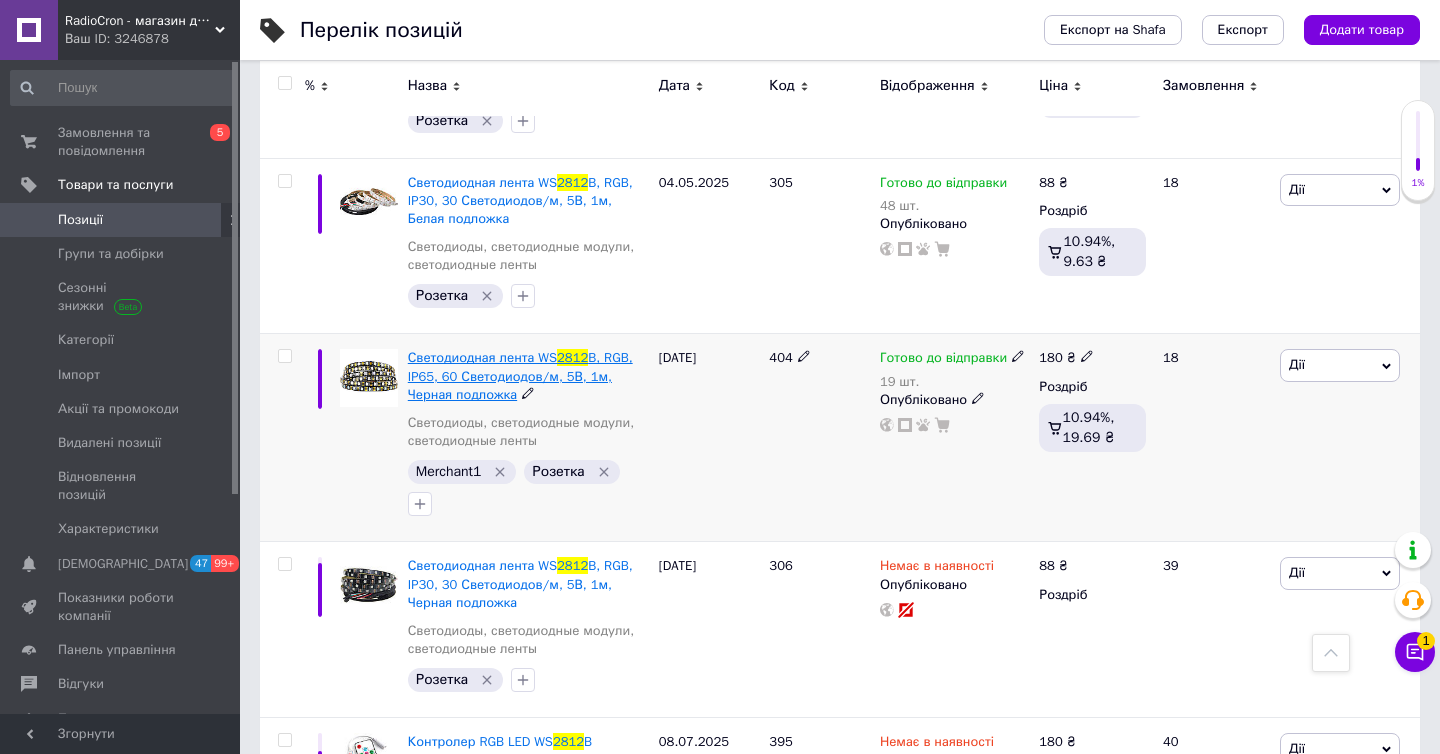 scroll, scrollTop: 1486, scrollLeft: 0, axis: vertical 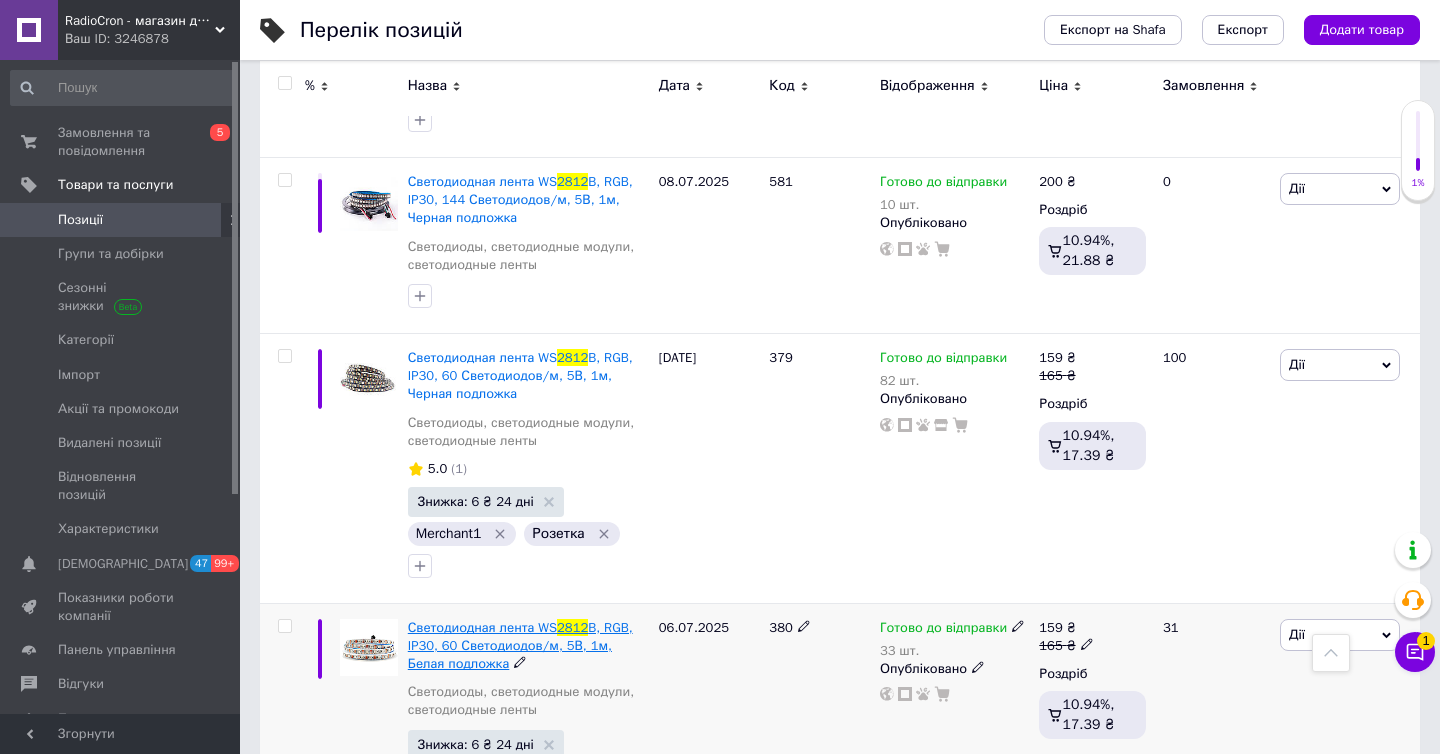 click on "B, RGB, IP30, 60 Светодиодов/м, 5В, 1м, Белая подложка" at bounding box center [520, 645] 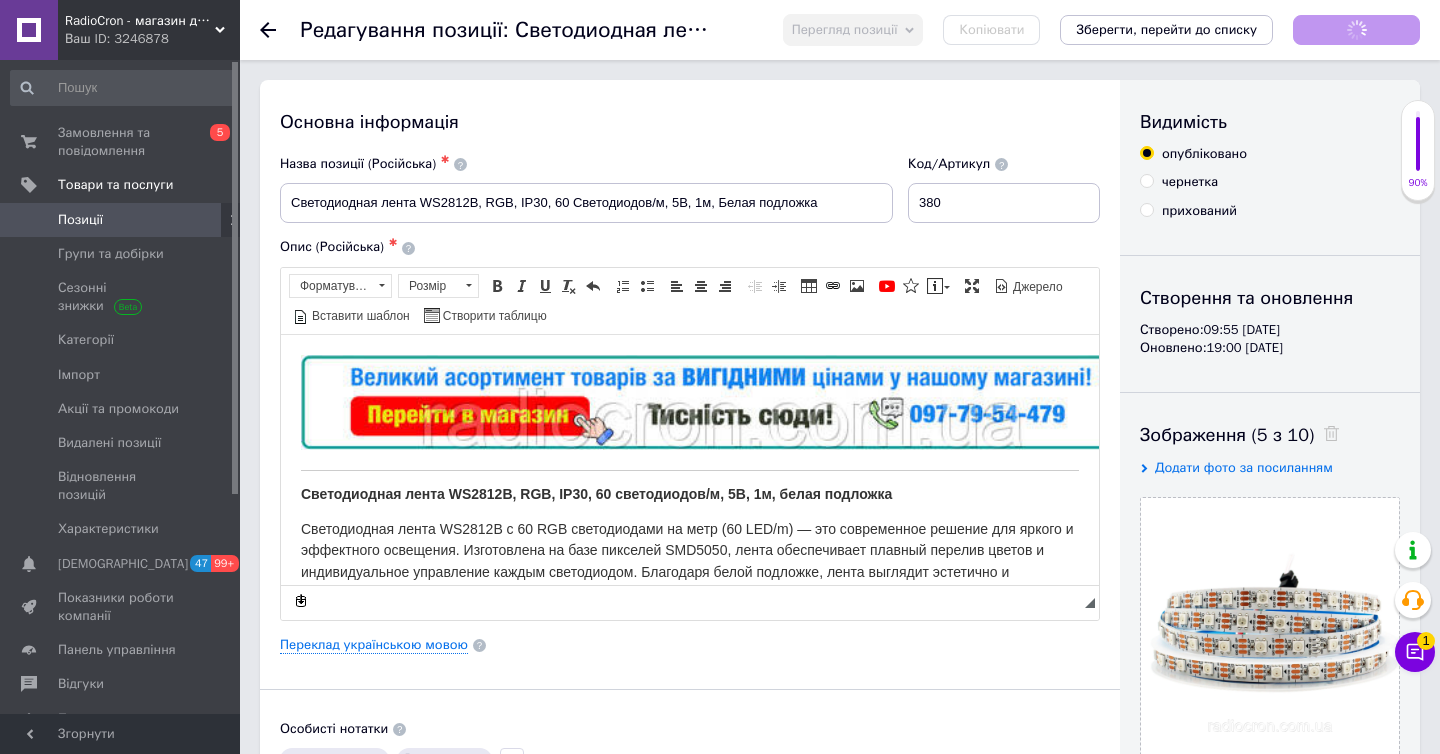 scroll, scrollTop: 0, scrollLeft: 0, axis: both 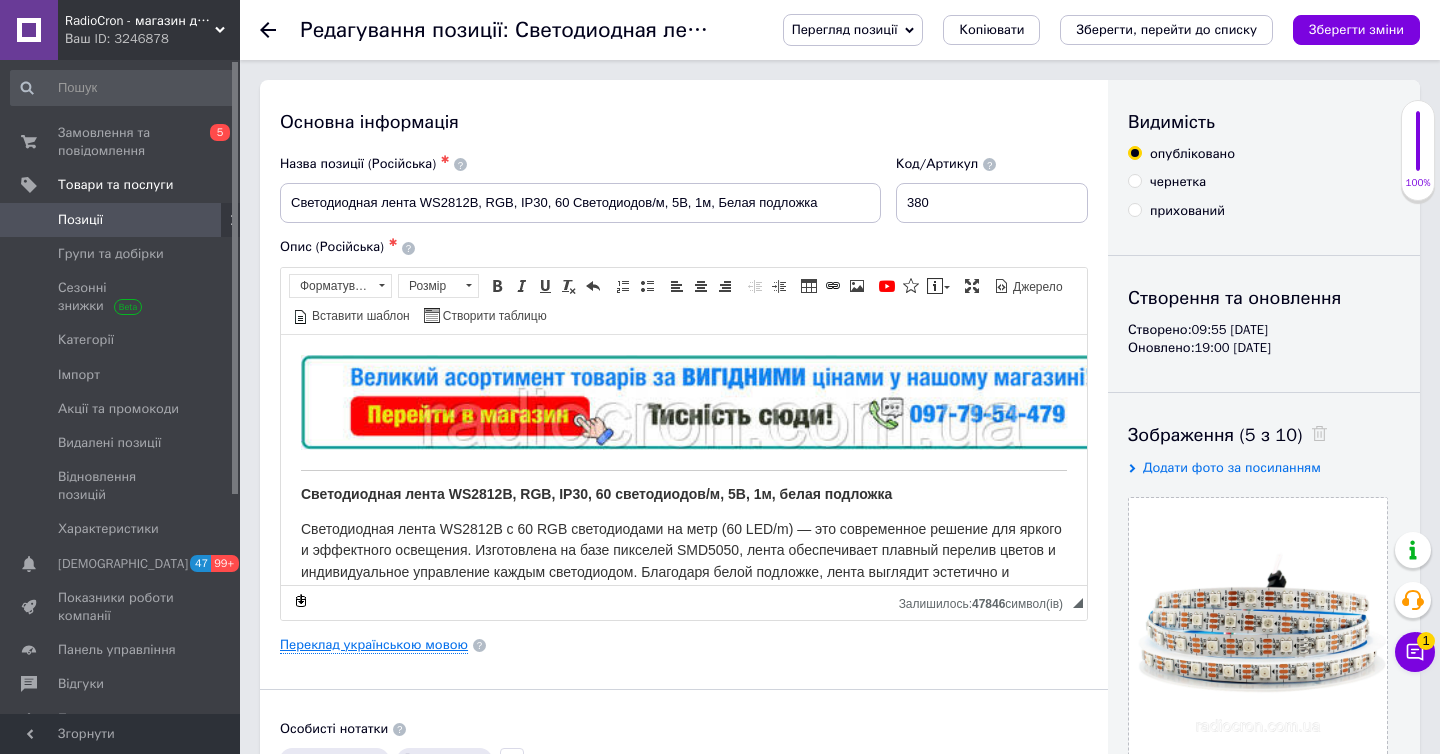 click on "Переклад українською мовою" at bounding box center [374, 645] 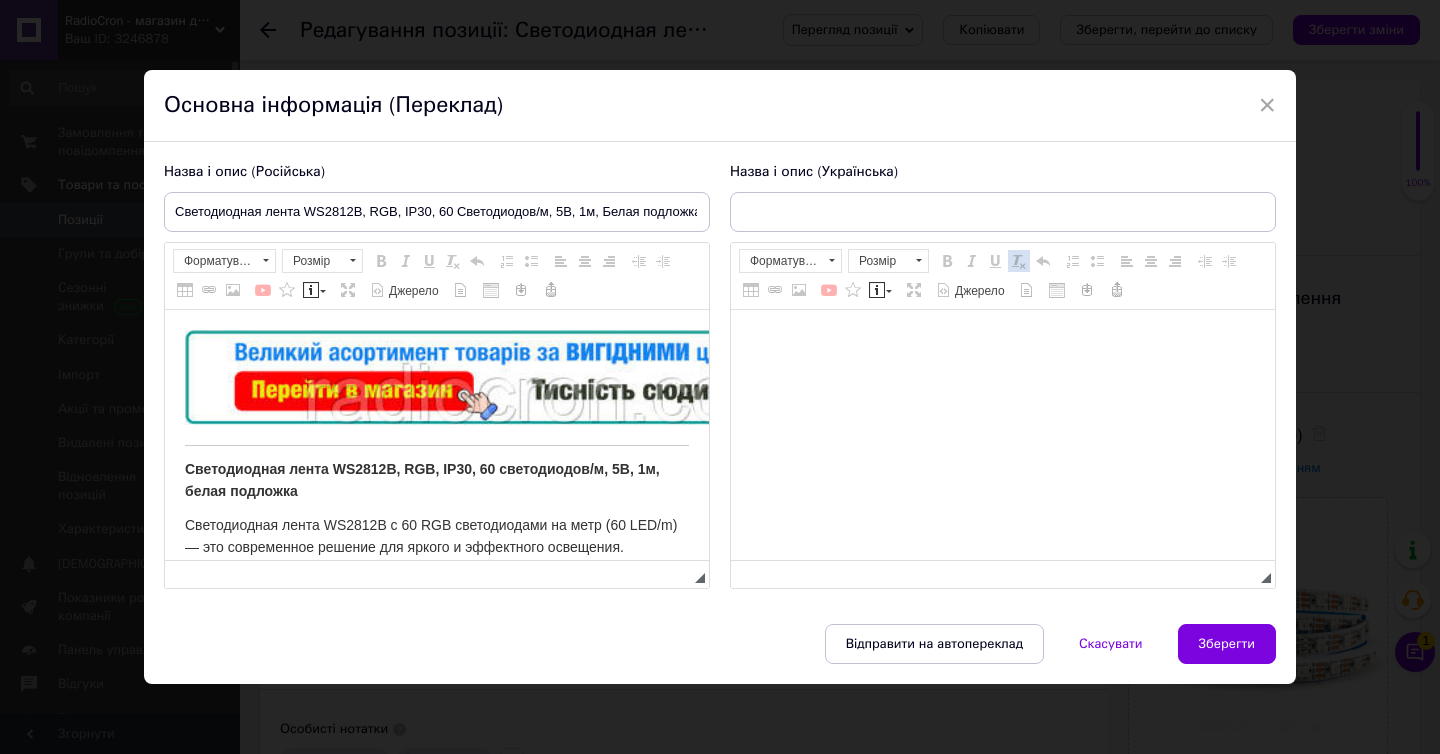 scroll, scrollTop: 0, scrollLeft: 0, axis: both 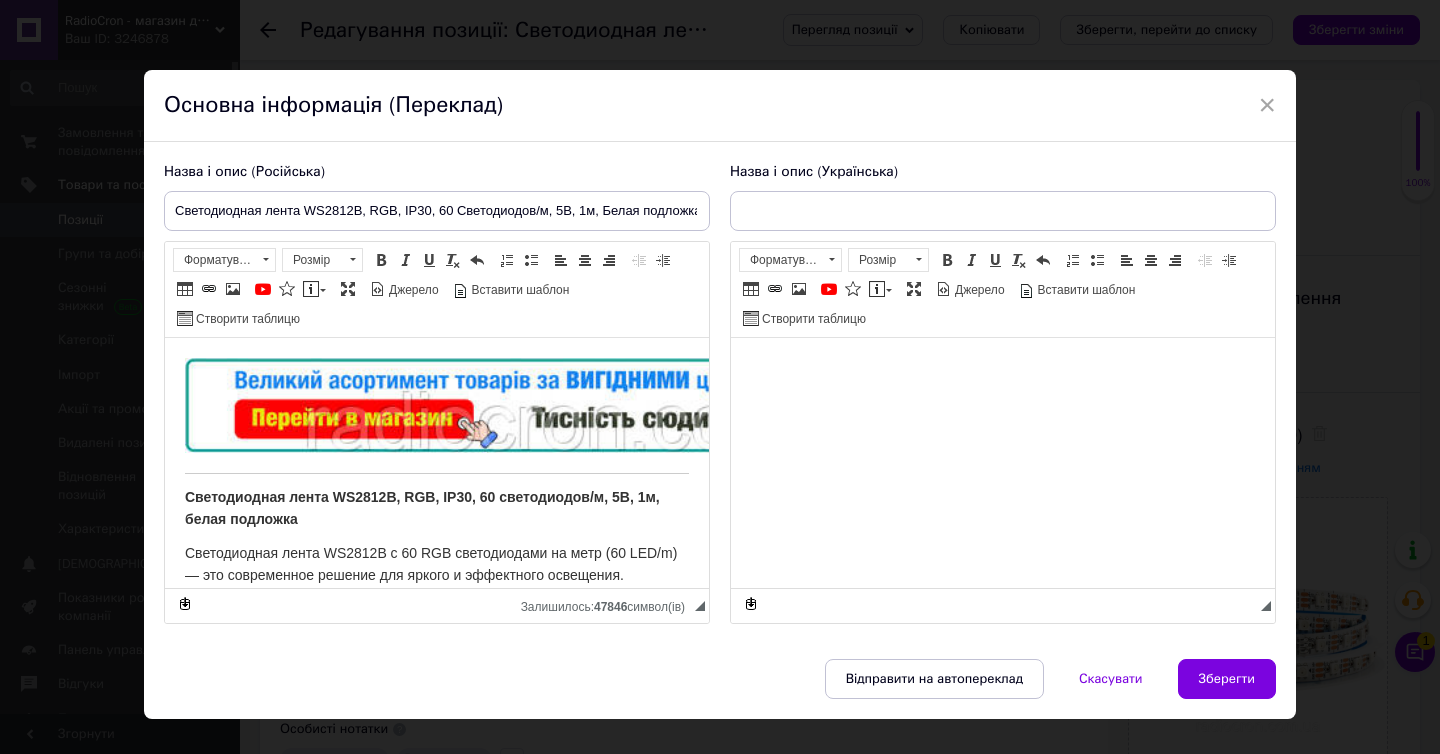 type on "Світлодіодна стрічка WS2812B, RGB, IP30, 60 Світлодіодів/м, 5В, 1м, Біла підкладка" 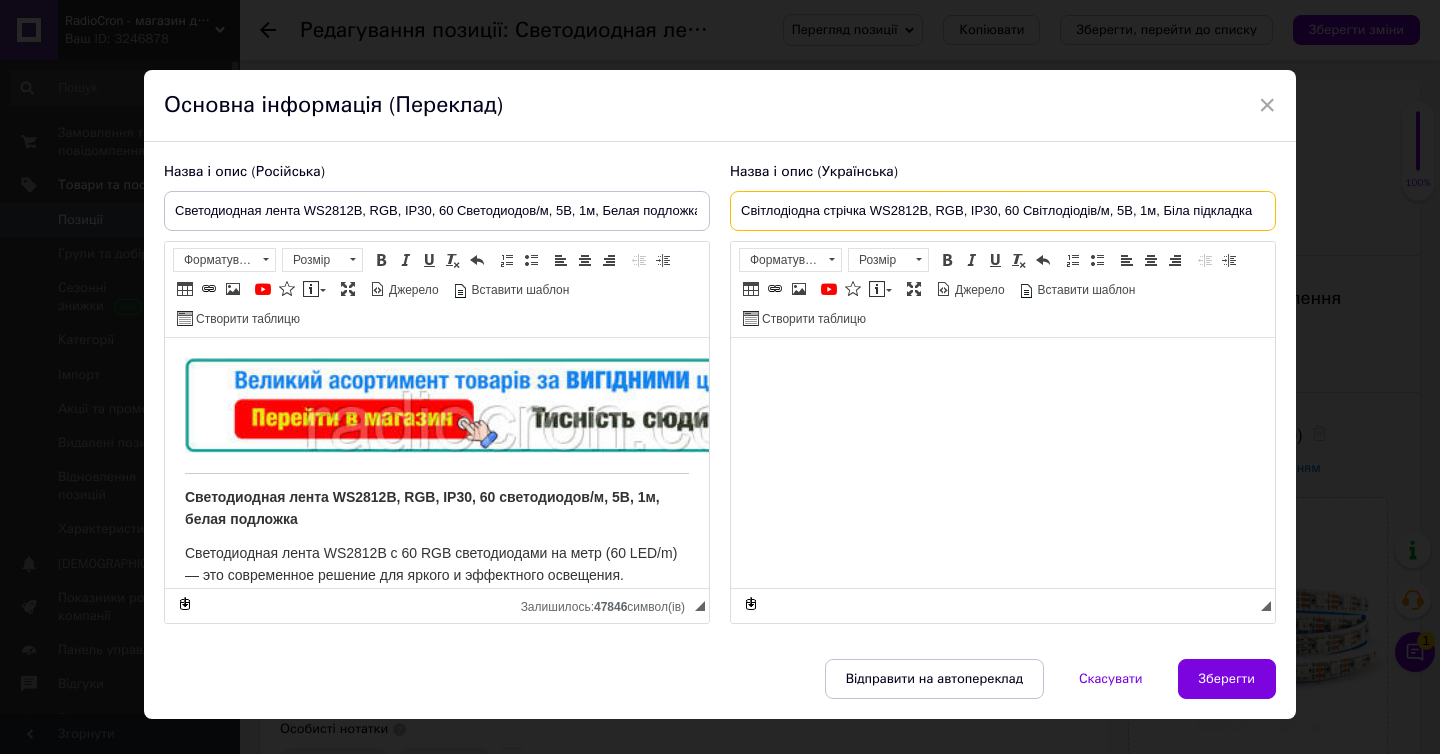 click on "Світлодіодна стрічка WS2812B, RGB, IP30, 60 Світлодіодів/м, 5В, 1м, Біла підкладка" at bounding box center (1003, 211) 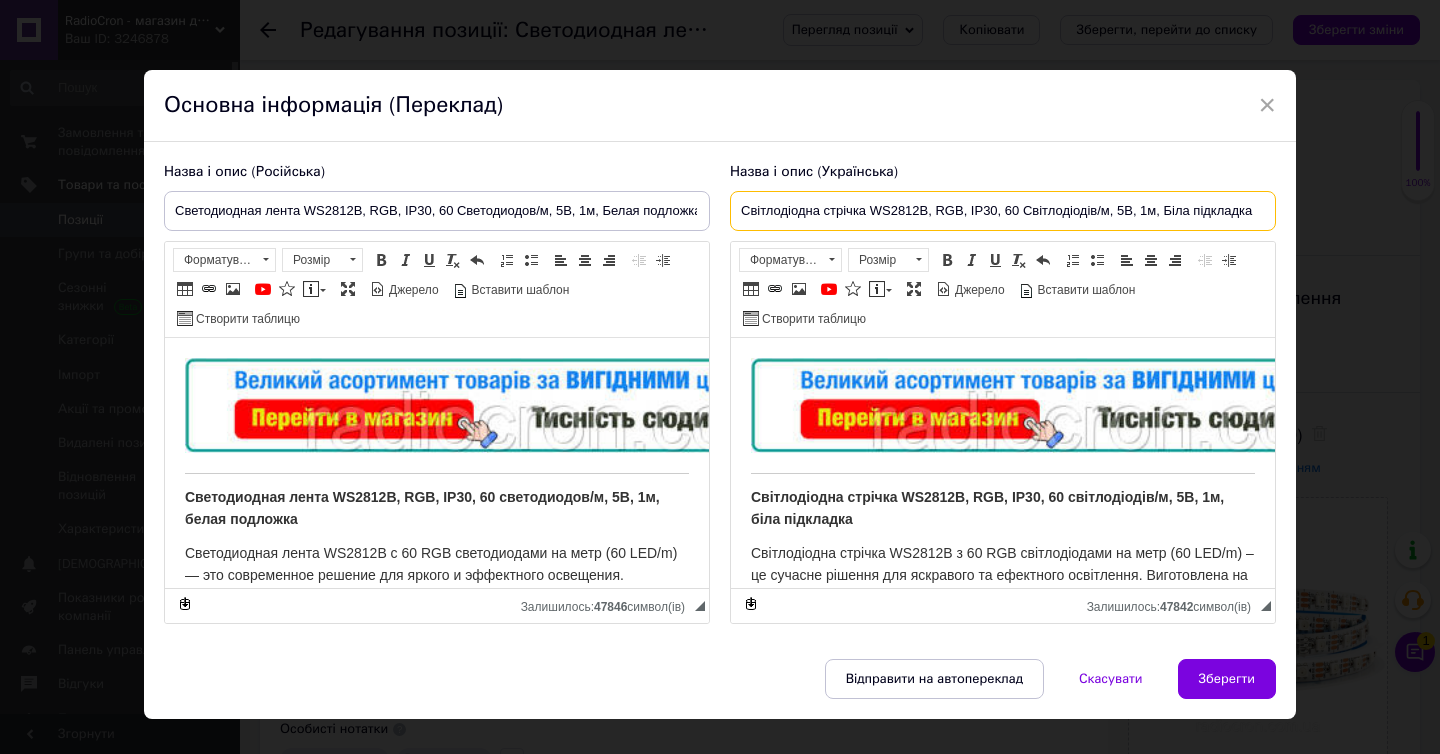 click on "Світлодіодна стрічка WS2812B, RGB, IP30, 60 Світлодіодів/м, 5В, 1м, Біла підкладка" at bounding box center [1003, 211] 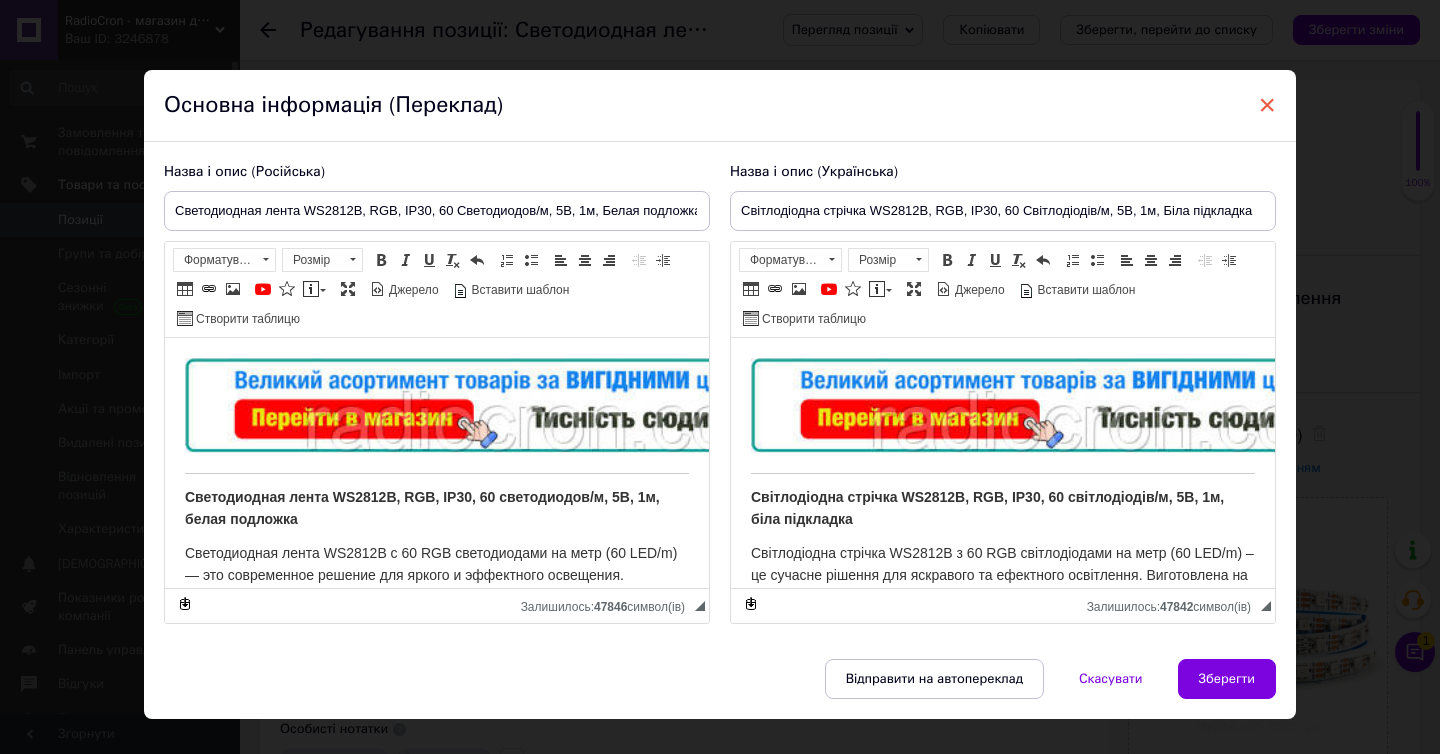 click on "×" at bounding box center [1267, 105] 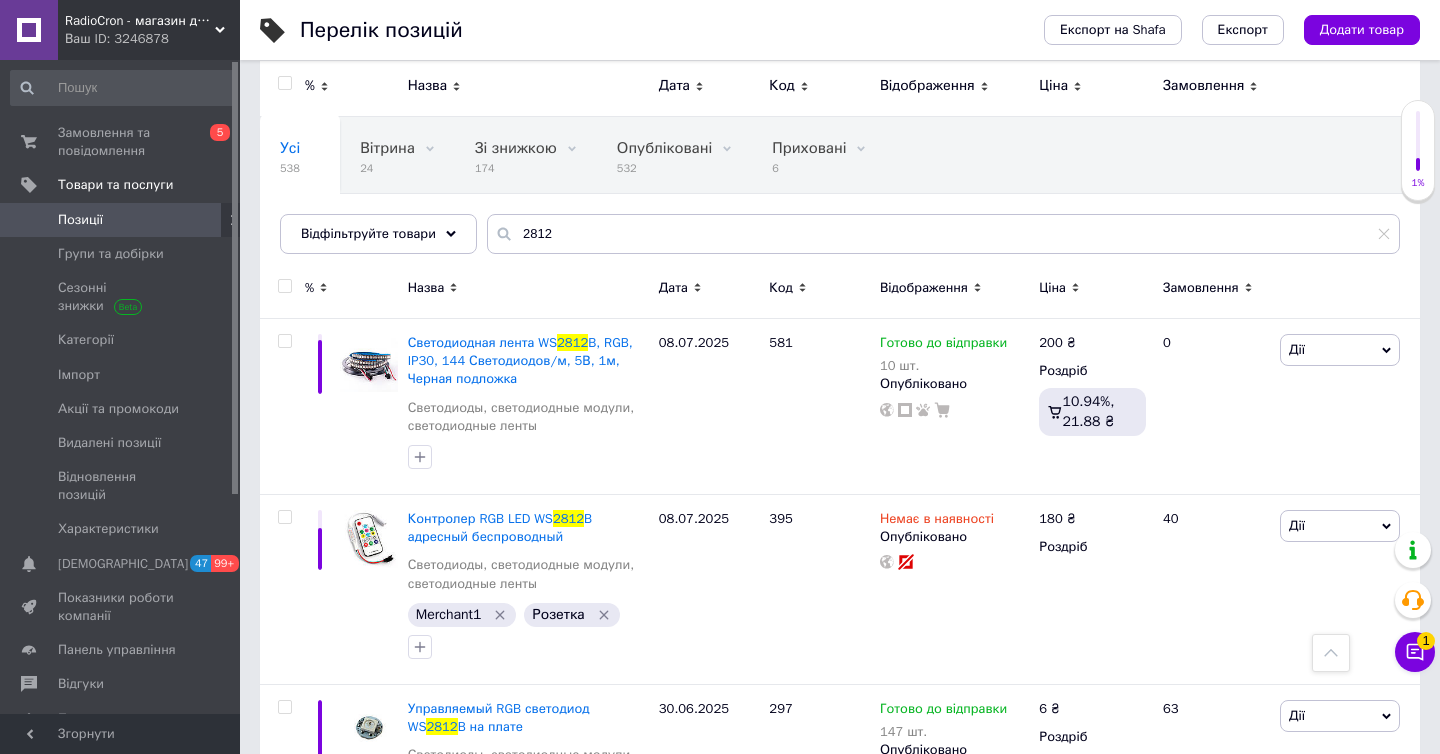 scroll, scrollTop: 0, scrollLeft: 0, axis: both 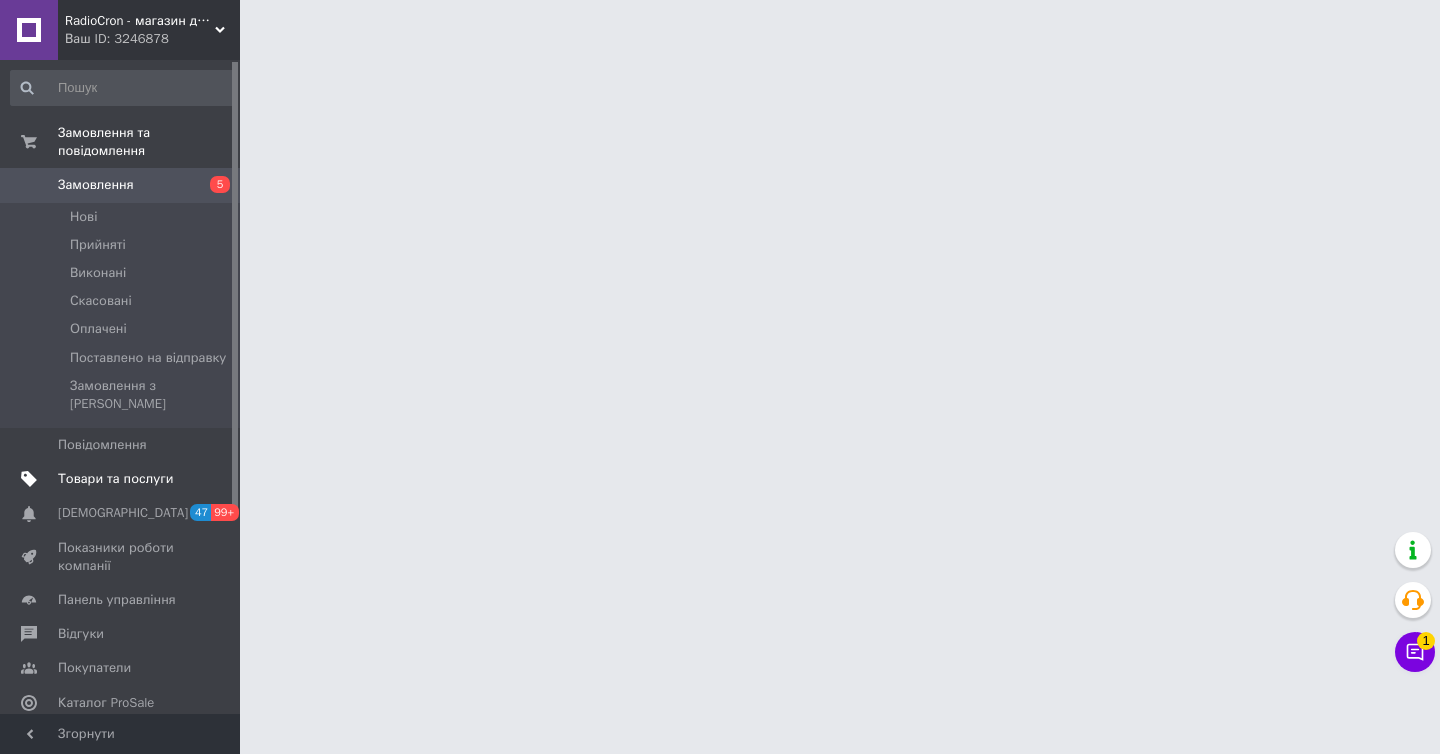 click on "Товари та послуги" at bounding box center [123, 479] 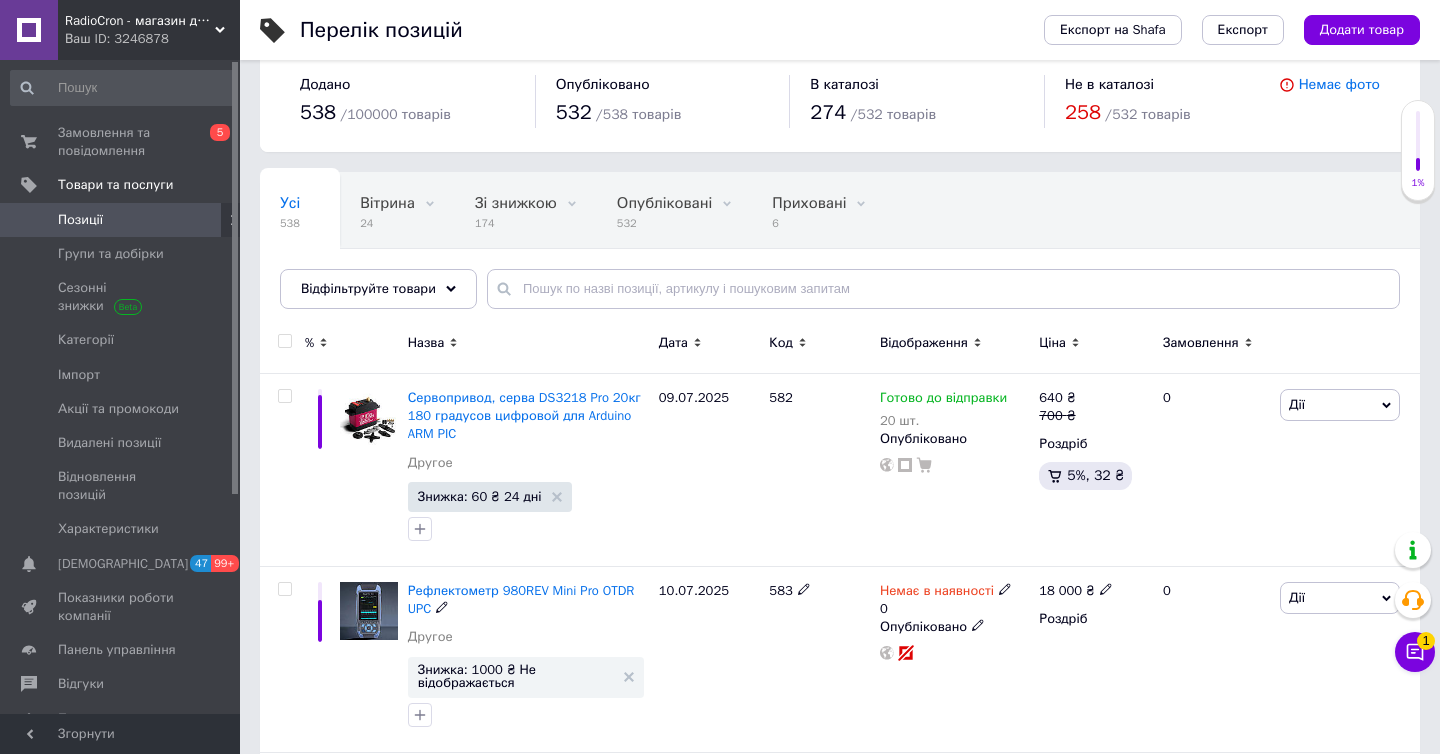 scroll, scrollTop: 8, scrollLeft: 0, axis: vertical 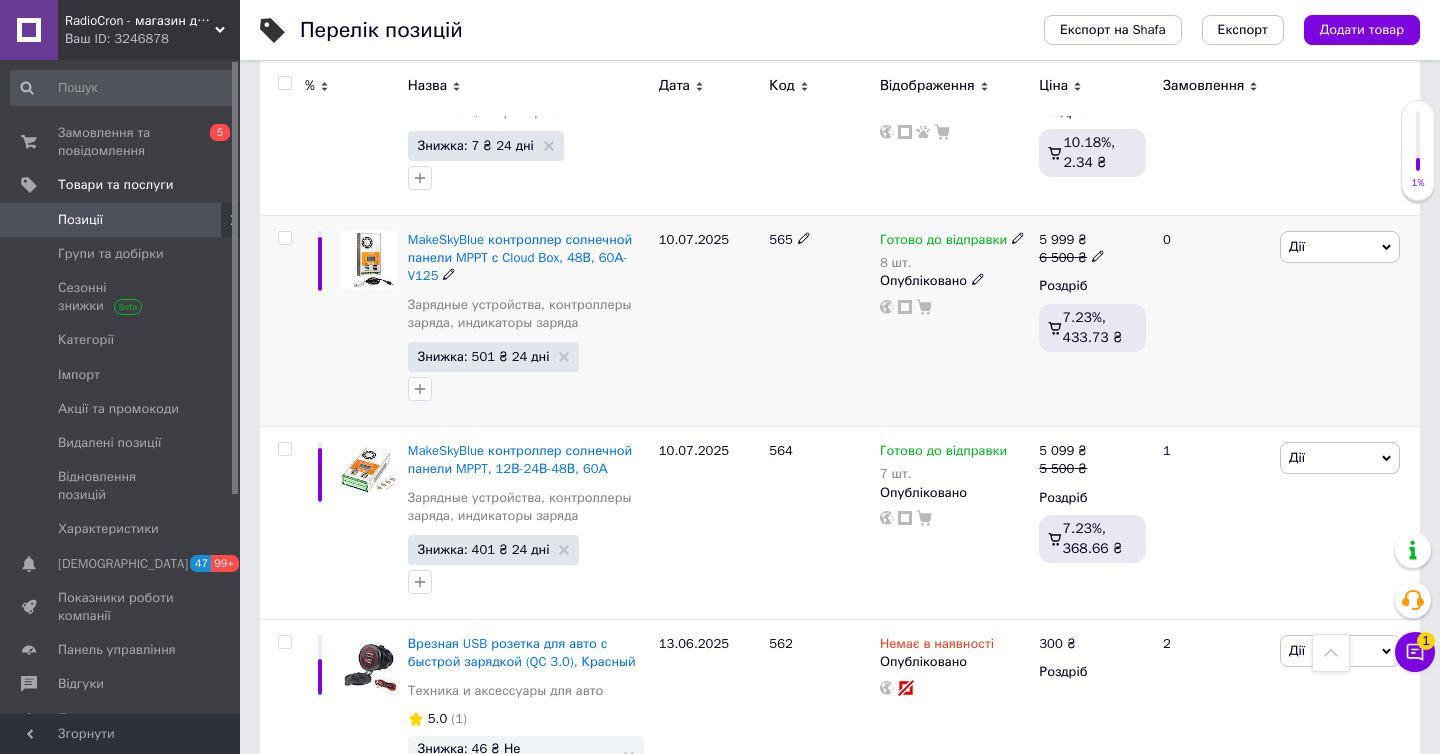 click on "Готово до відправки 8 шт. Опубліковано" at bounding box center (954, 321) 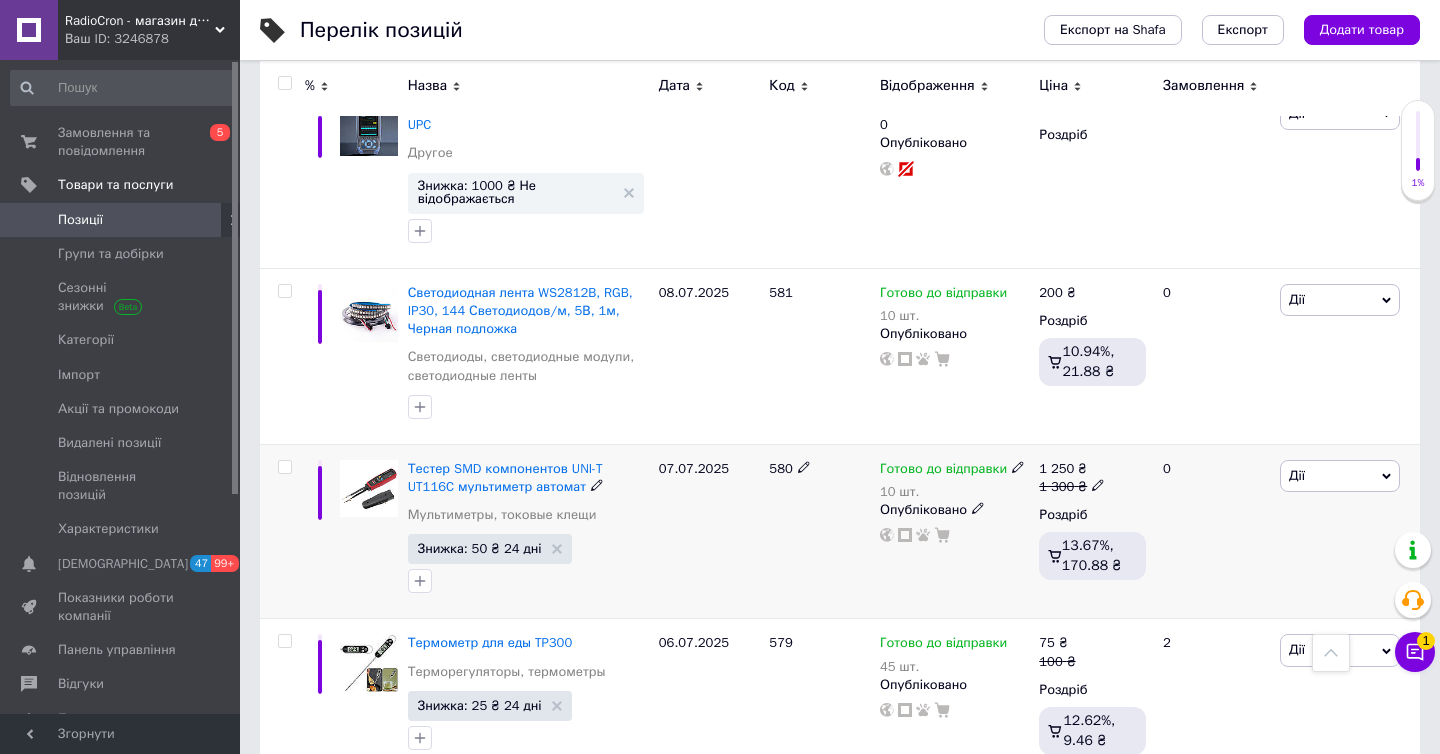scroll, scrollTop: 0, scrollLeft: 0, axis: both 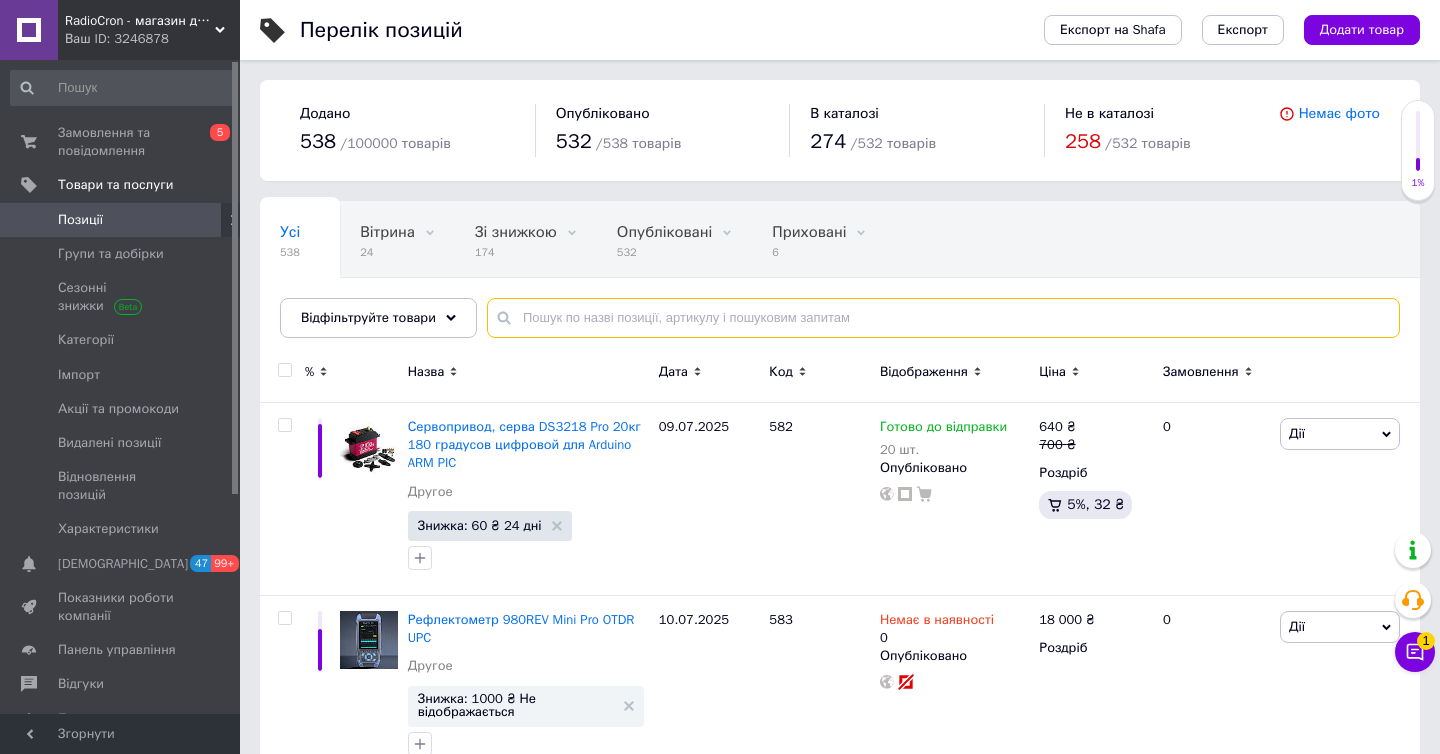 click at bounding box center (943, 318) 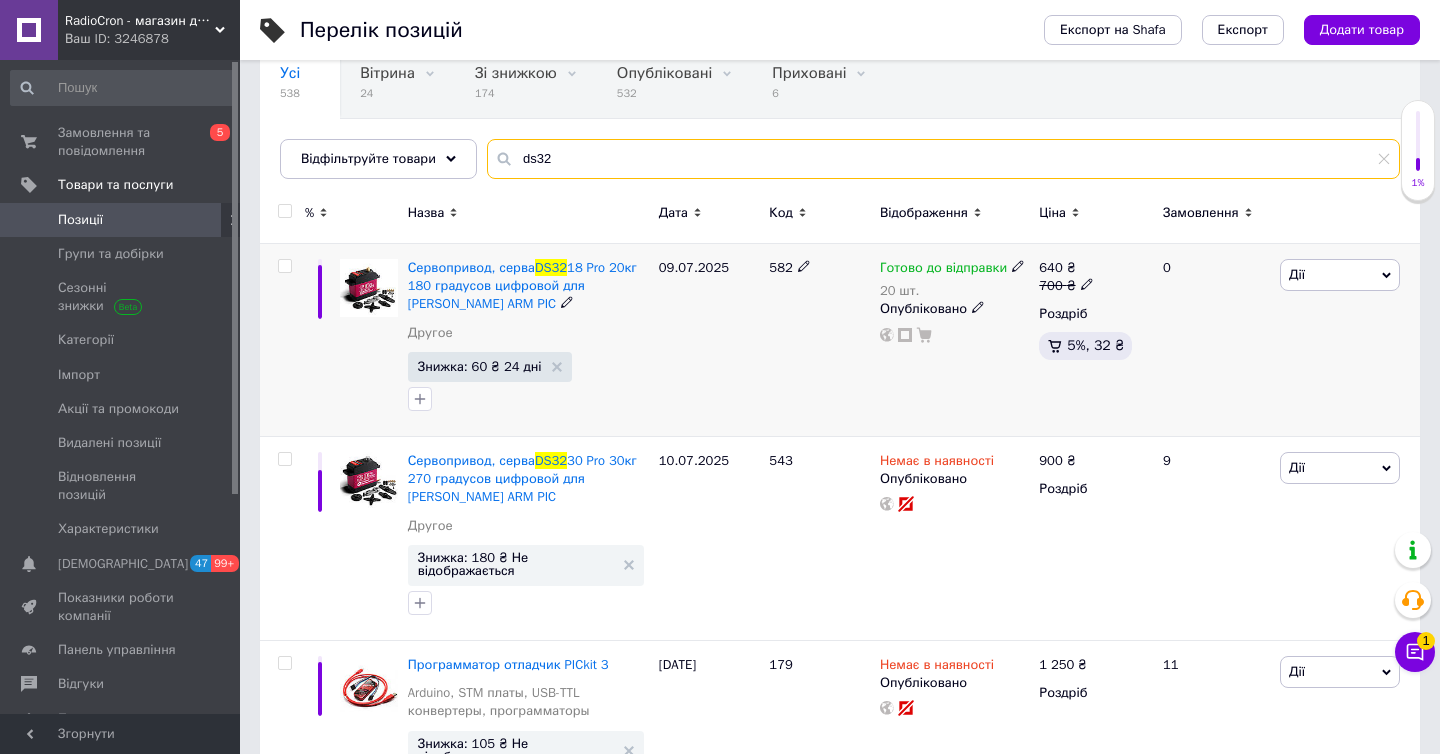 scroll, scrollTop: 250, scrollLeft: 0, axis: vertical 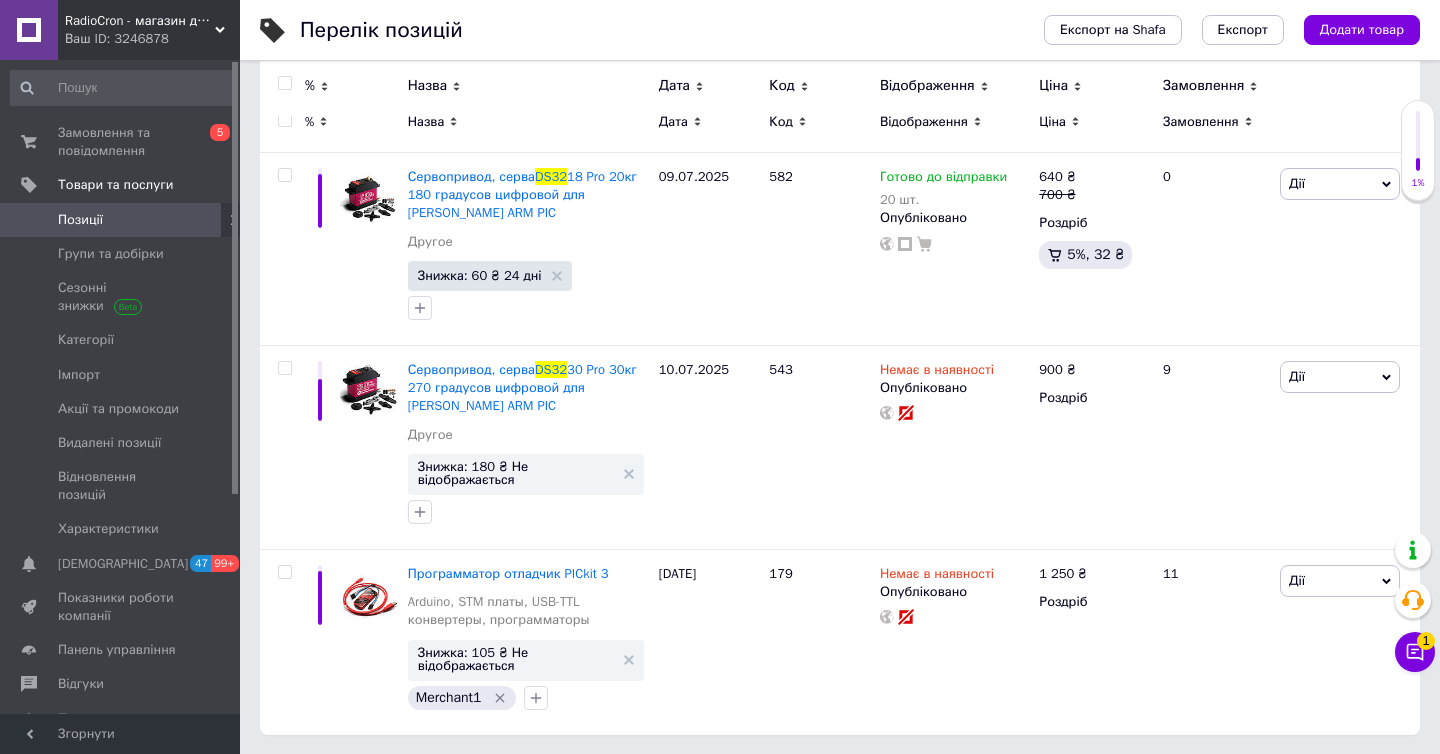 type on "ds32" 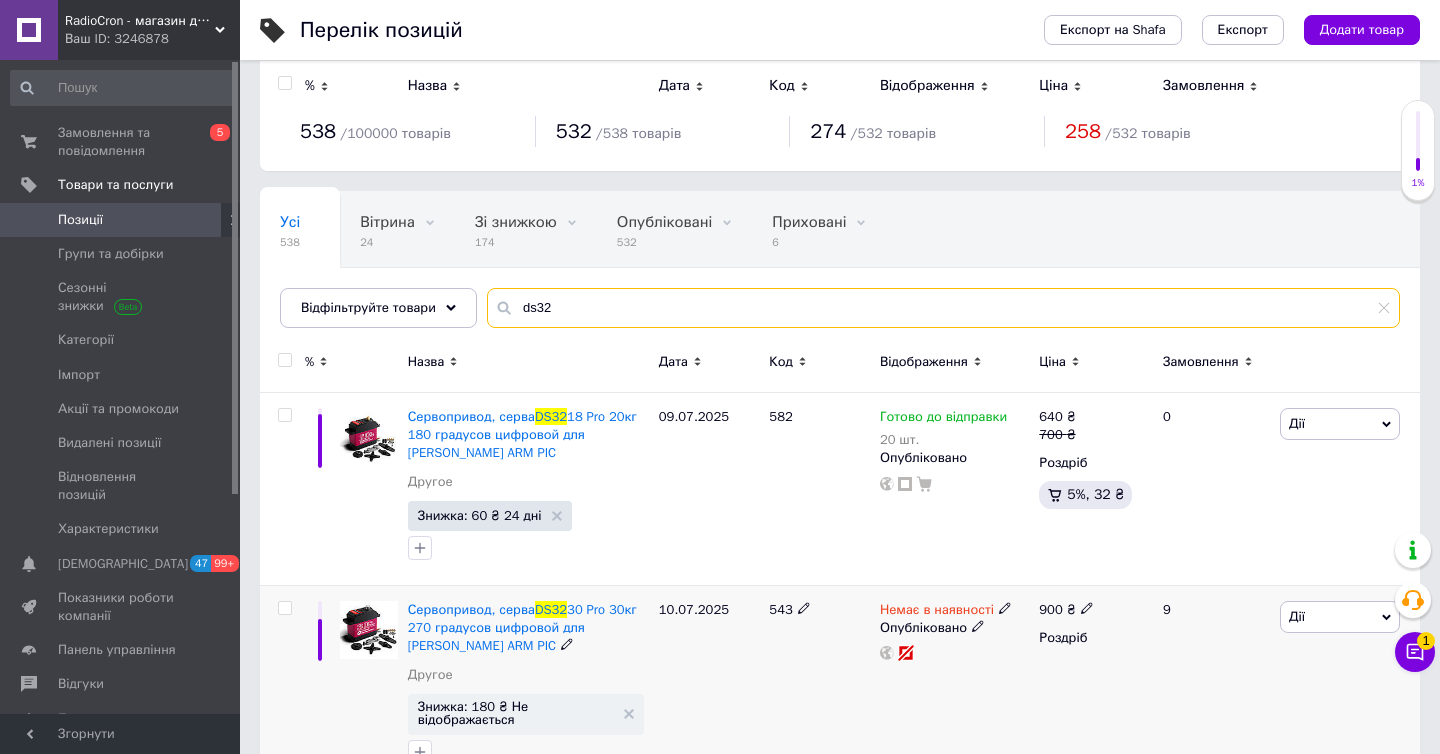 scroll, scrollTop: 0, scrollLeft: 0, axis: both 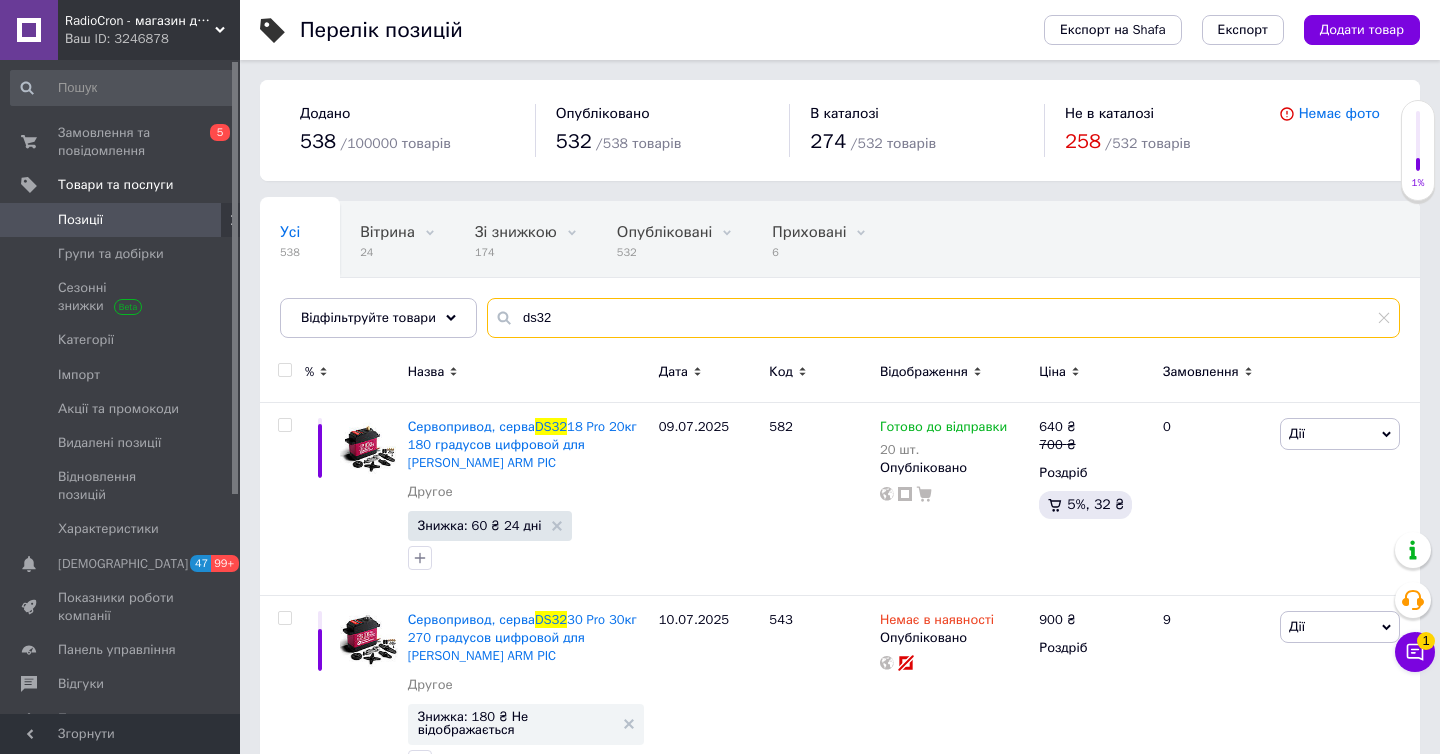 click on "ds32" at bounding box center (943, 318) 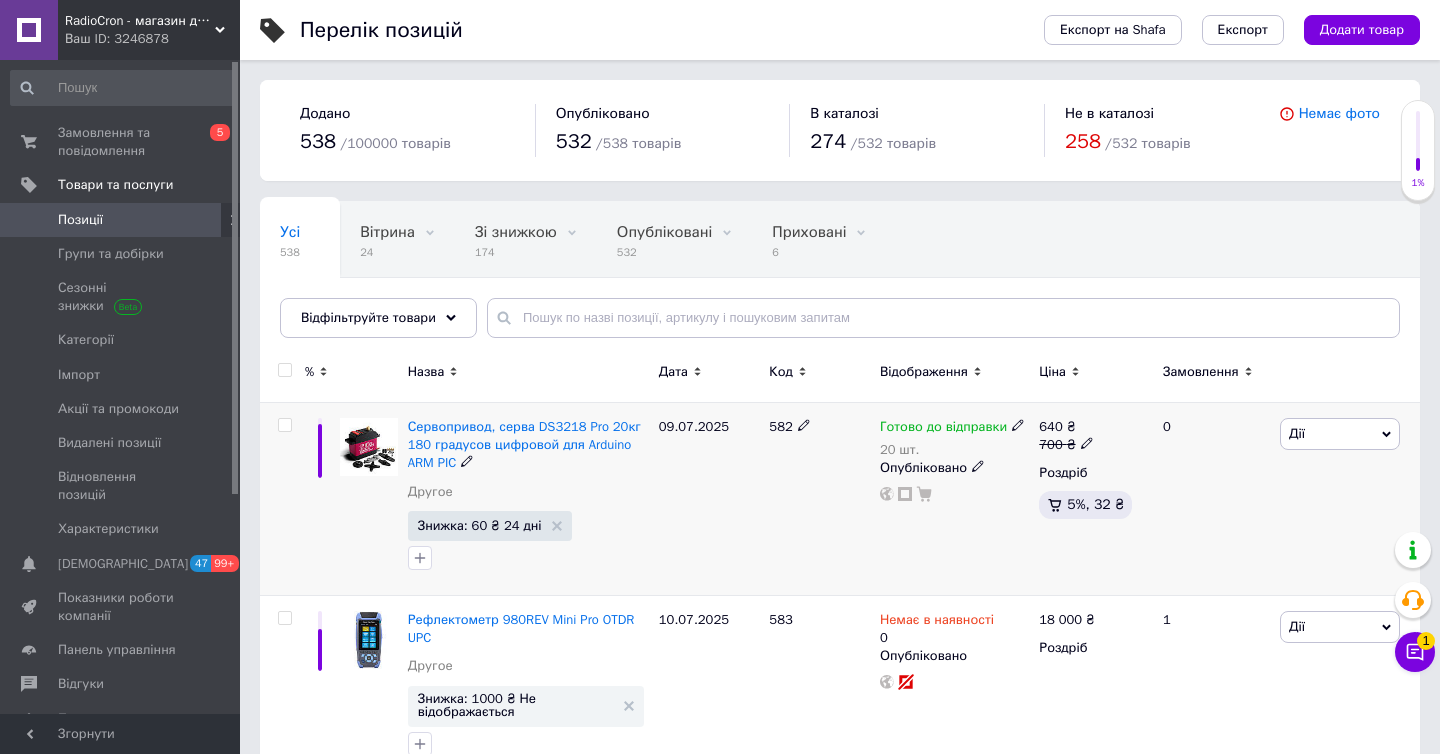 click on "582" at bounding box center [819, 499] 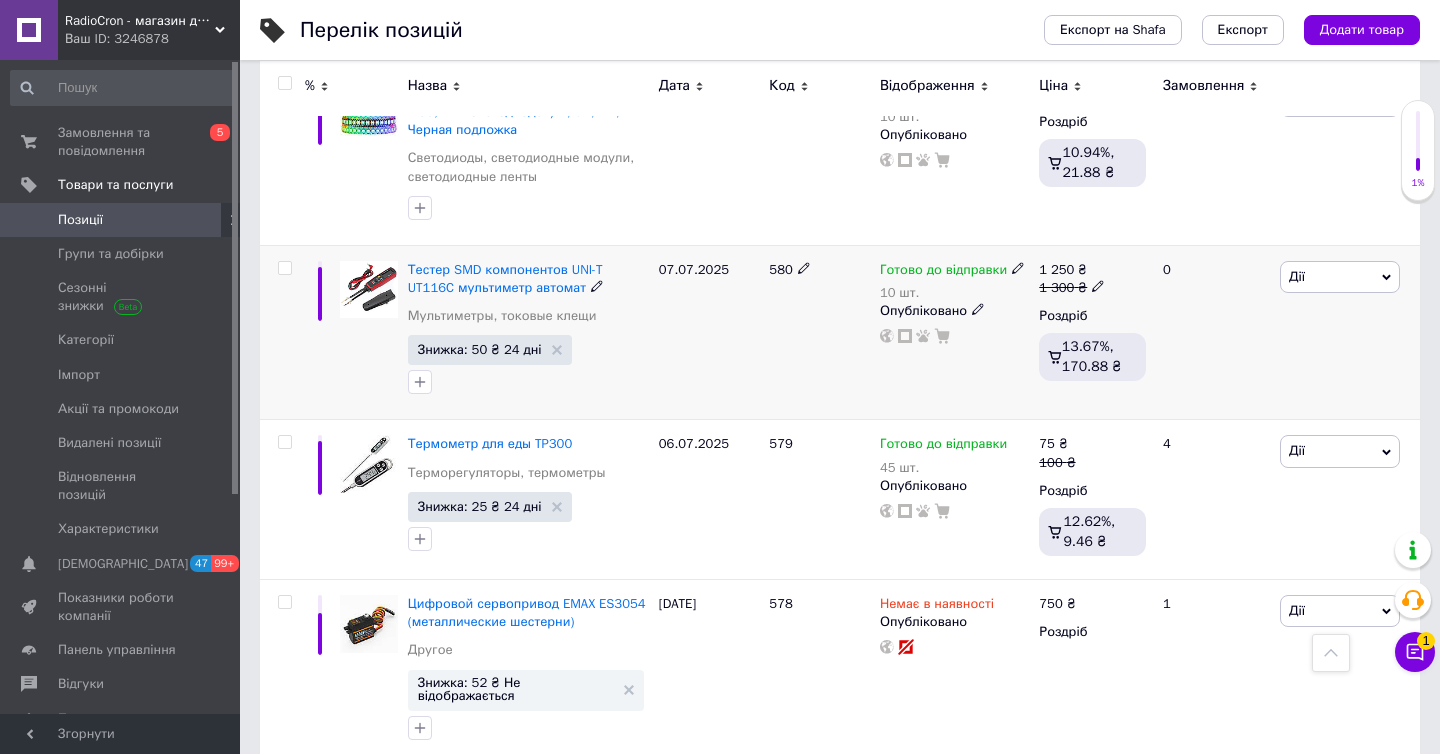scroll, scrollTop: 0, scrollLeft: 0, axis: both 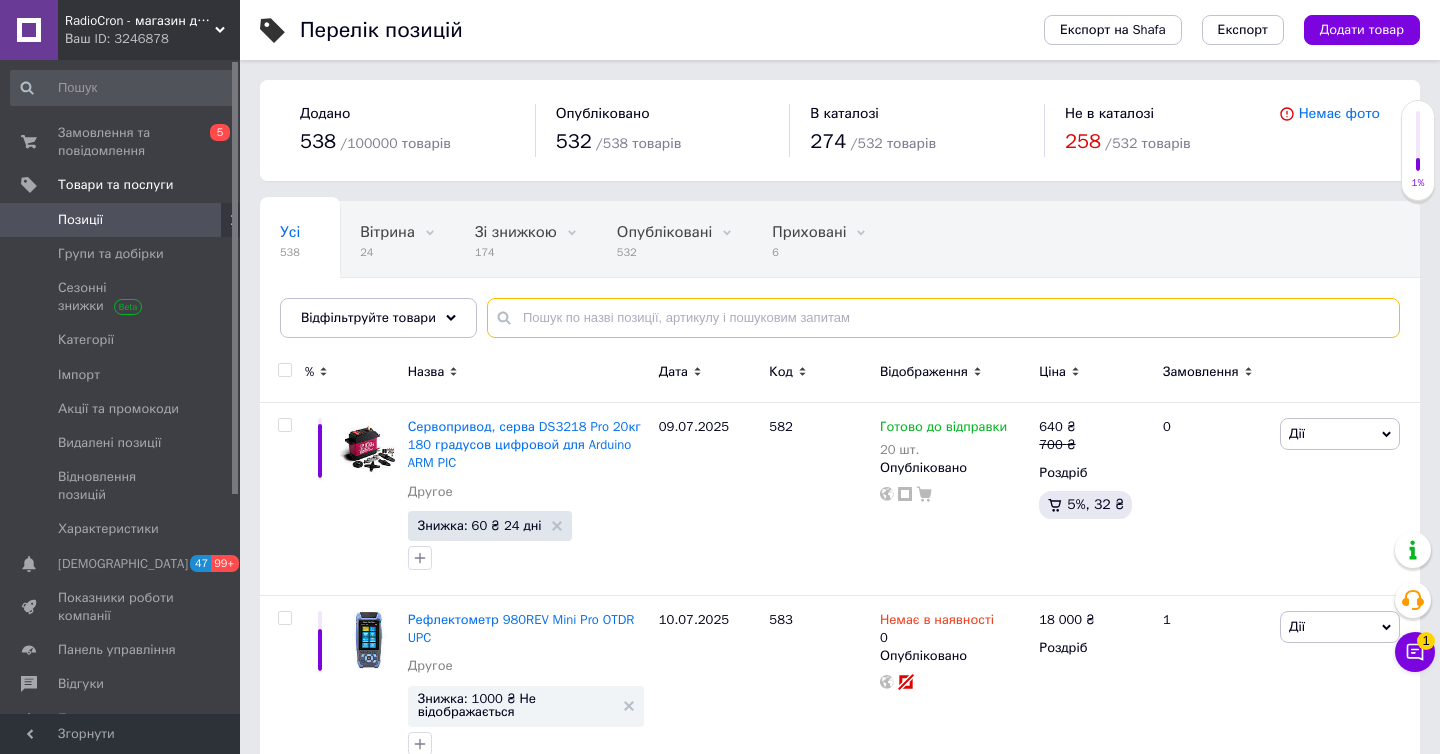 click at bounding box center (943, 318) 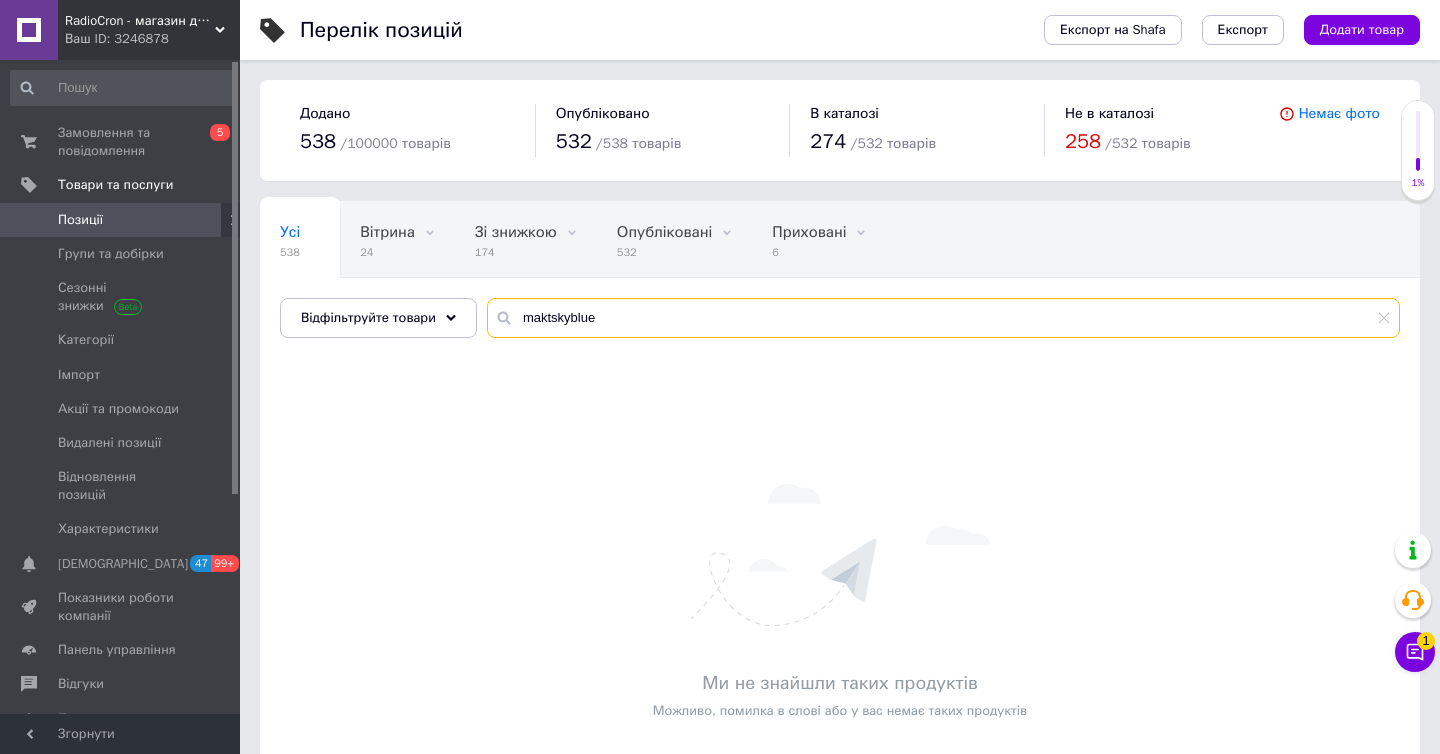 click on "maktskyblue" at bounding box center [943, 318] 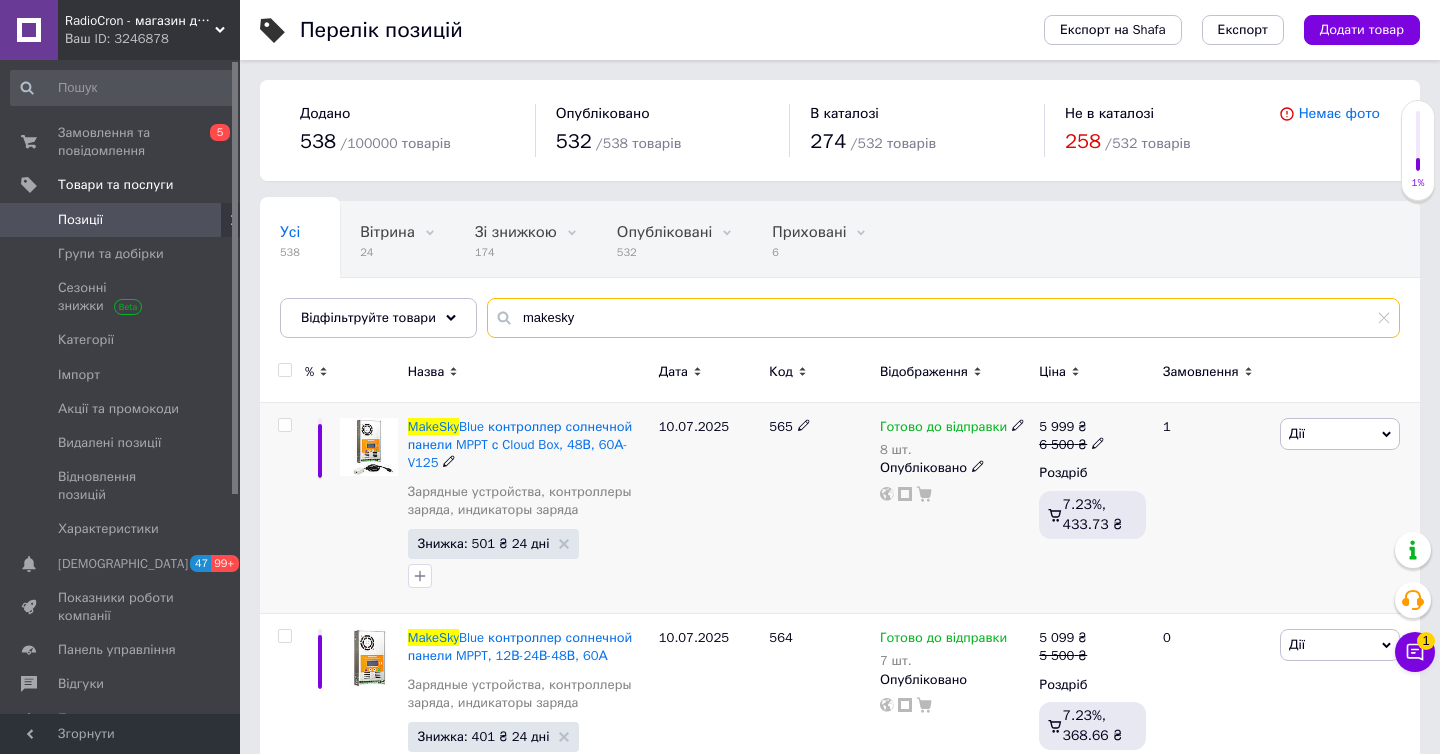 scroll, scrollTop: 72, scrollLeft: 0, axis: vertical 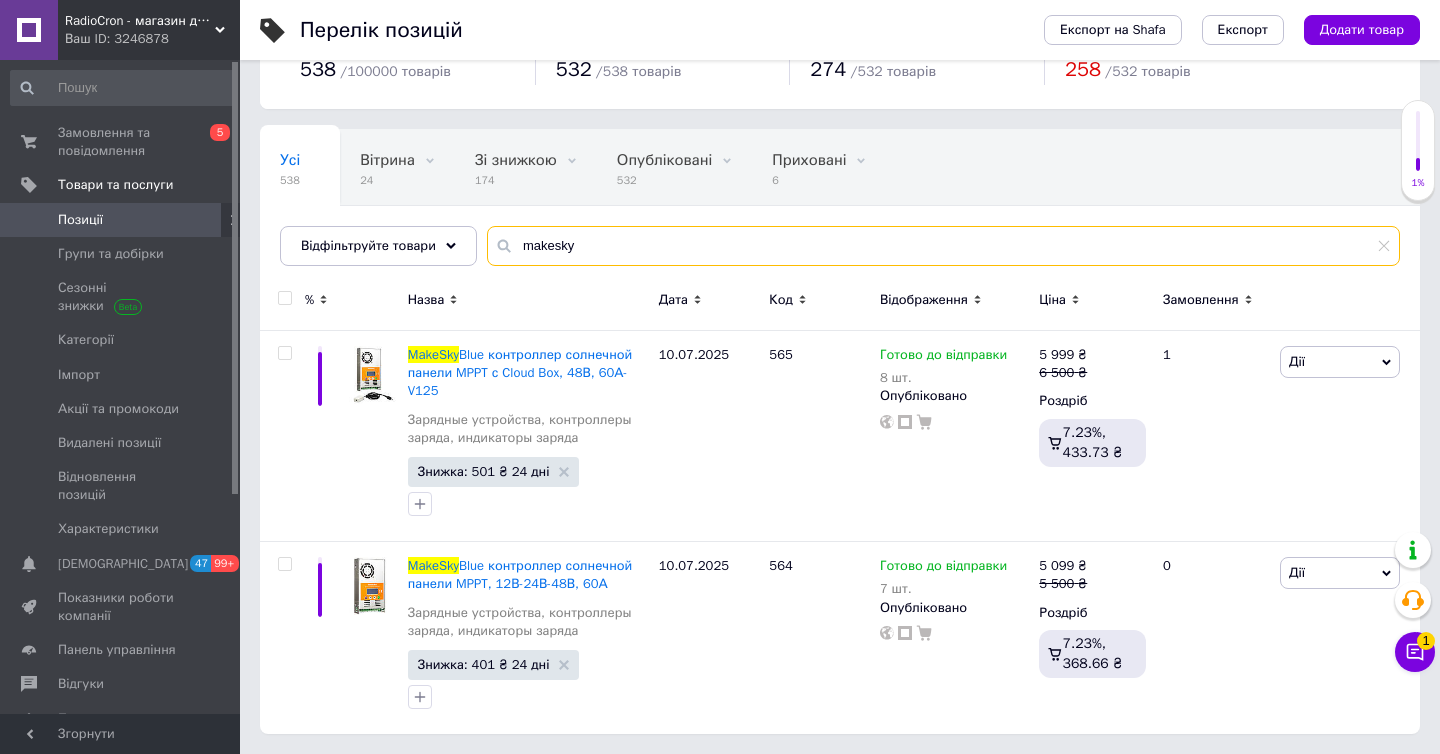 type on "makesky" 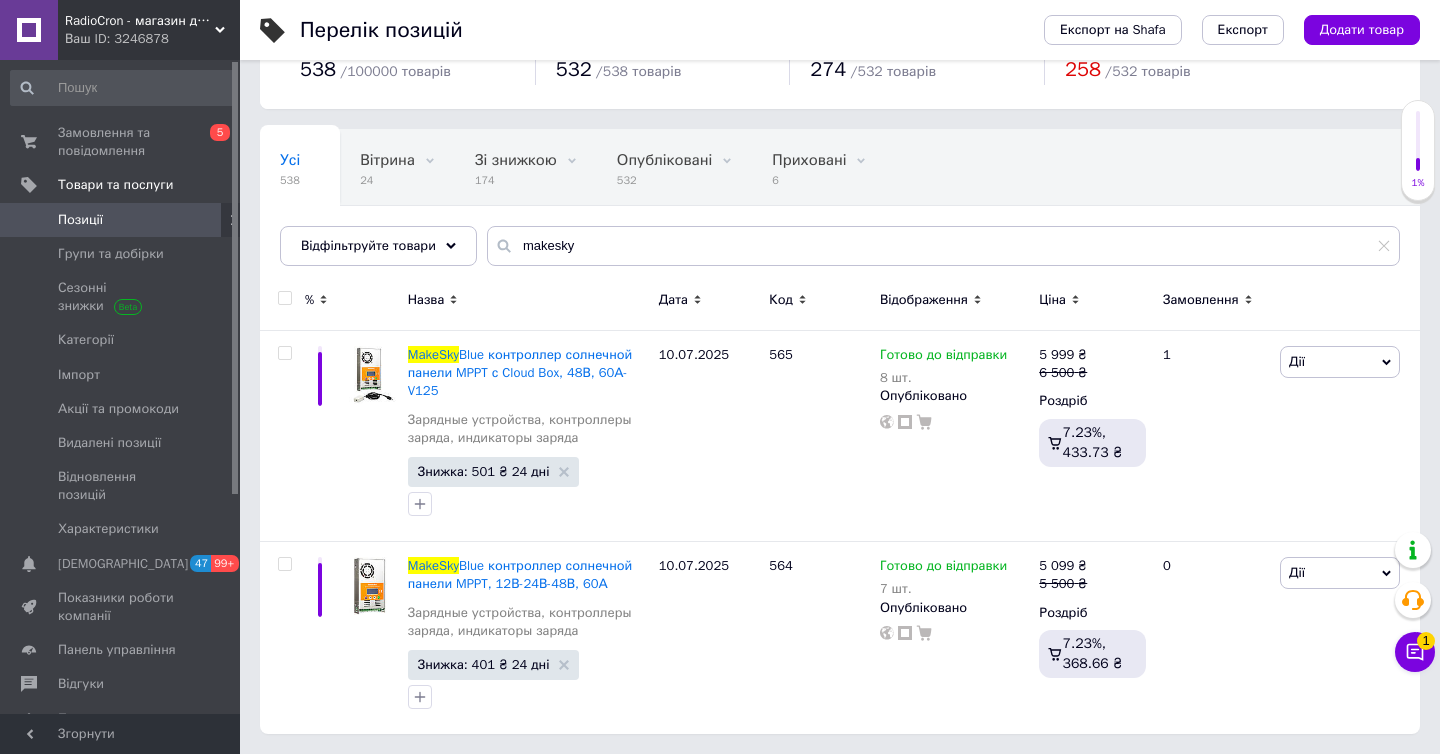 click on "Ваш ID: 3246878" at bounding box center [152, 39] 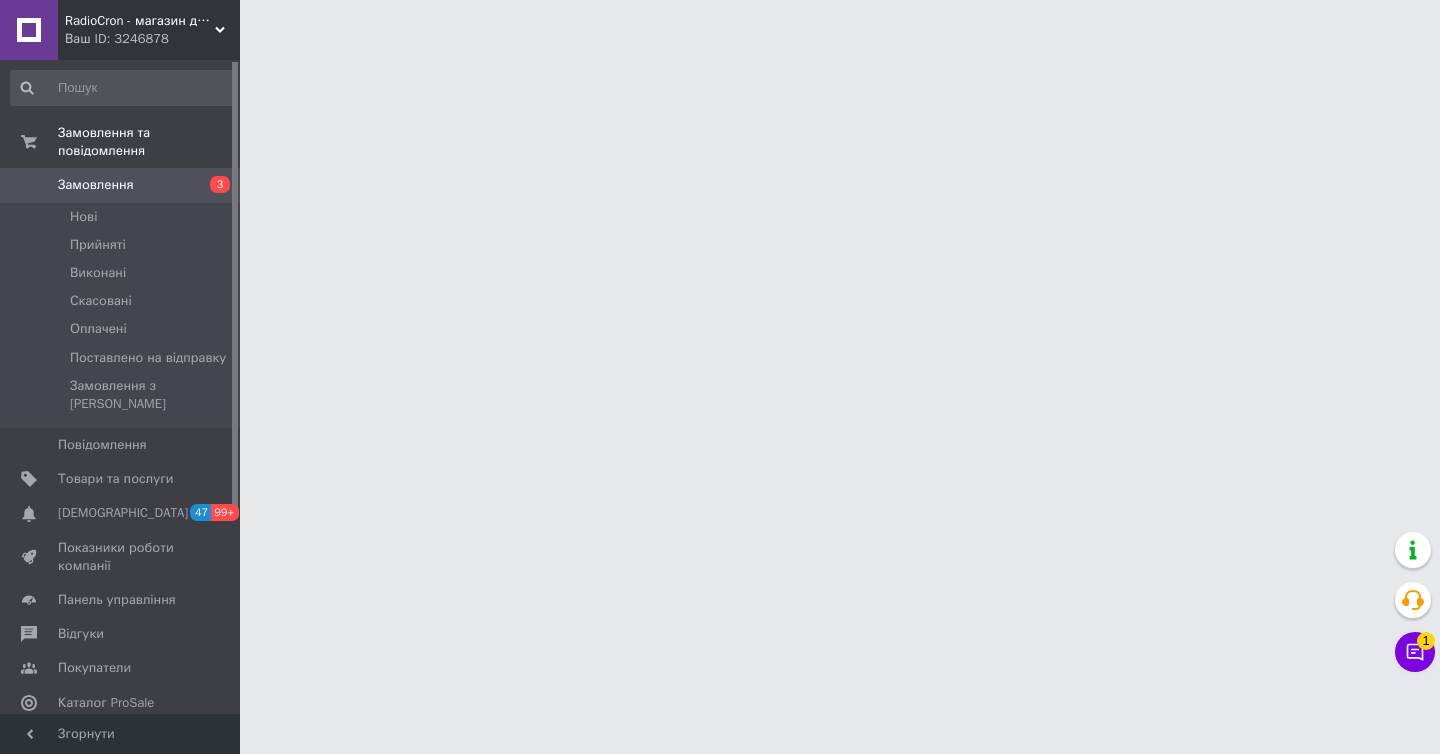 scroll, scrollTop: 0, scrollLeft: 0, axis: both 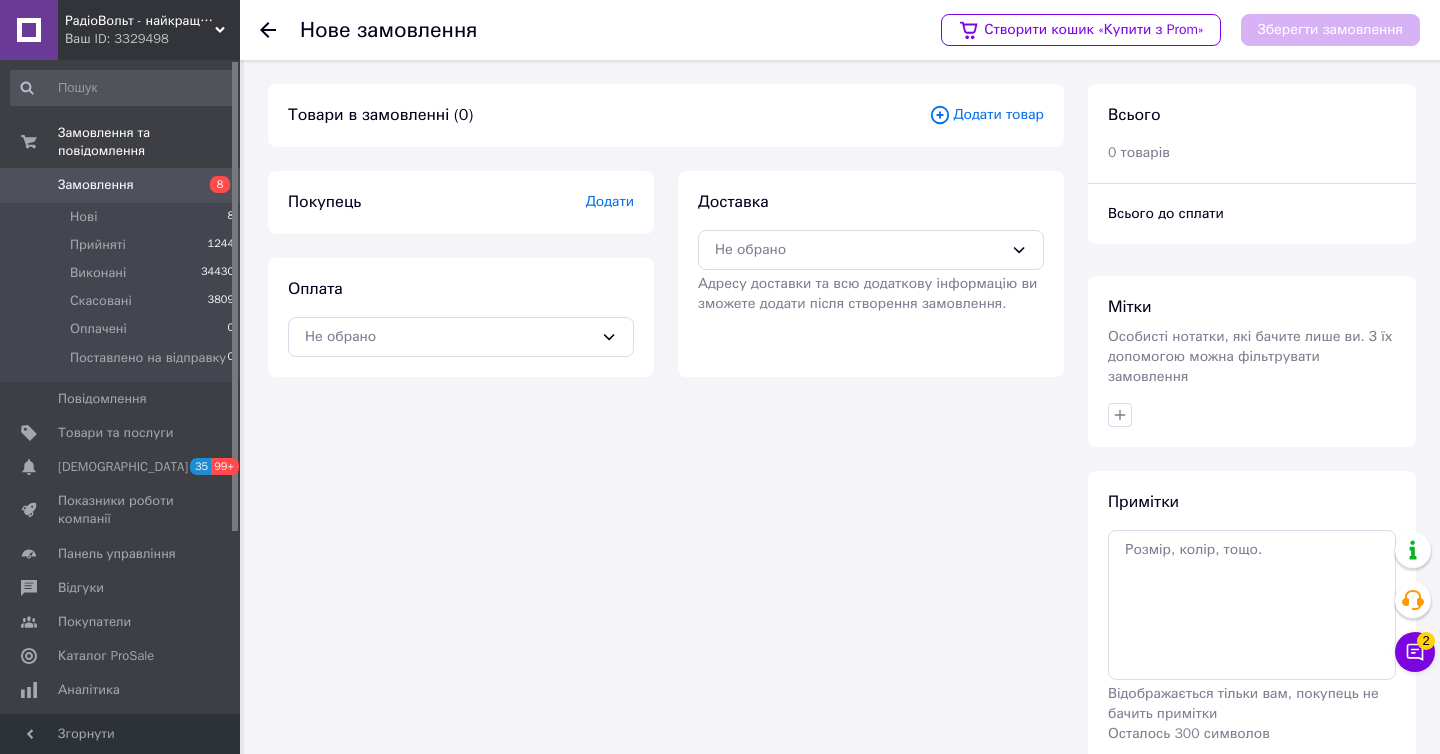 click on "Згорнути" at bounding box center (120, 734) 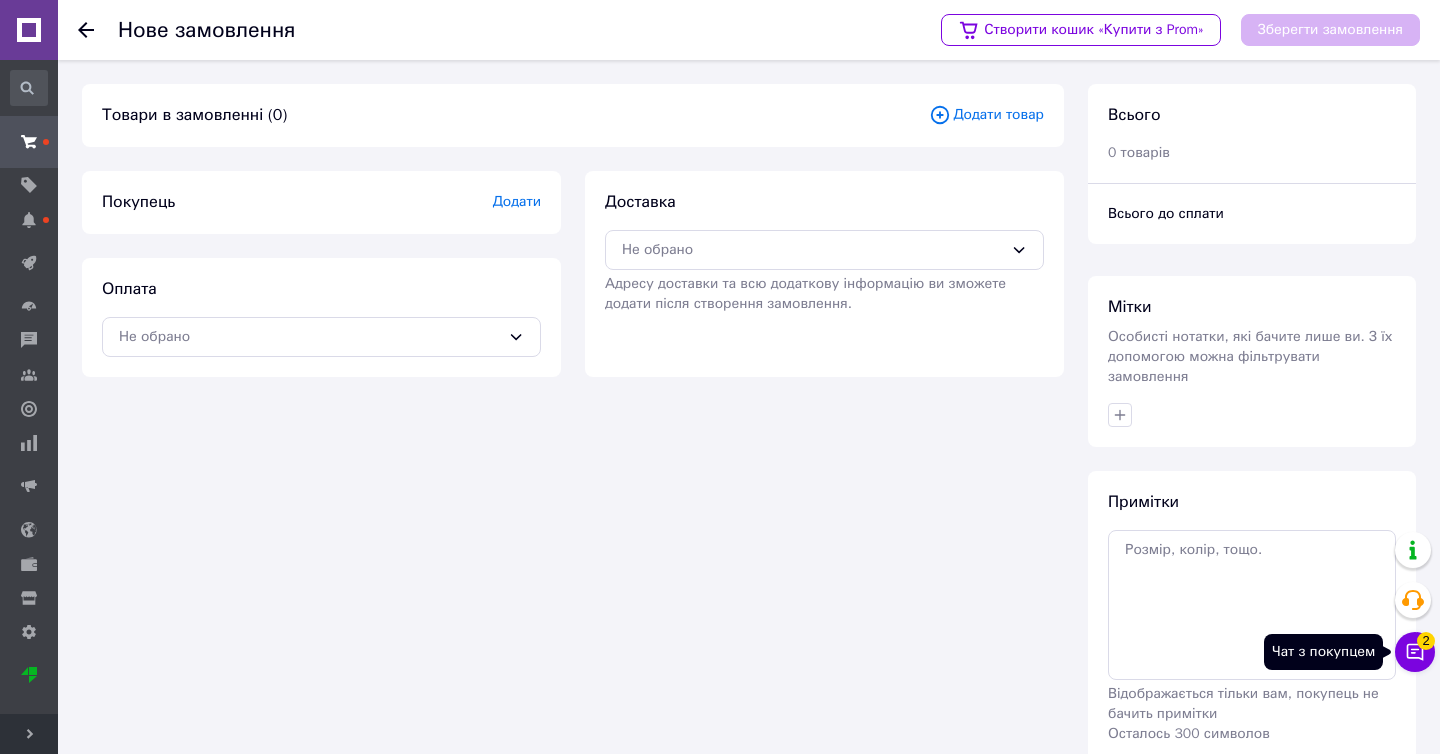 click on "Чат з покупцем 2" at bounding box center (1415, 652) 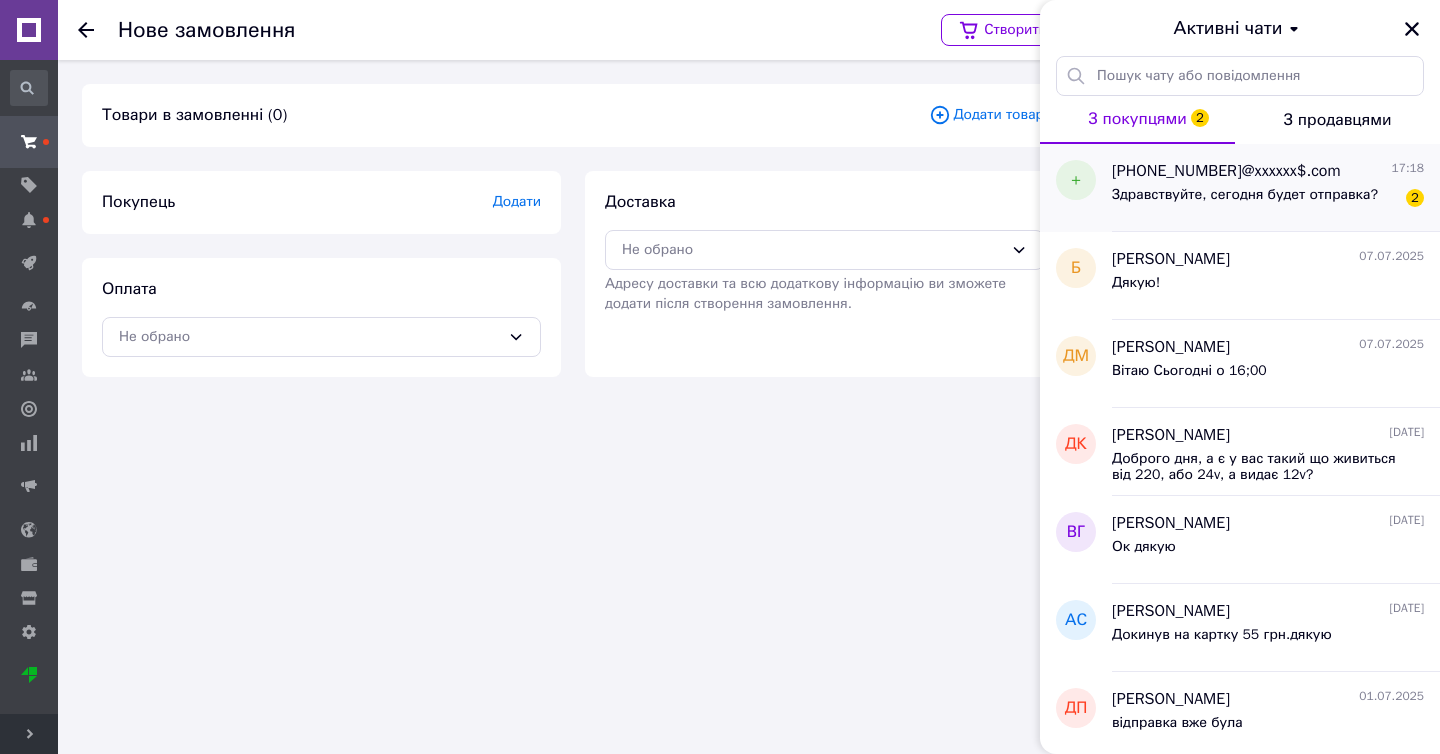 click on "Здравствуйте, сегодня будет отправка?" at bounding box center [1245, 195] 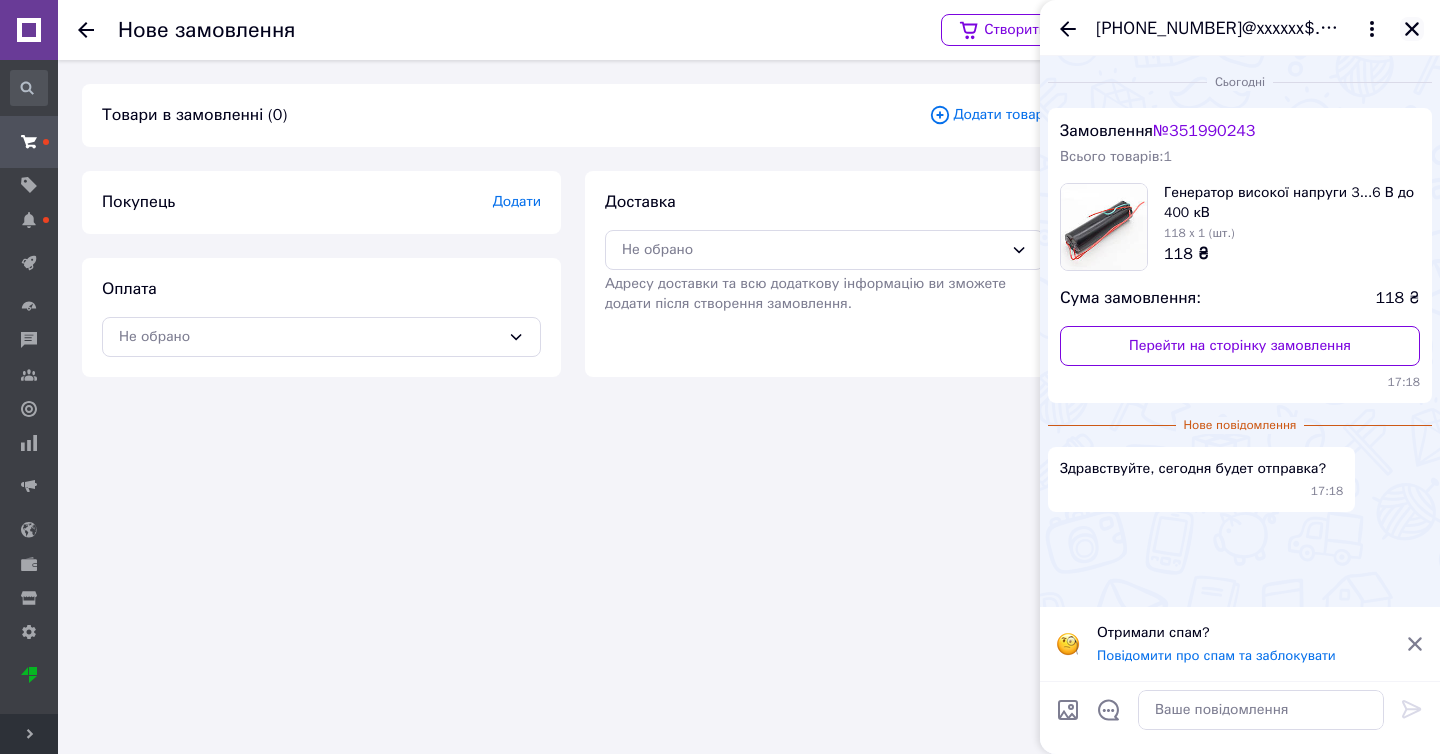 click 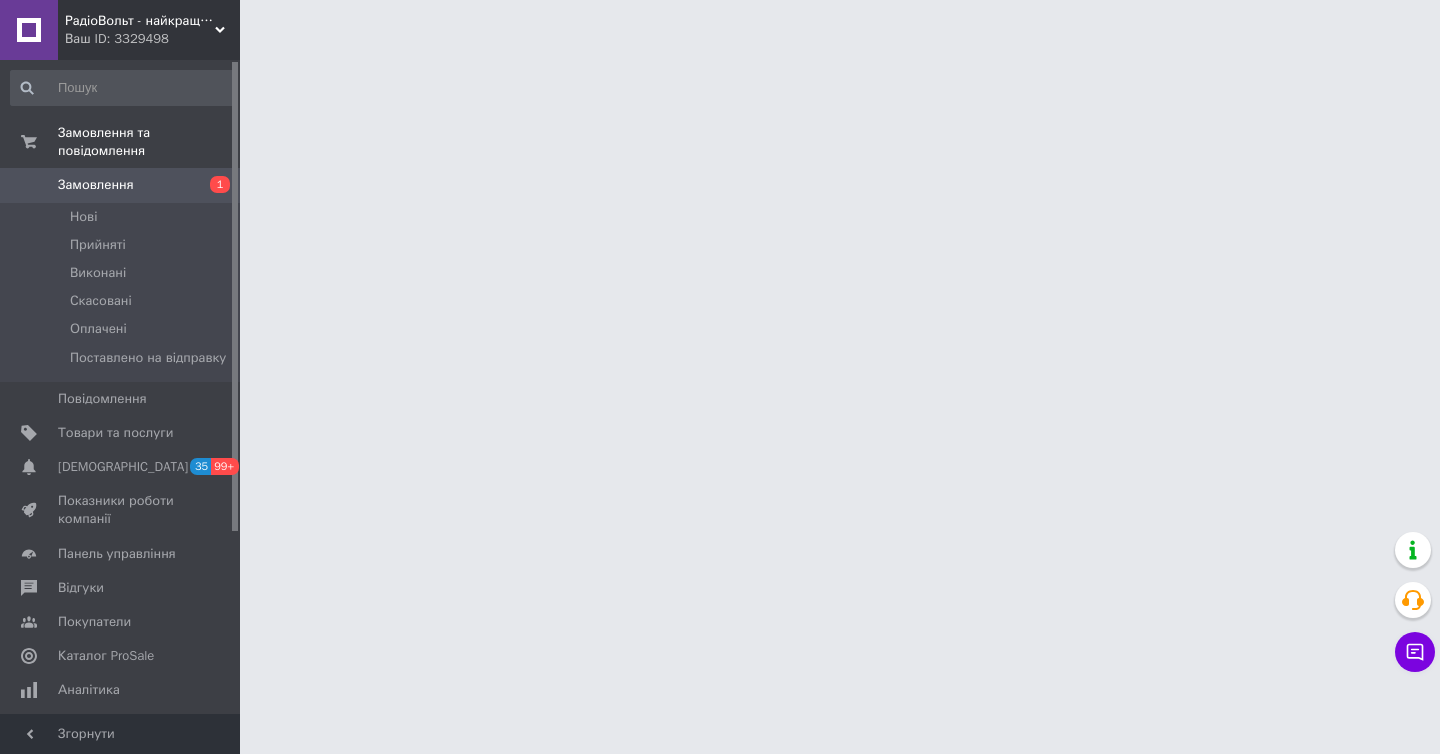 scroll, scrollTop: 0, scrollLeft: 0, axis: both 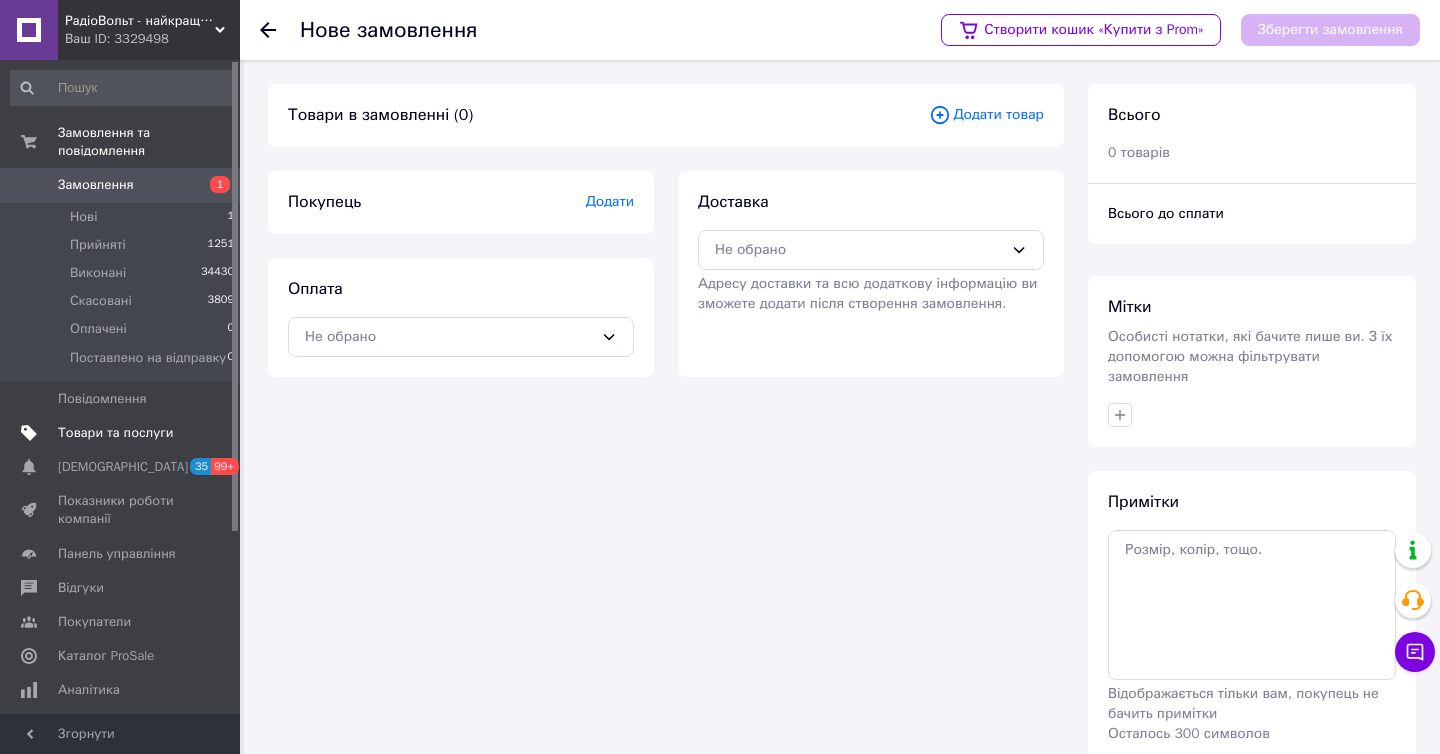 click on "Товари та послуги" at bounding box center (121, 433) 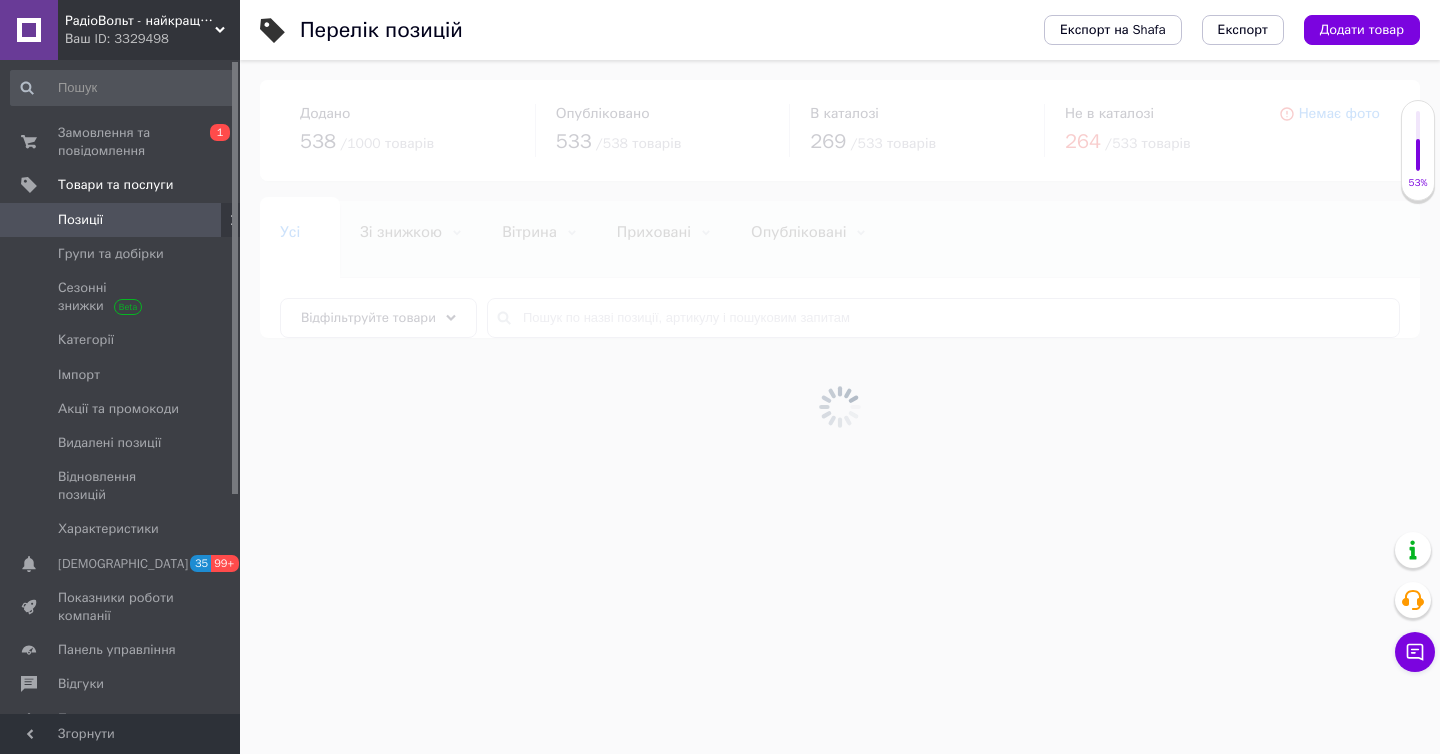 click at bounding box center (840, 407) 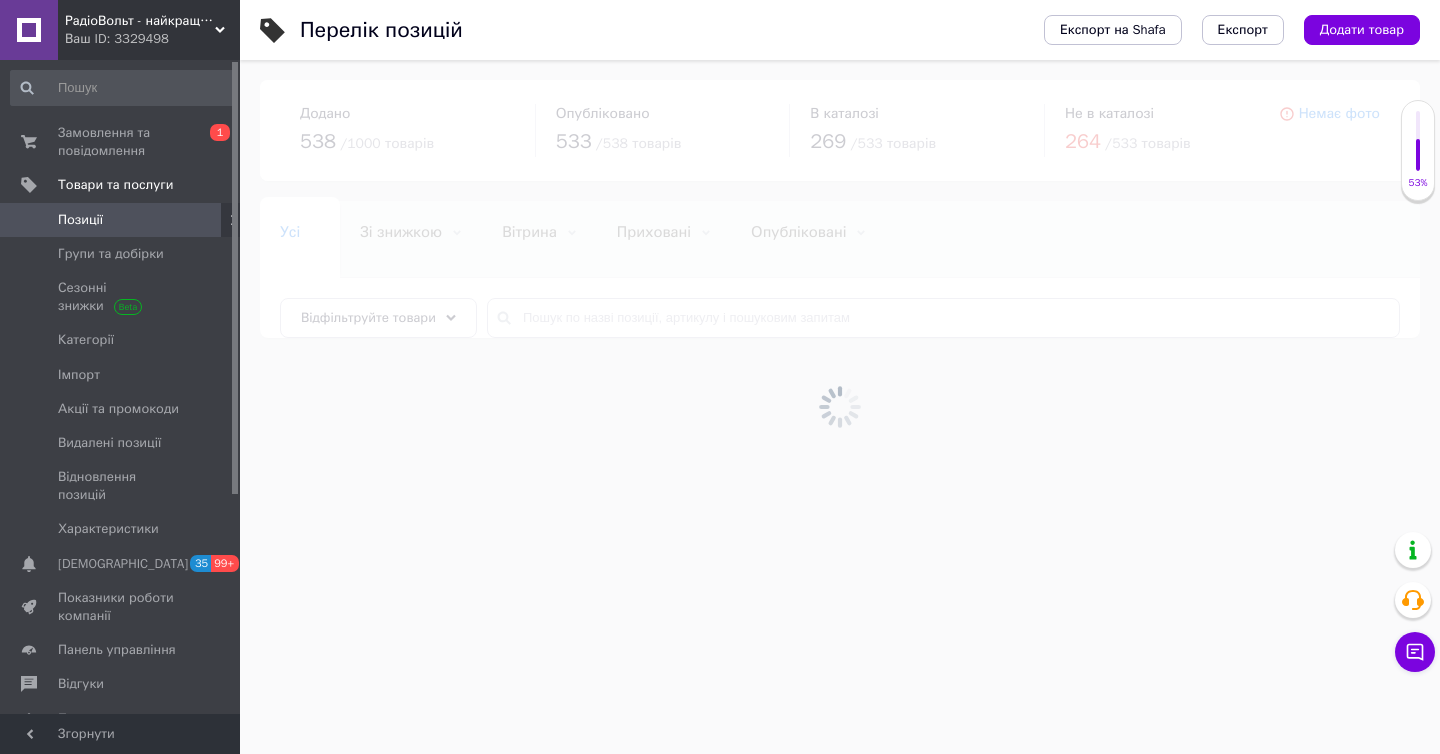 click at bounding box center (840, 407) 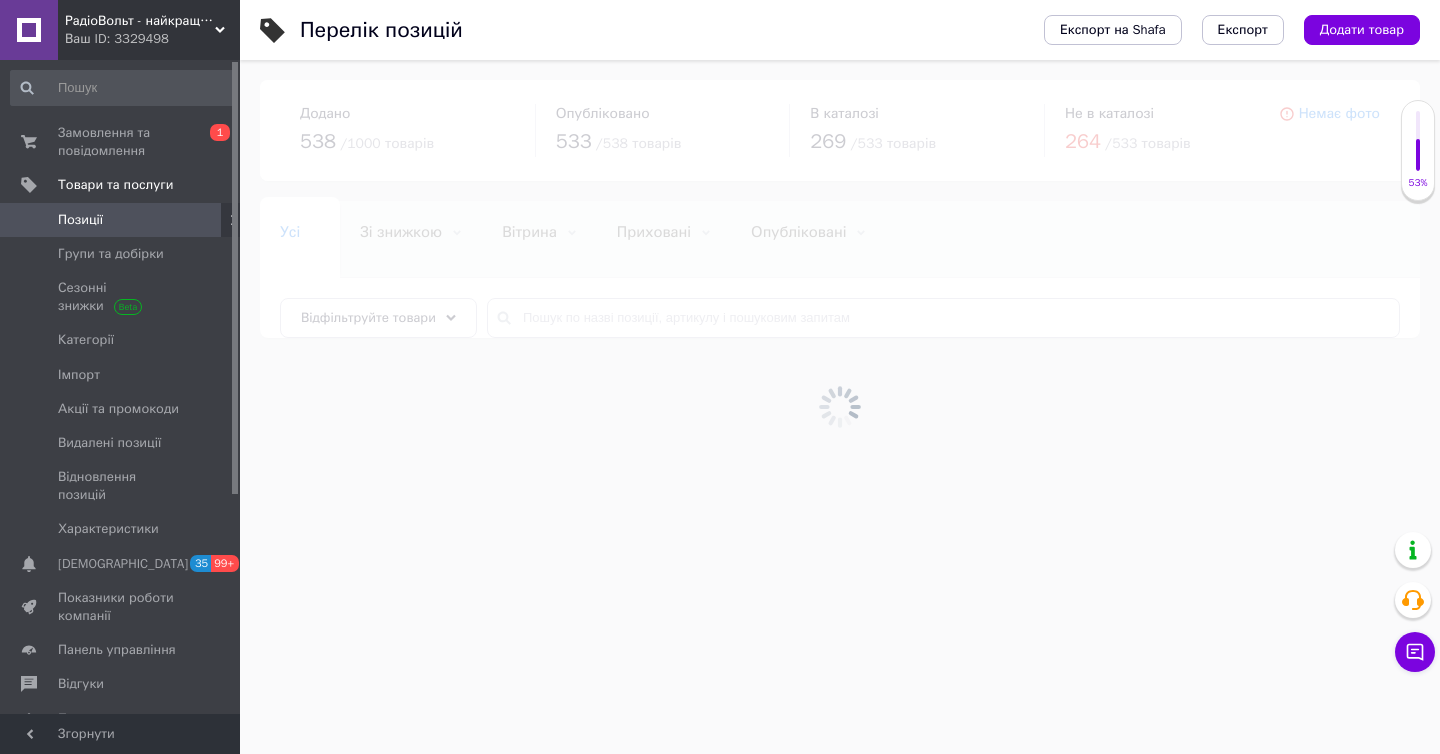 click on "Усі 0 Зі знижкою 0 Видалити Редагувати Вітрина 0 Видалити Редагувати Приховані 0 Видалити Редагувати Опубліковані 0 Видалити Редагувати Ok Відфільтровано...  Зберегти" at bounding box center [840, 279] 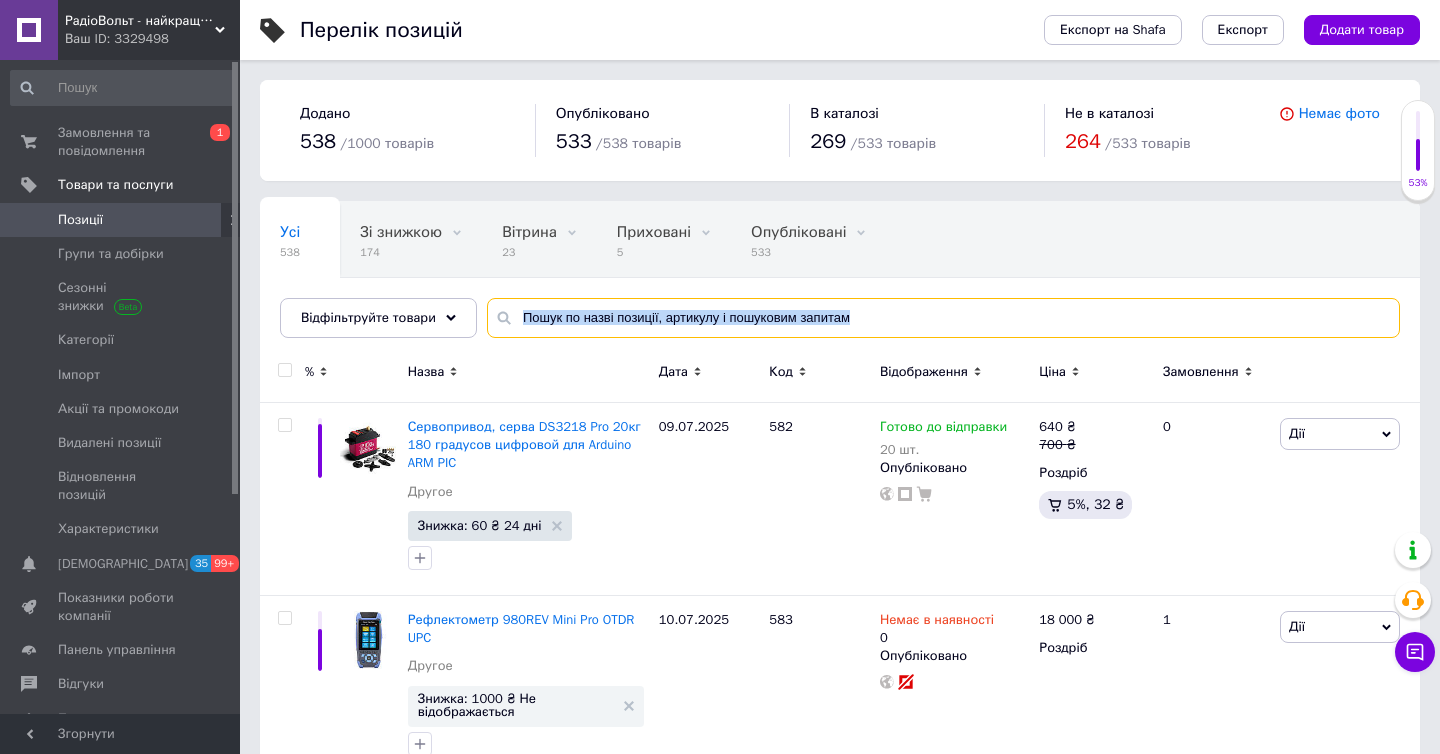 click at bounding box center (943, 318) 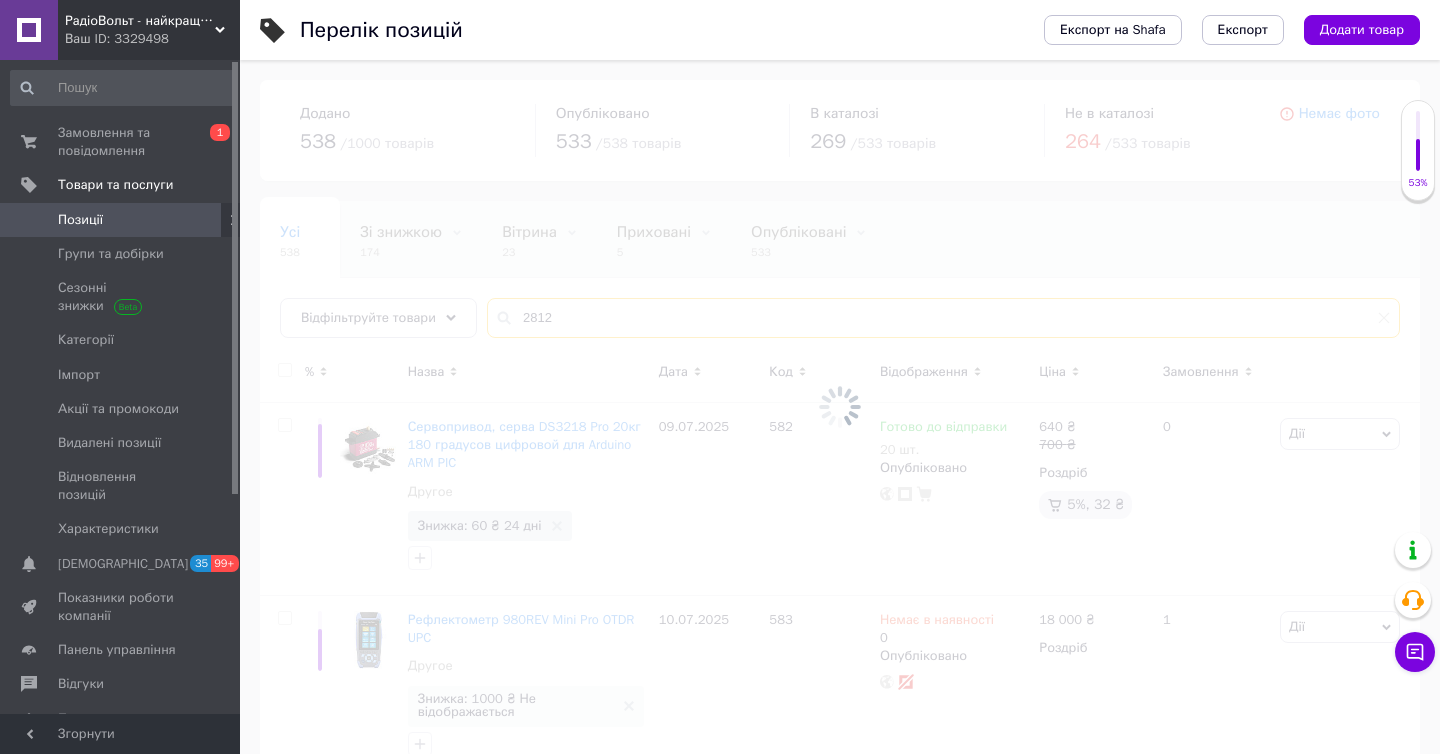 type on "2812" 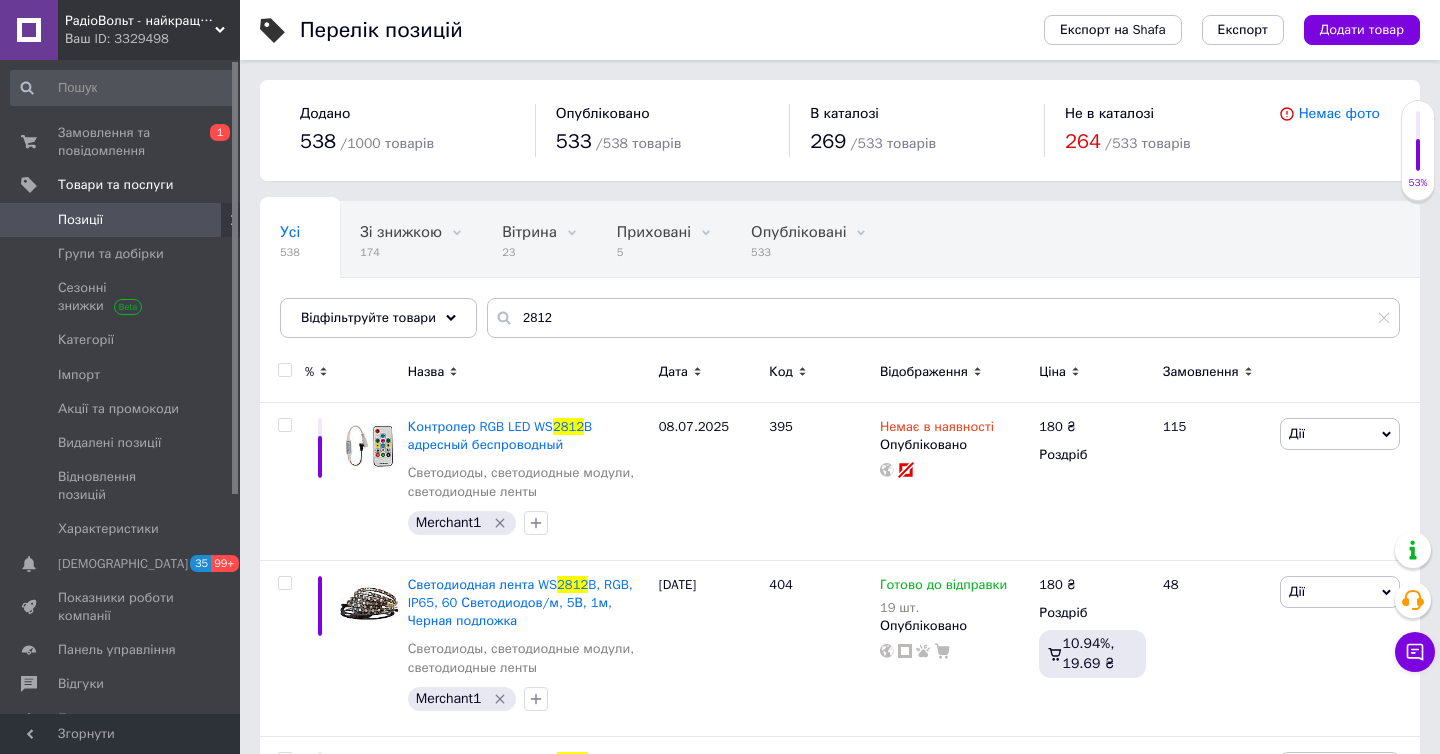 scroll, scrollTop: 1403, scrollLeft: 0, axis: vertical 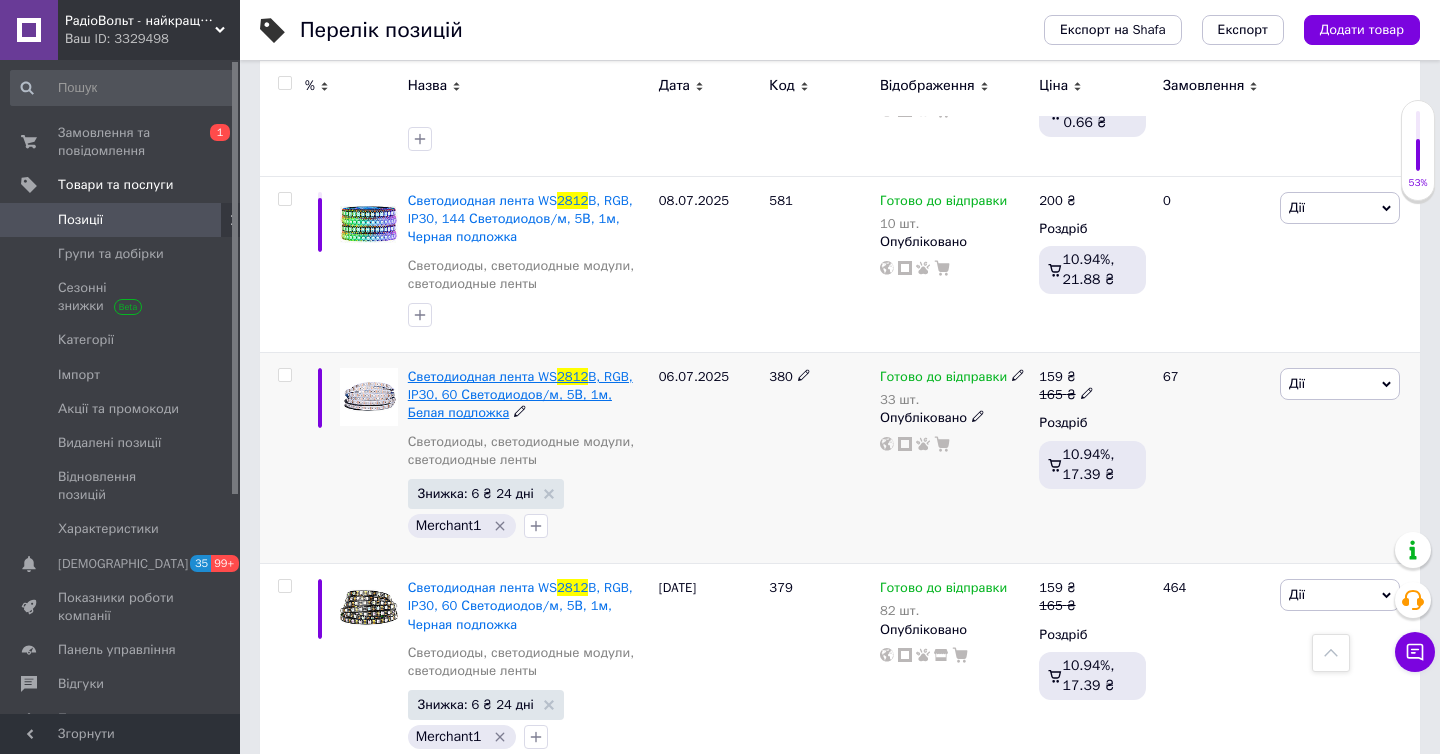 click on "B, RGB, IP30, 60 Светодиодов/м, 5В, 1м, Белая подложка" at bounding box center (520, 394) 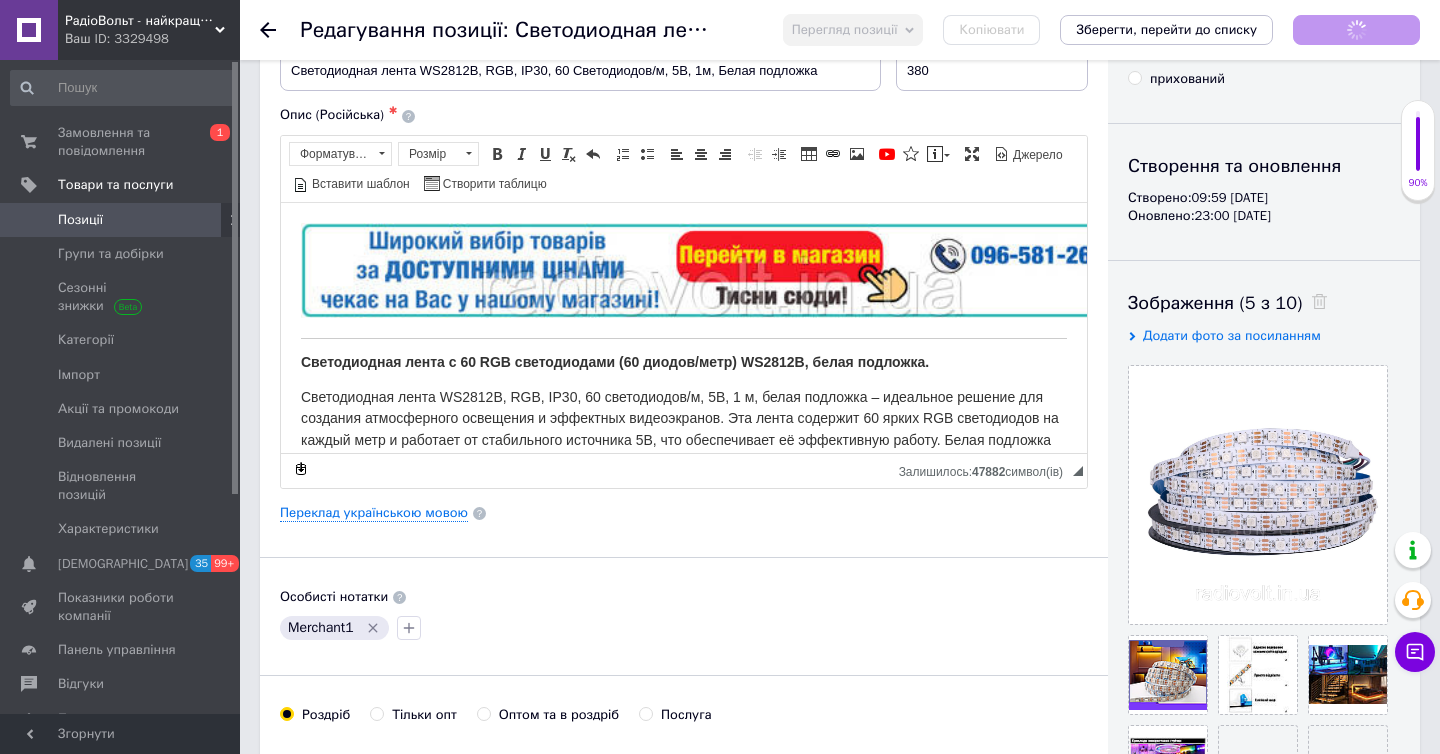 scroll, scrollTop: 0, scrollLeft: 0, axis: both 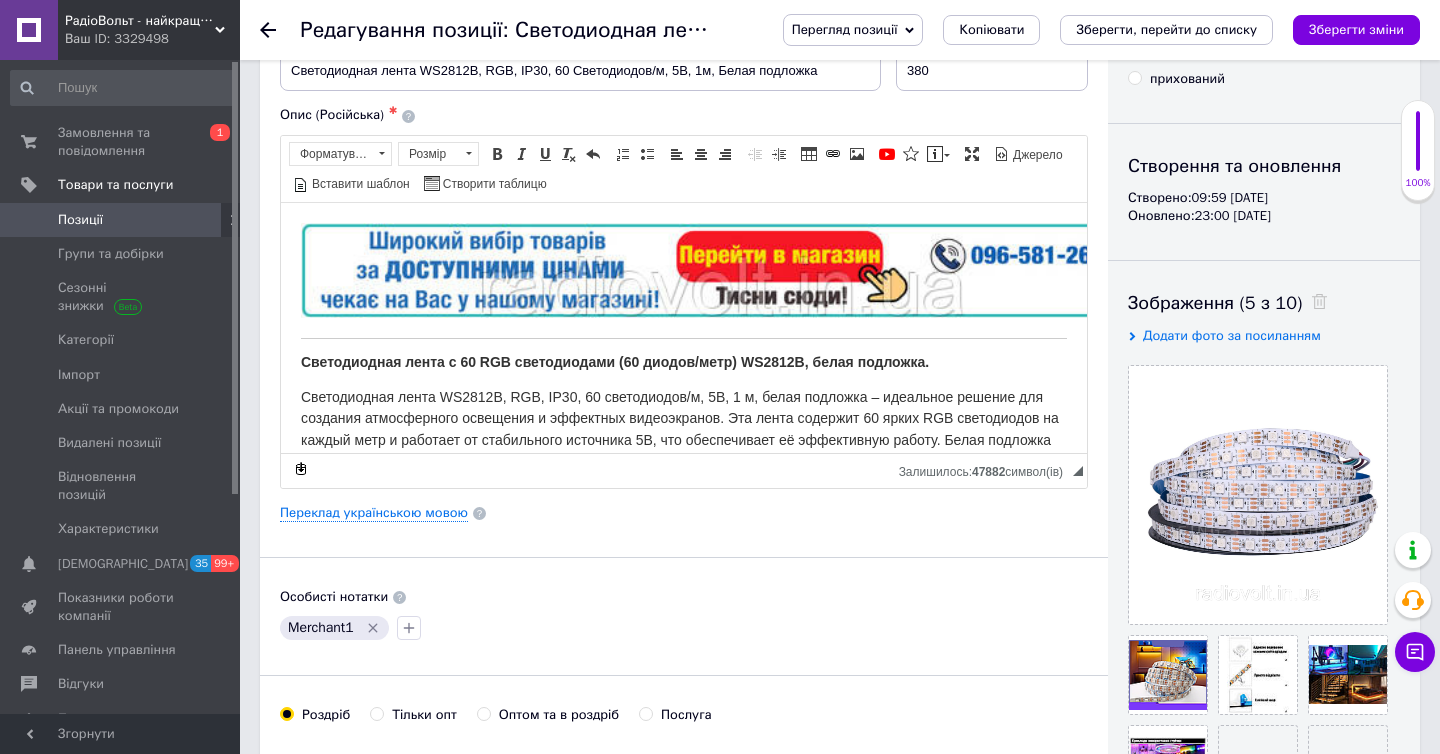 click on "◢ Залишилось:  47882  символ(iв)   {label}   Відновити" at bounding box center [684, 470] 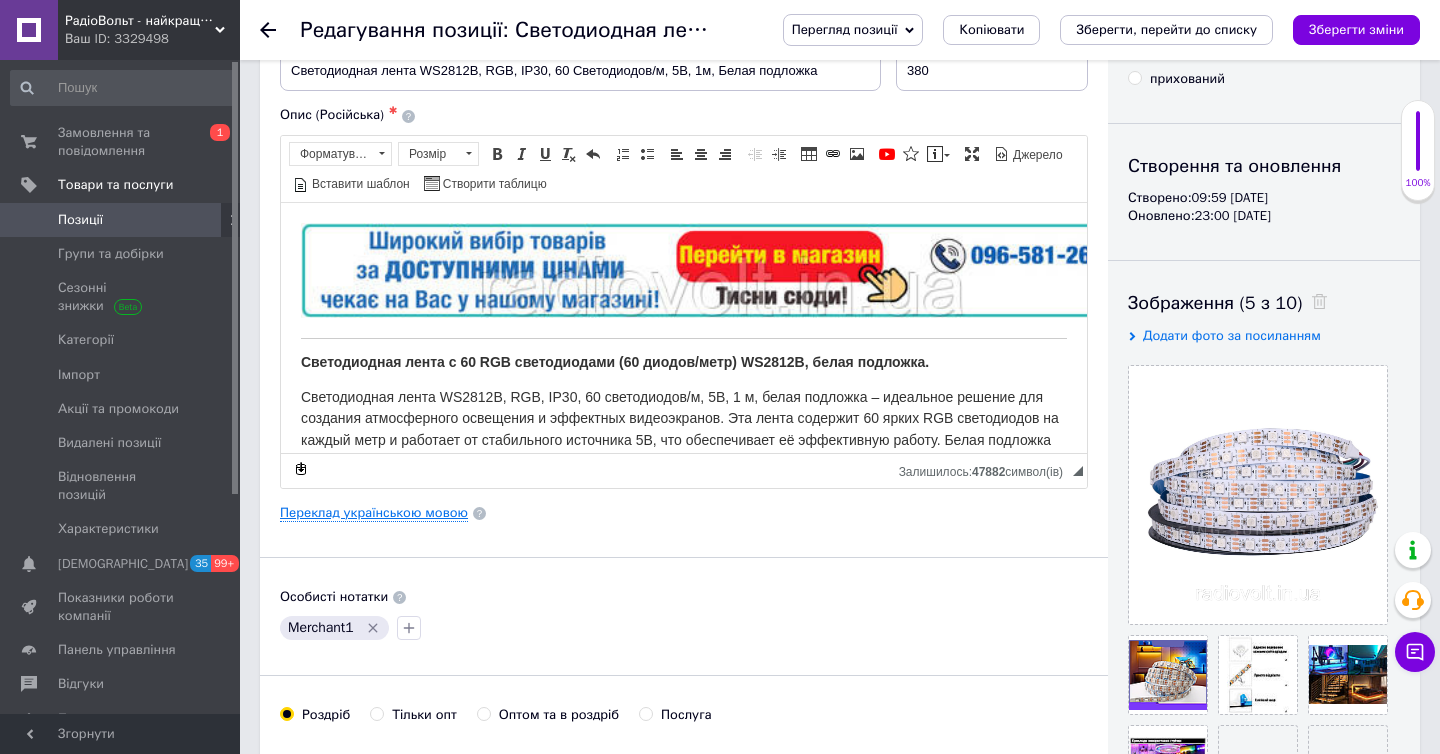 click on "Переклад українською мовою" at bounding box center [374, 513] 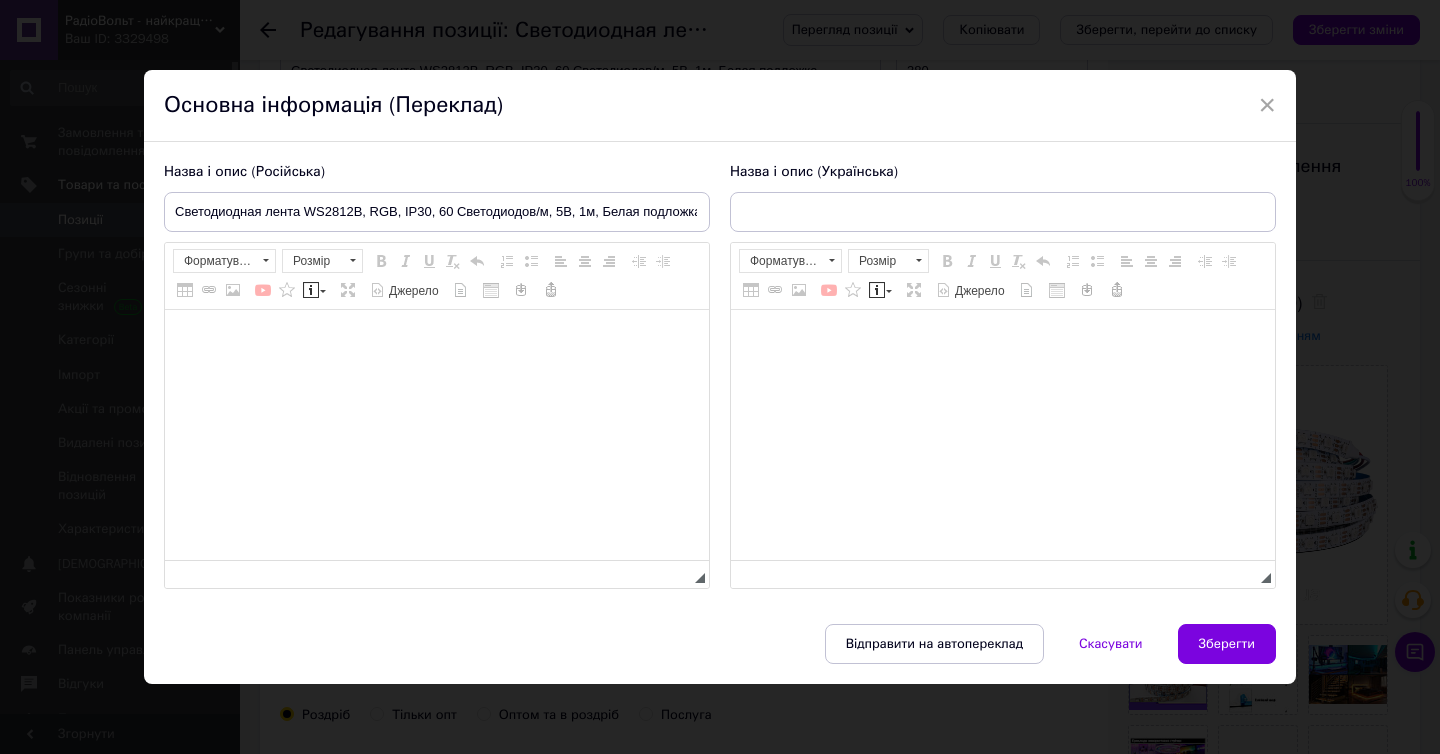 scroll, scrollTop: 0, scrollLeft: 0, axis: both 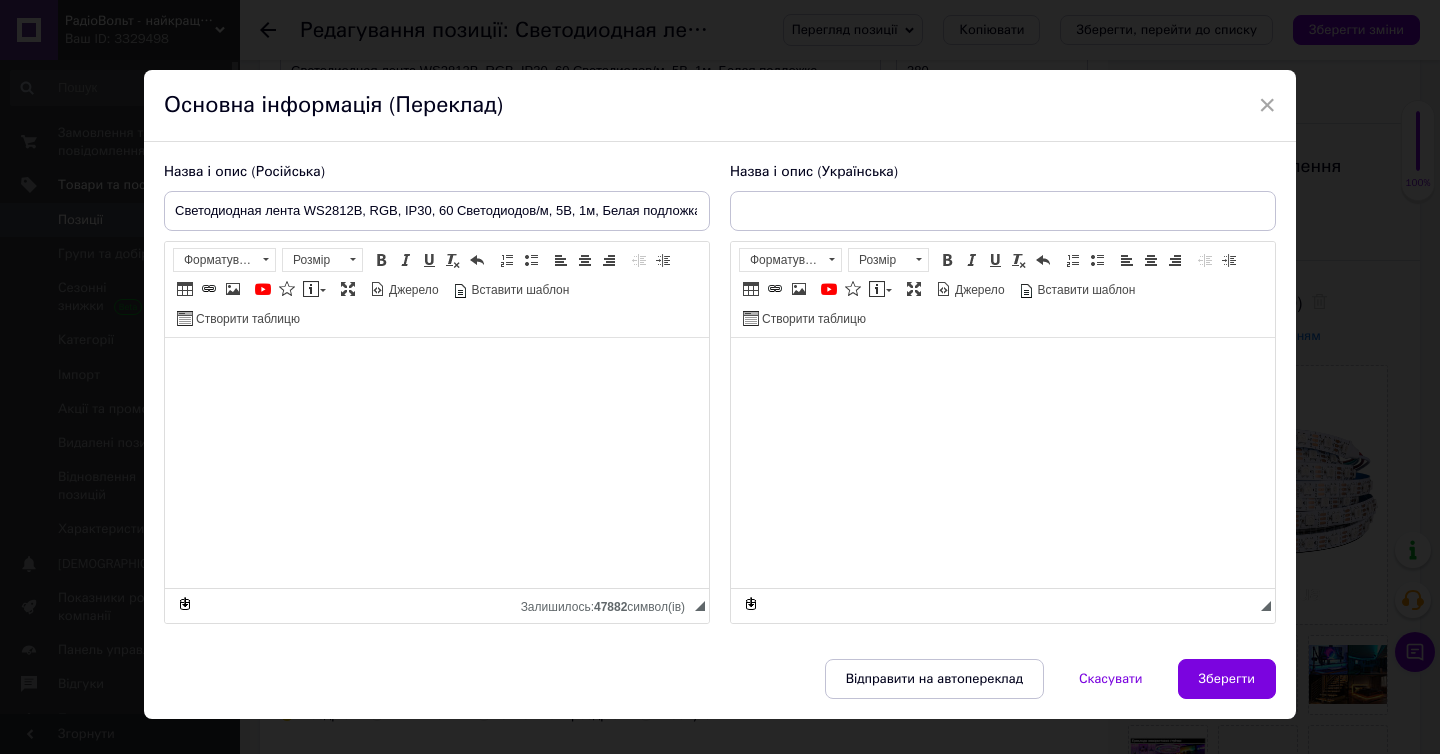 type on "Світлодіодна стрічка WS2812B, RGB, IP30, 60 Світлодіодів/м, 5В, 1м, Біла підкладка" 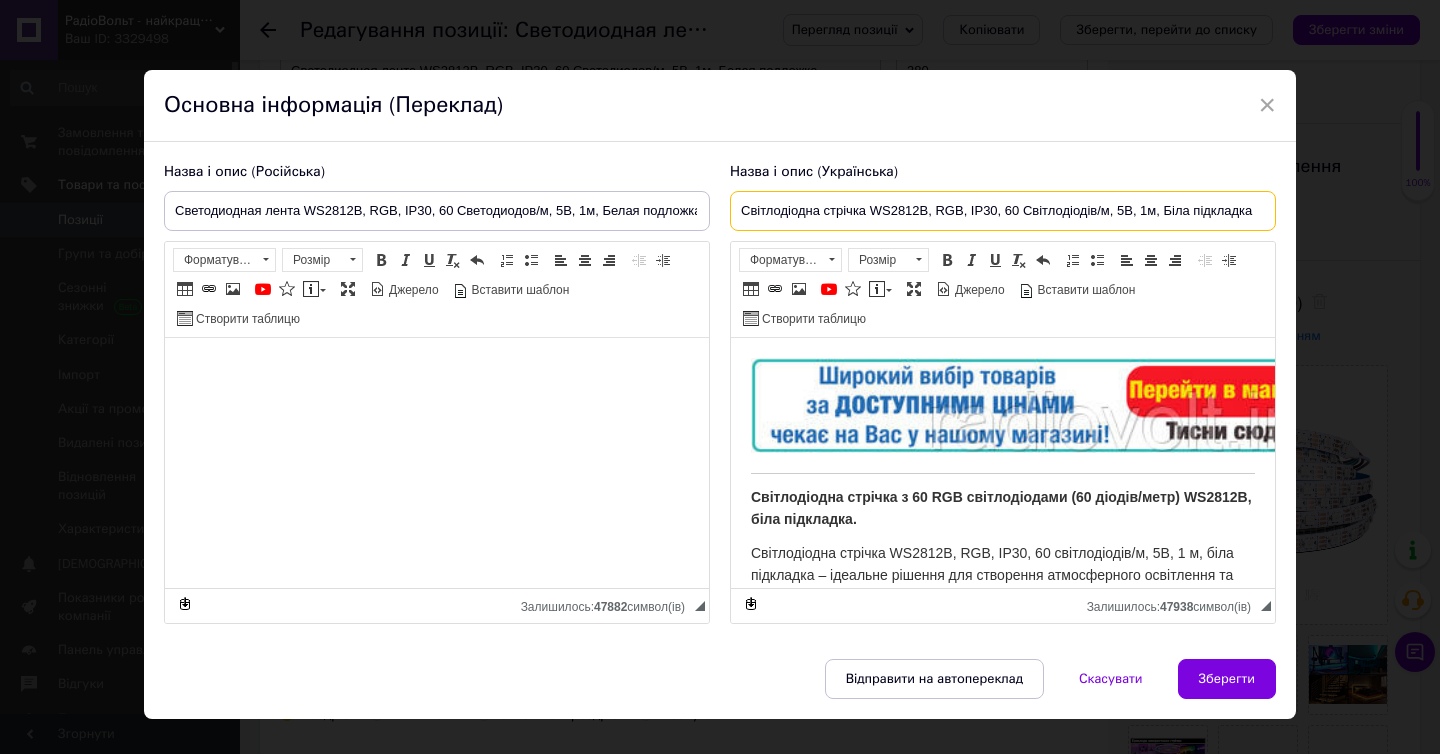 click on "Світлодіодна стрічка WS2812B, RGB, IP30, 60 Світлодіодів/м, 5В, 1м, Біла підкладка" at bounding box center [1003, 211] 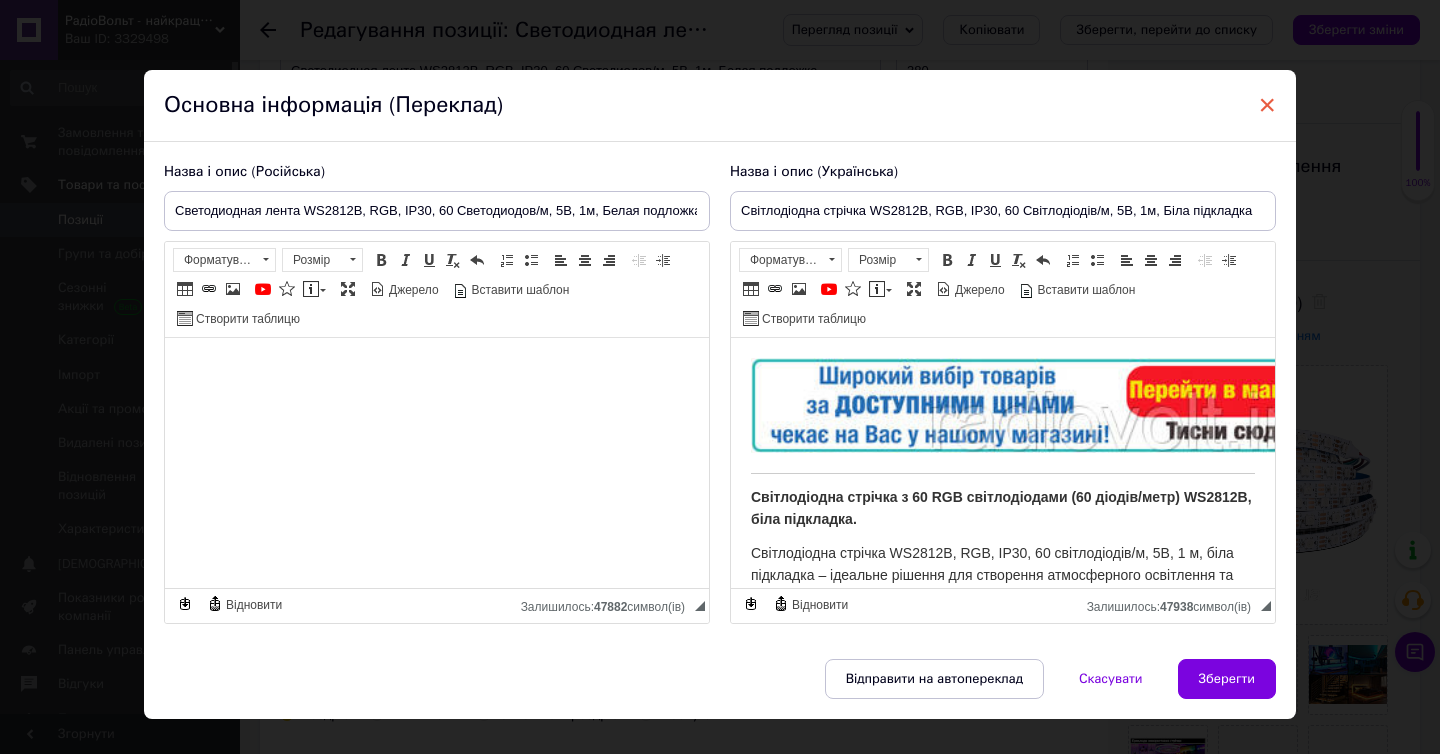 click on "×" at bounding box center [1267, 105] 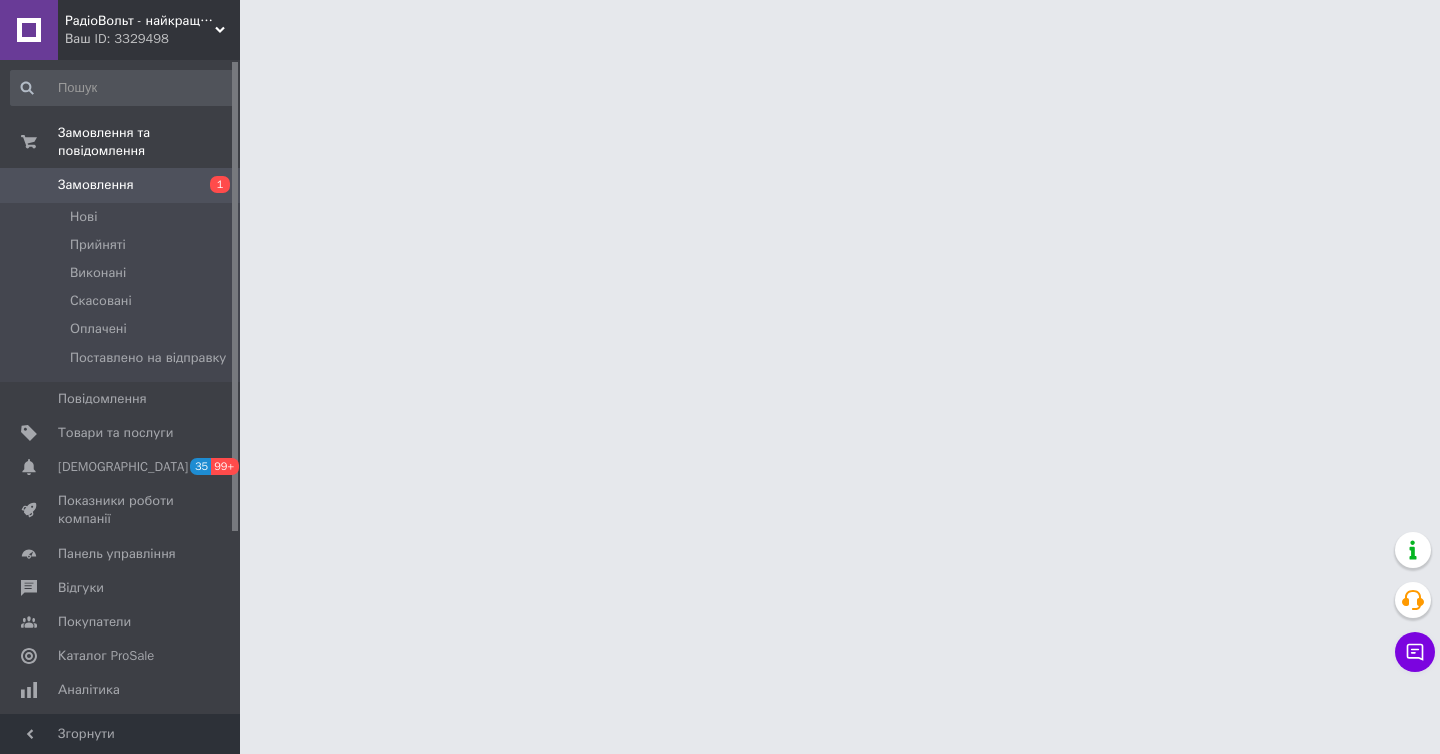 scroll, scrollTop: 0, scrollLeft: 0, axis: both 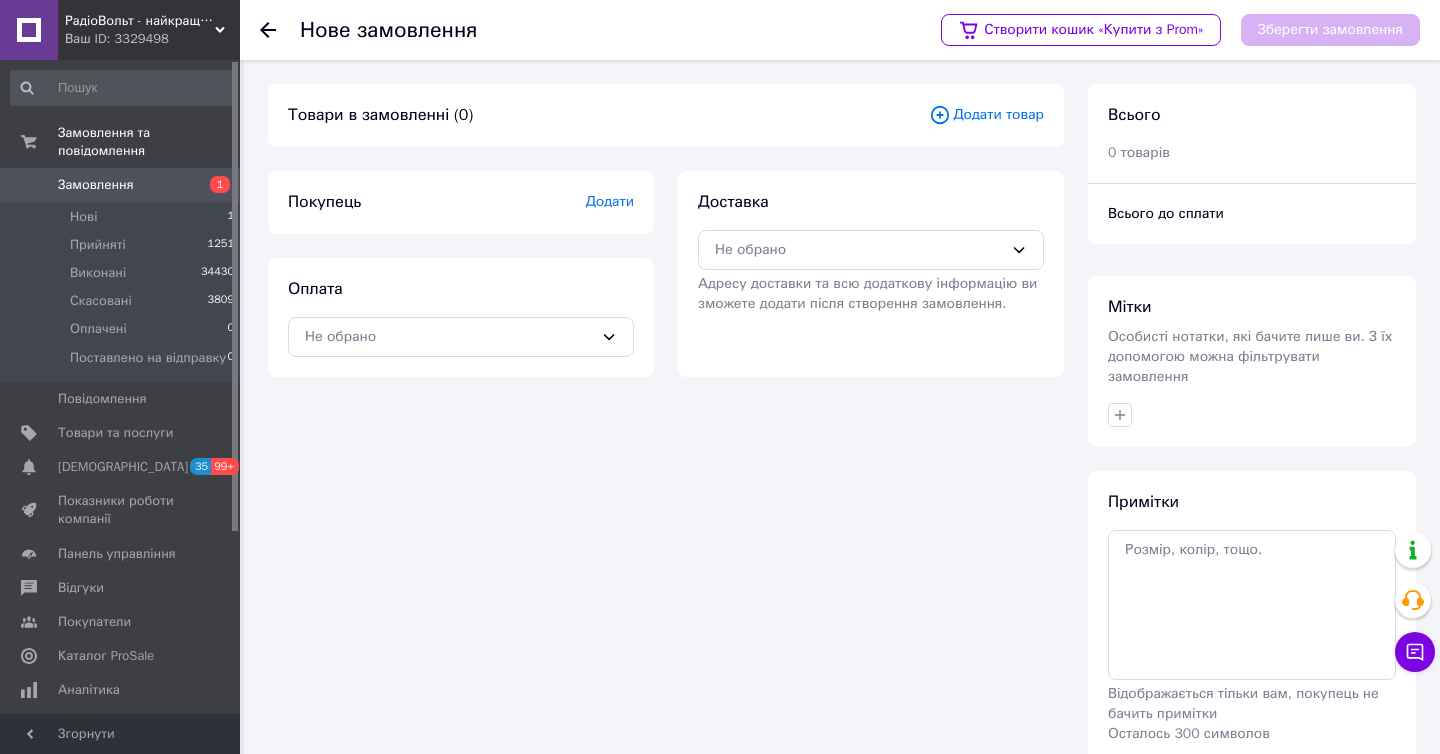 click on "Додати" at bounding box center [610, 201] 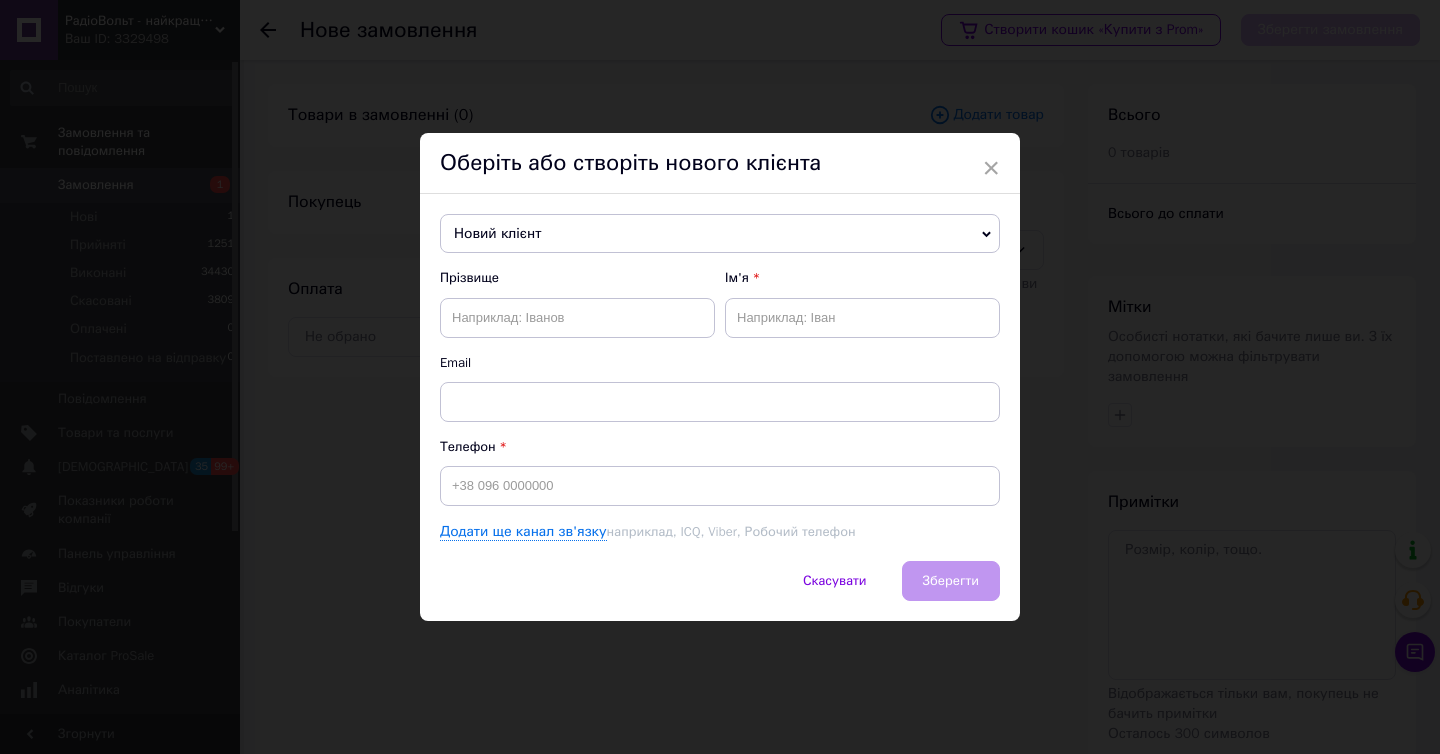 click on "Новий клієнт" at bounding box center (720, 234) 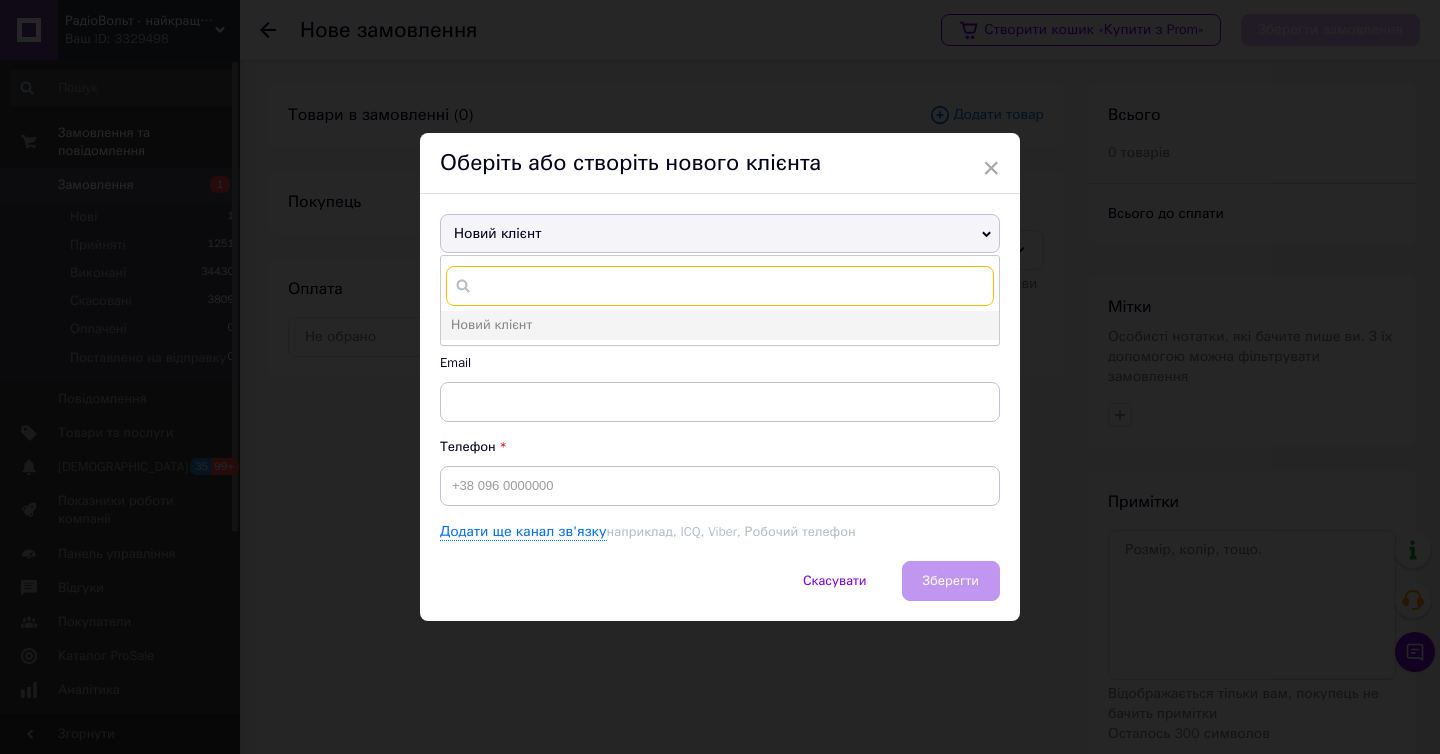 paste on "[PHONE_NUMBER]" 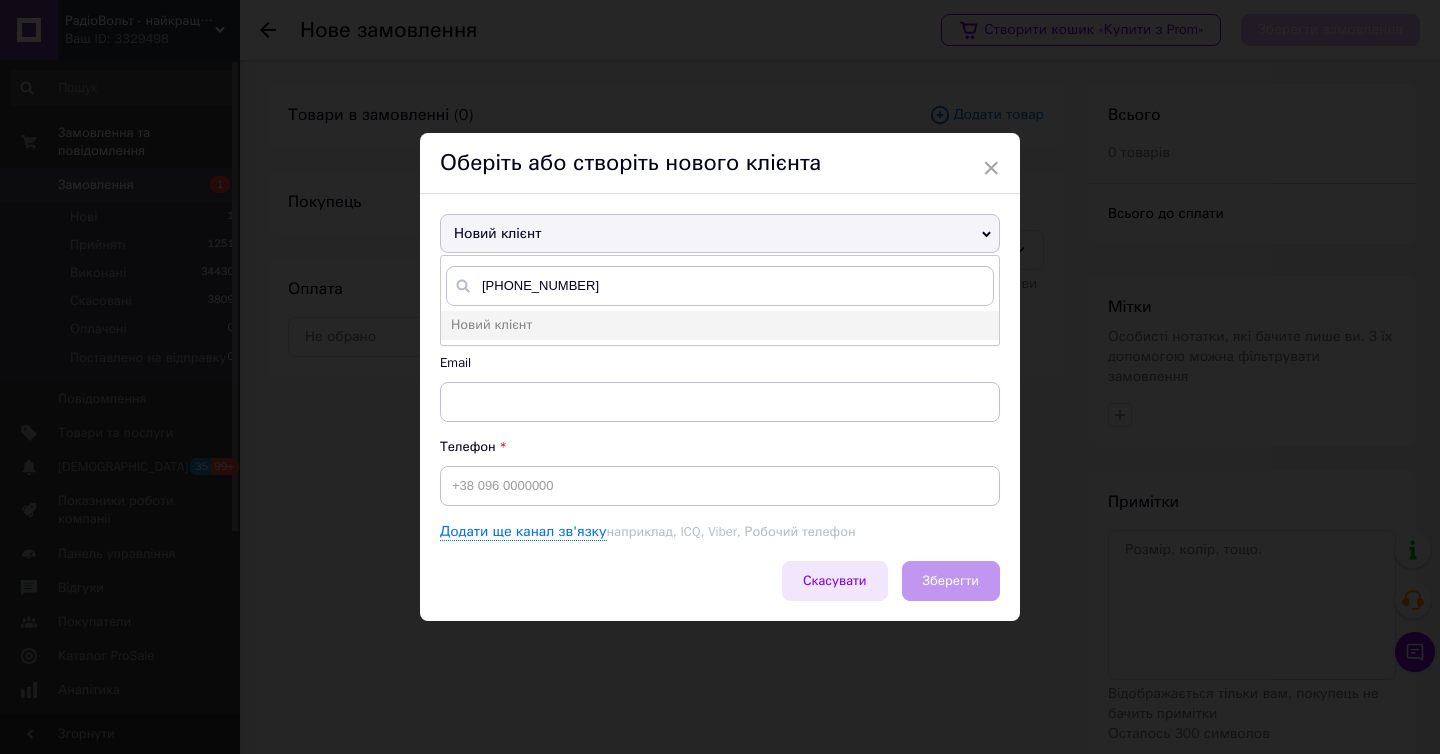 click on "Скасувати" at bounding box center [835, 581] 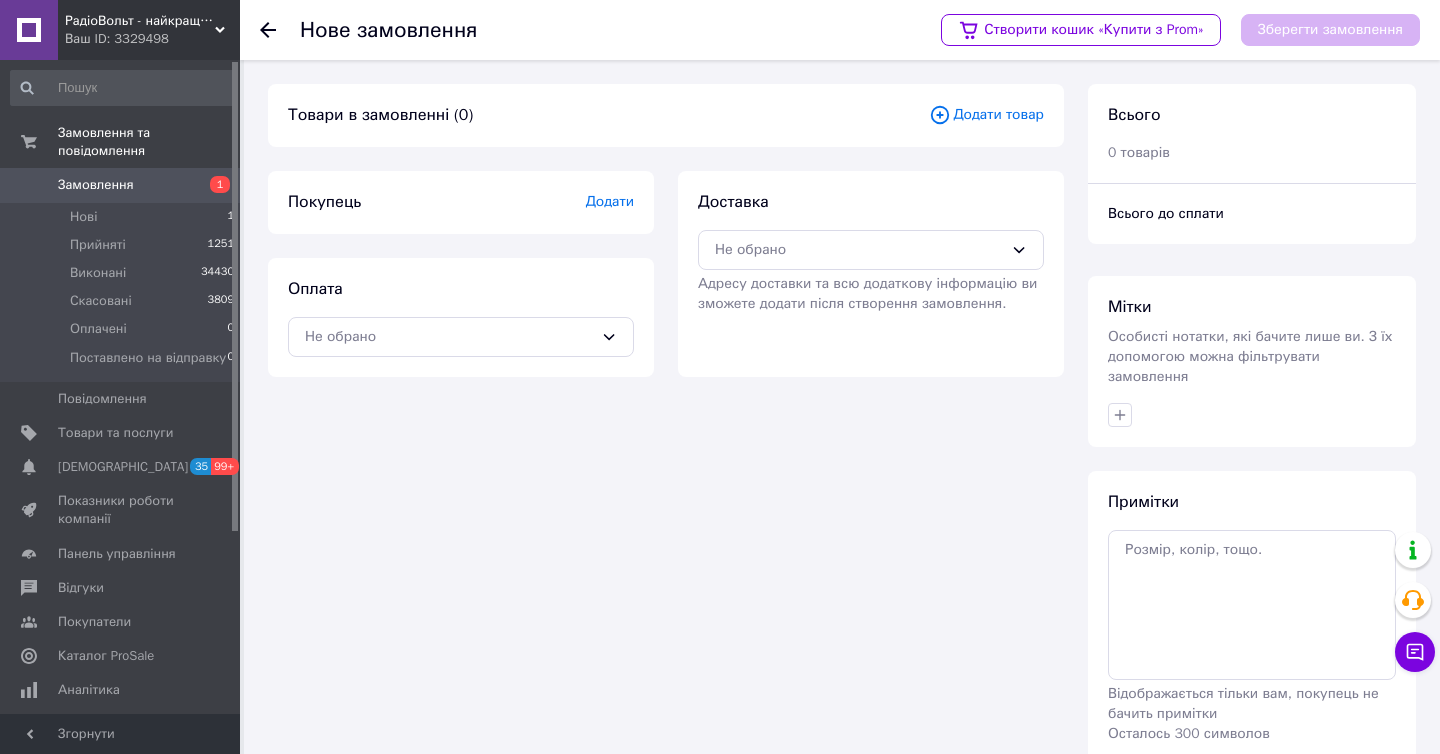 click on "РадіоВольт - найкращі товари для радіодлюбителя" at bounding box center (140, 21) 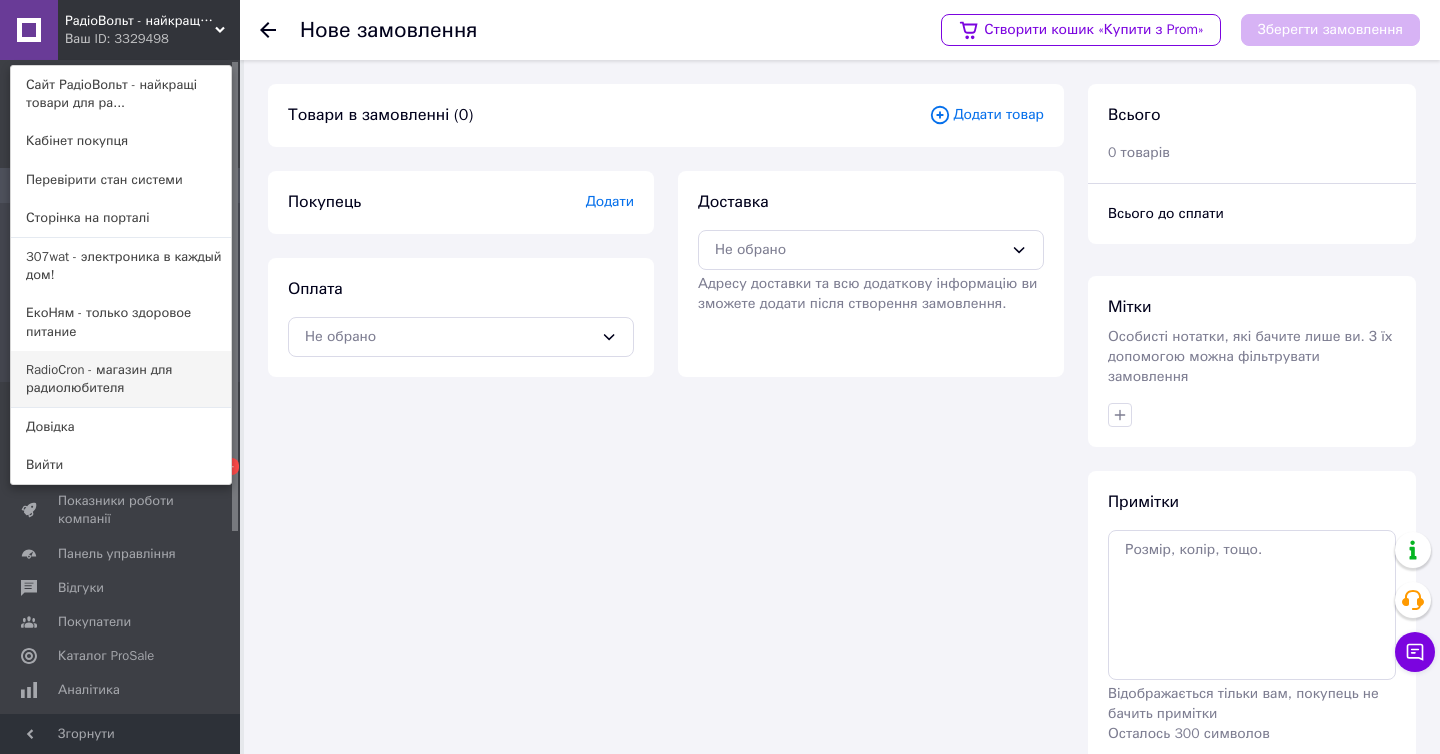 click on "RadioCron - магазин для радиолюбителя" at bounding box center (121, 379) 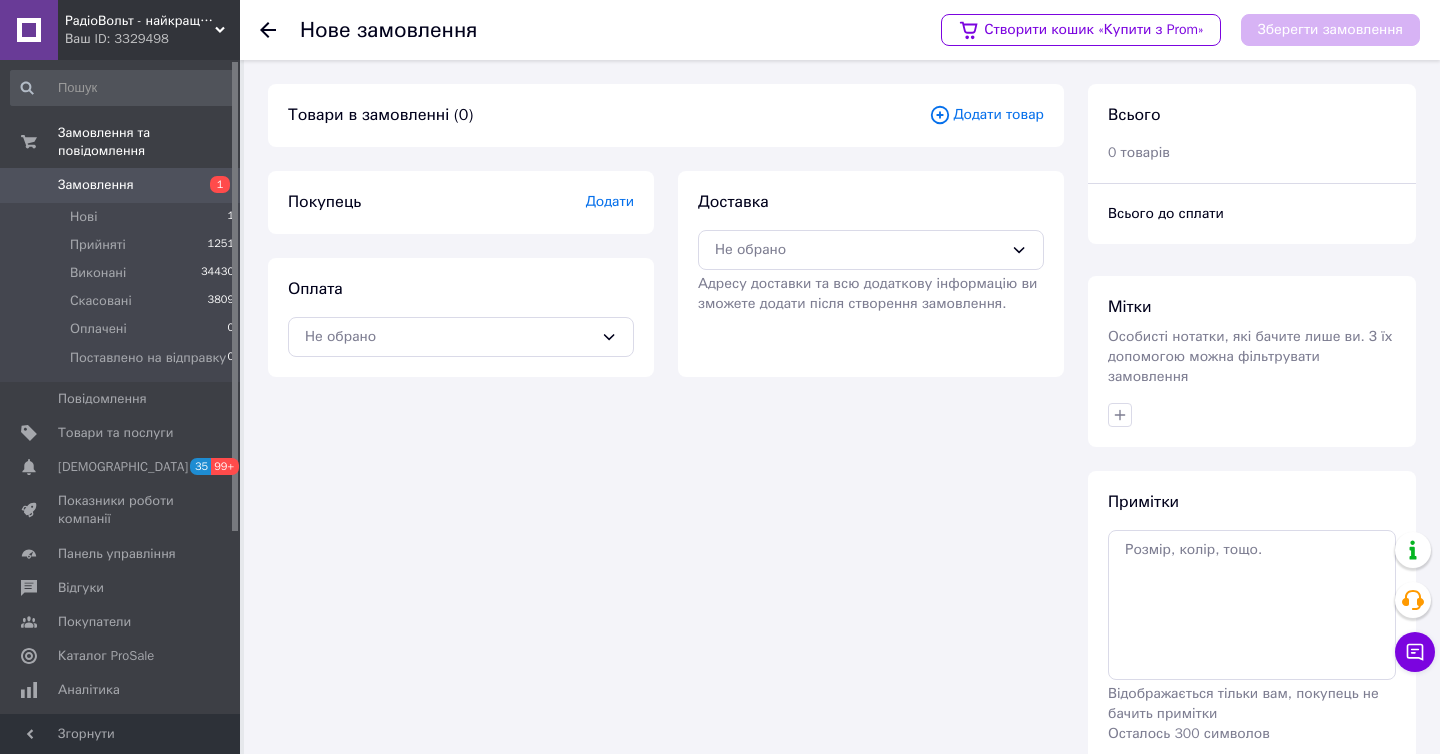 click on "Покупець Додати" at bounding box center (461, 202) 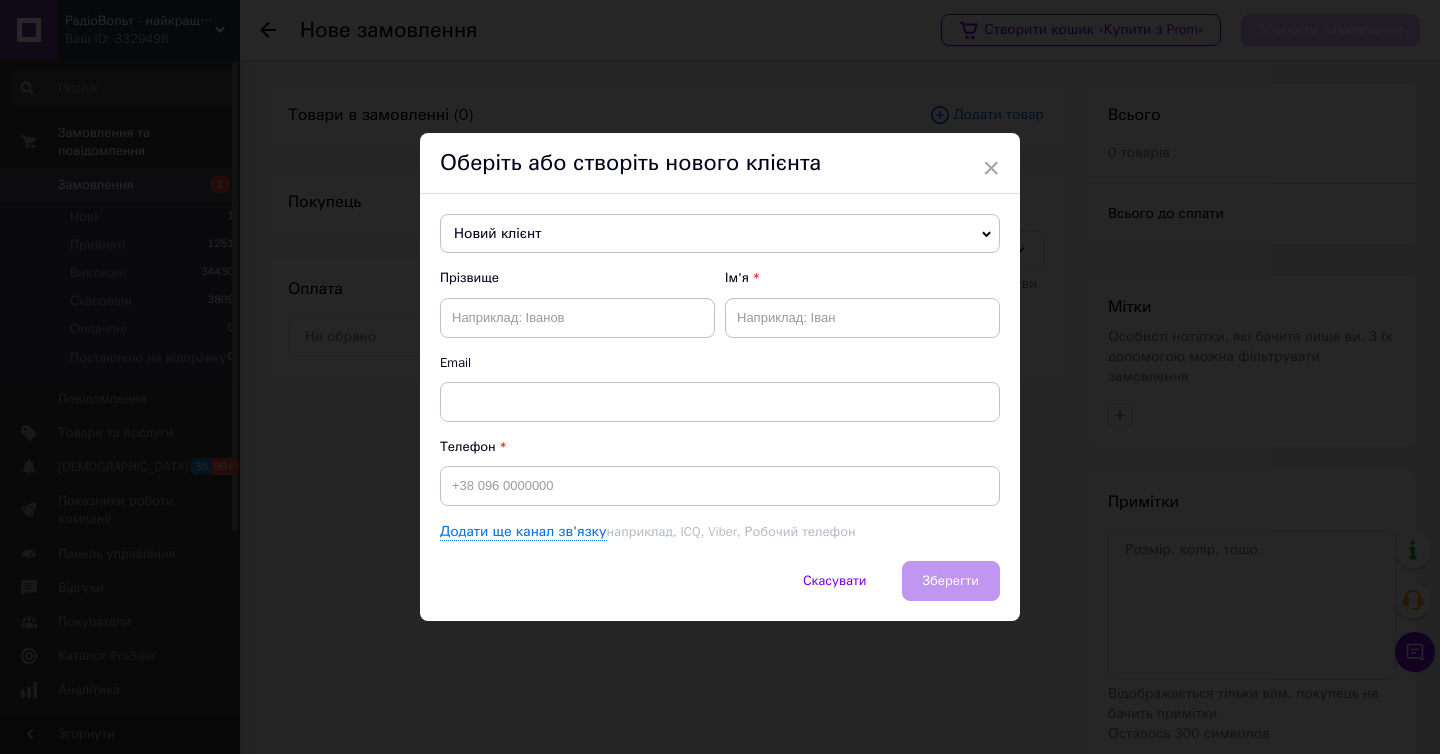 click on "Новий клієнт" at bounding box center (720, 234) 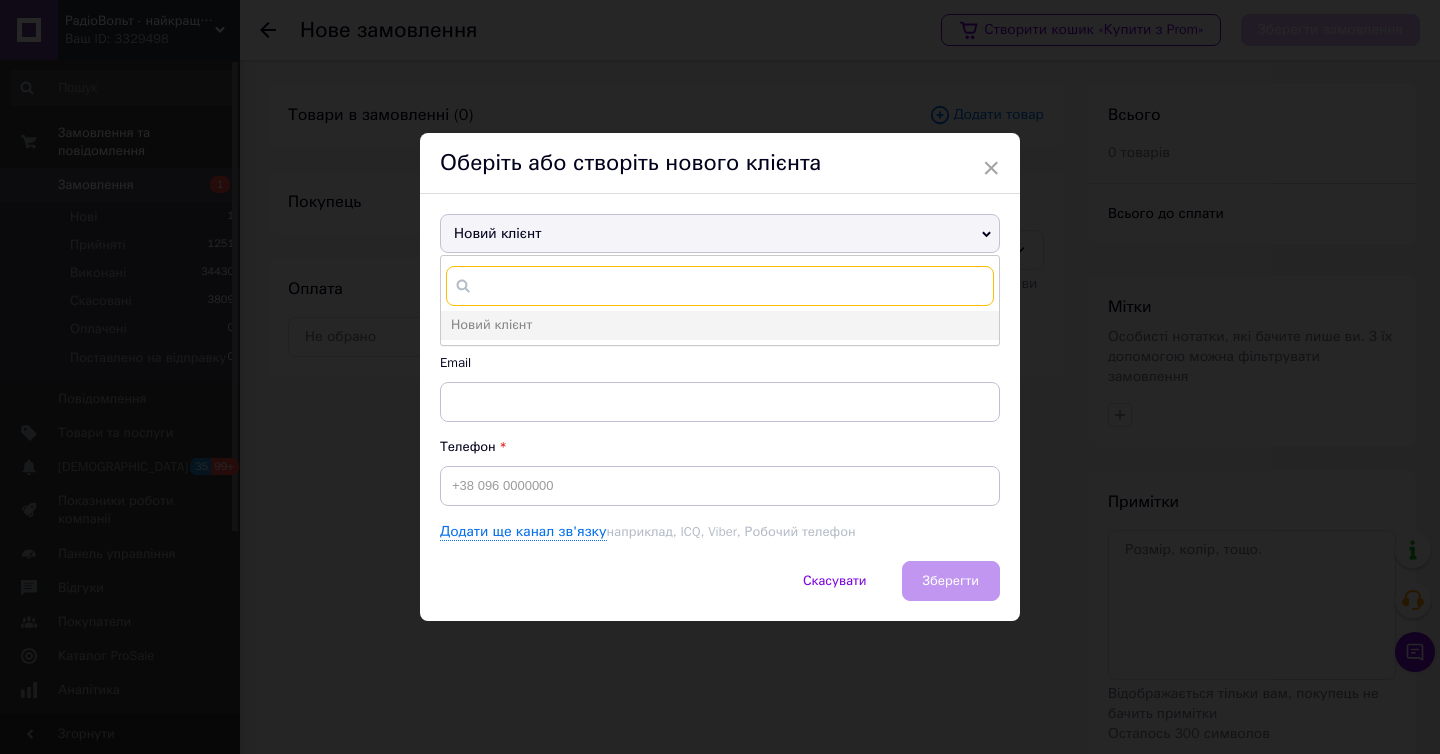 paste on "+380637987095" 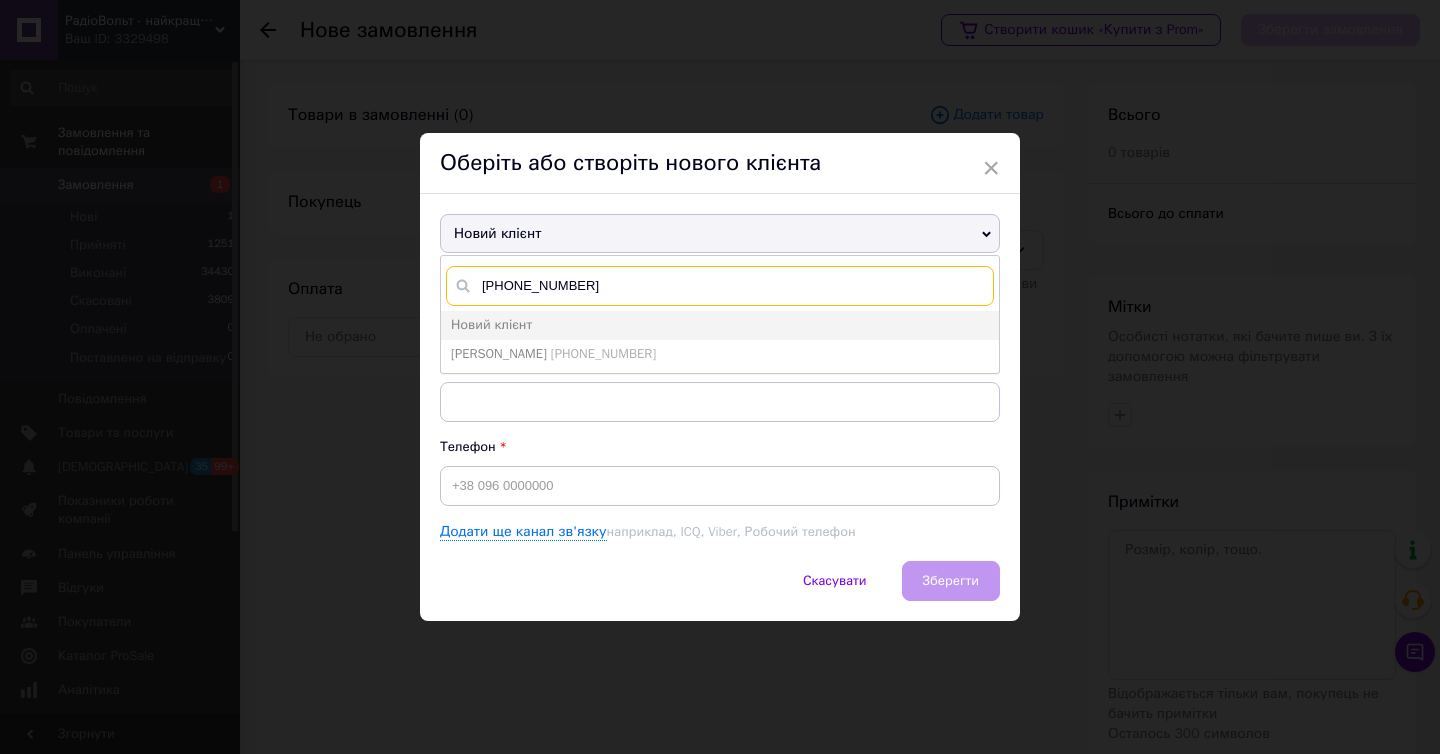 type on "+380637987095" 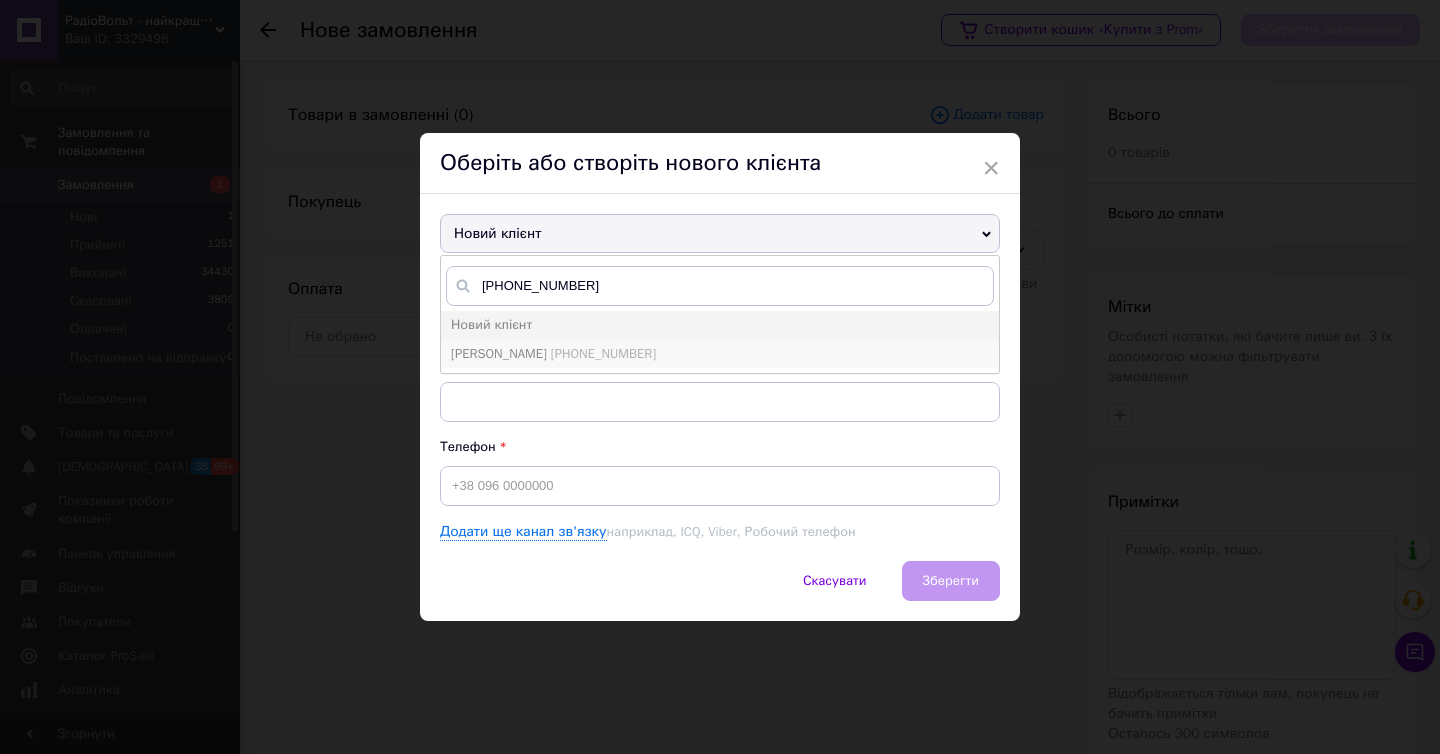 click on "Черниш Марина   +380637987095" at bounding box center (720, 354) 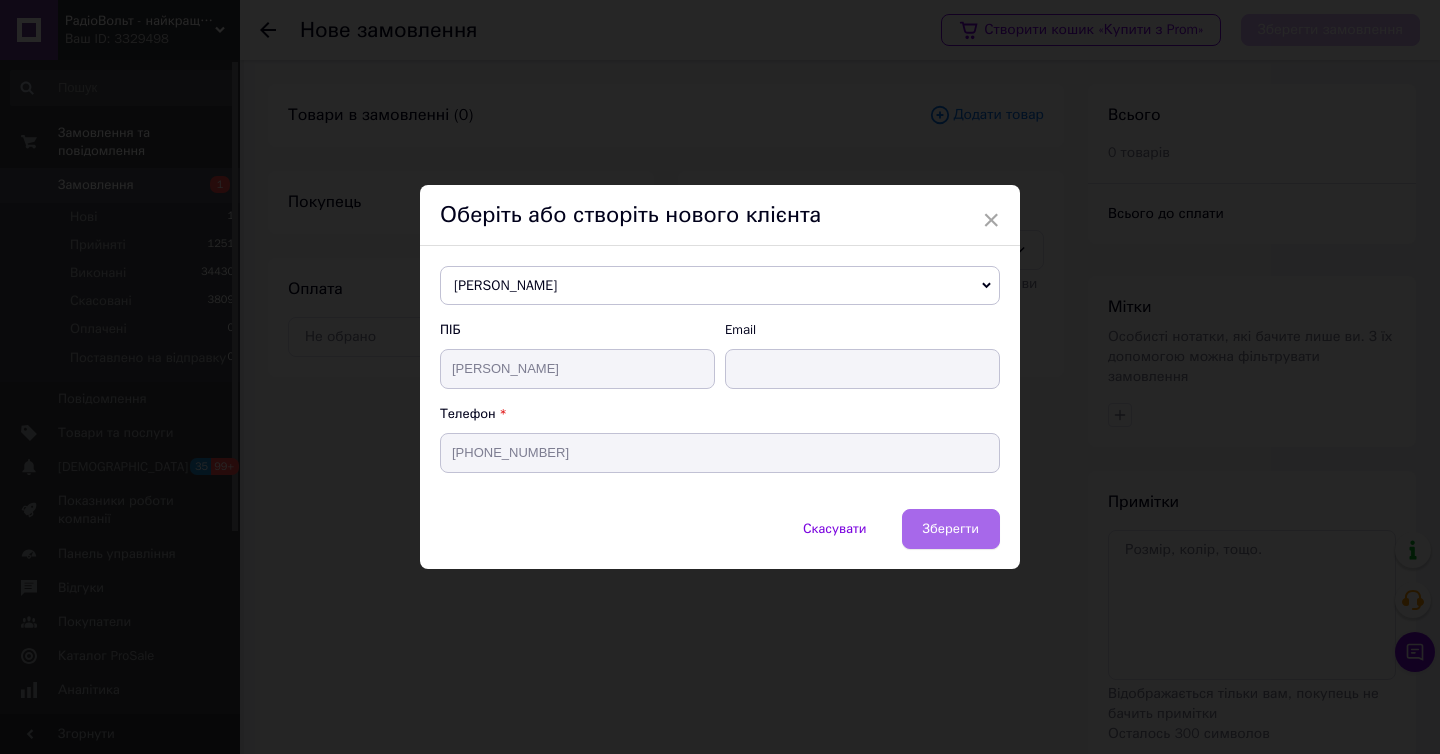 click on "Зберегти" at bounding box center (951, 528) 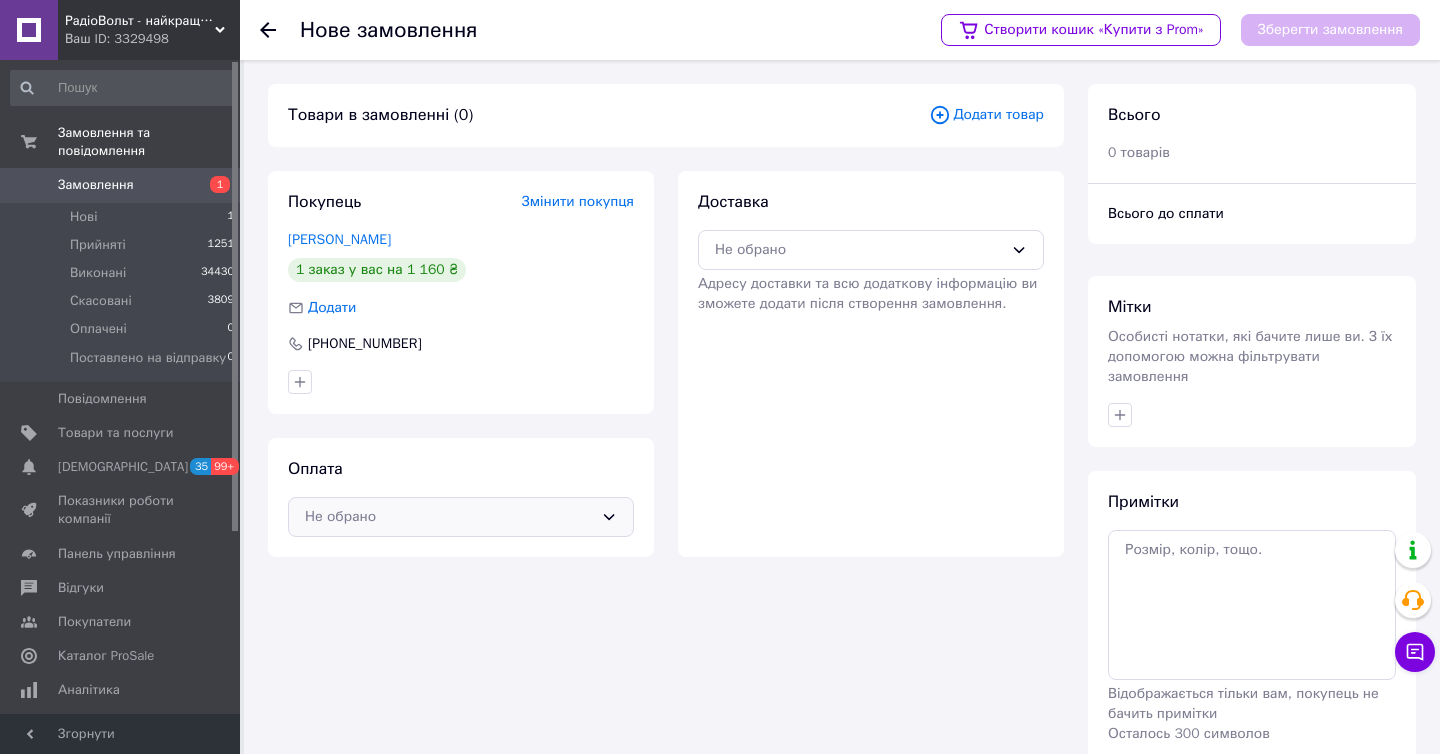 click on "Не обрано" at bounding box center [449, 517] 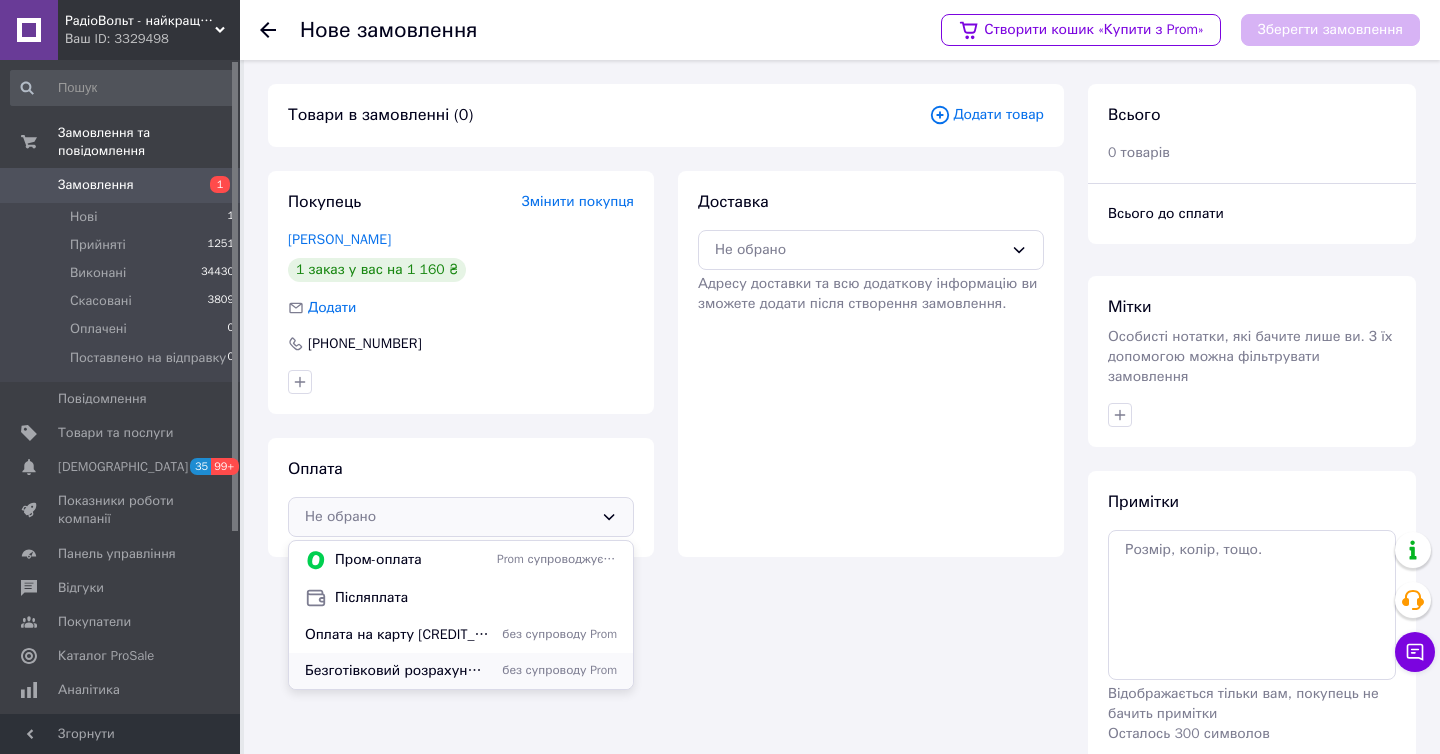 click on "Безготівковий розрахунок (ФОП ІІ група, без ПДВ) UA393220010000026008330044625" at bounding box center (397, 671) 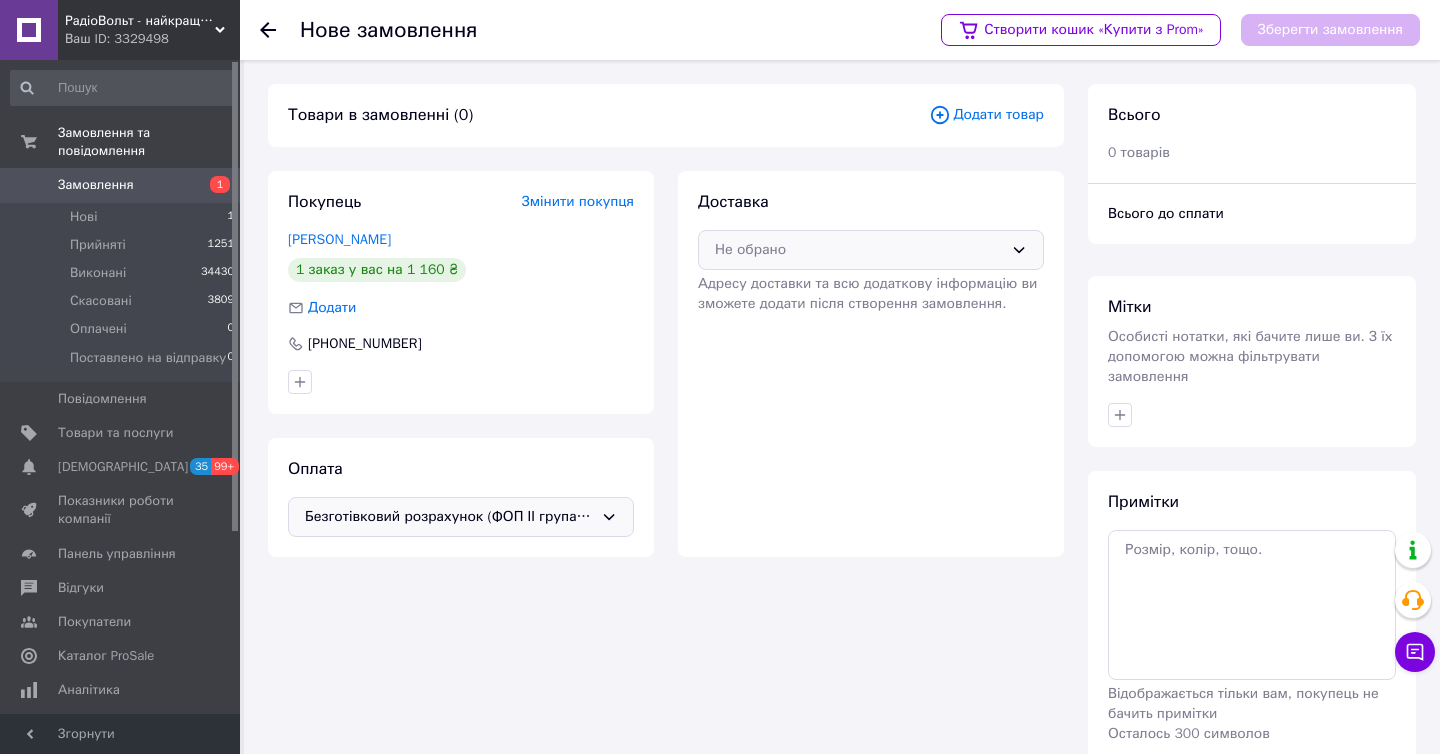 click on "Не обрано" at bounding box center [859, 250] 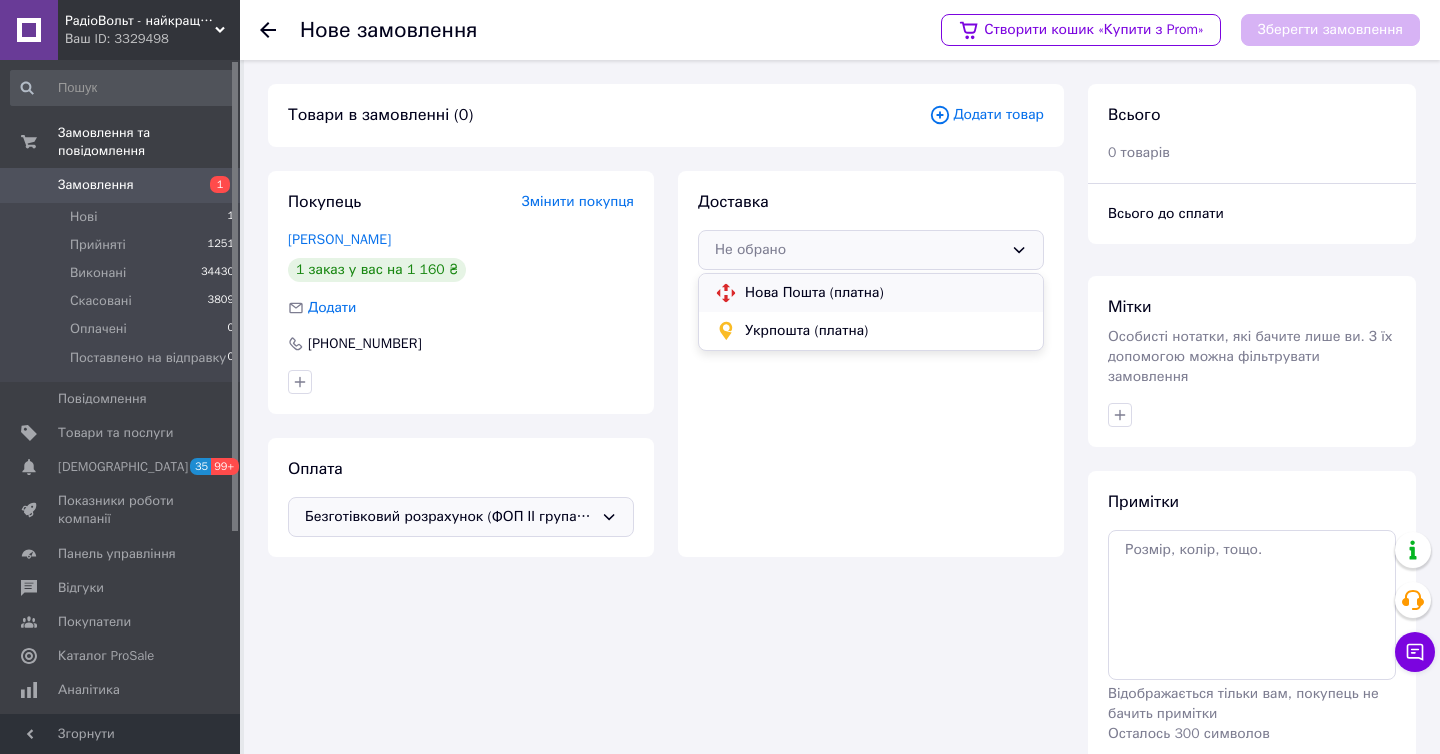 click on "Нова Пошта (платна)" at bounding box center (871, 293) 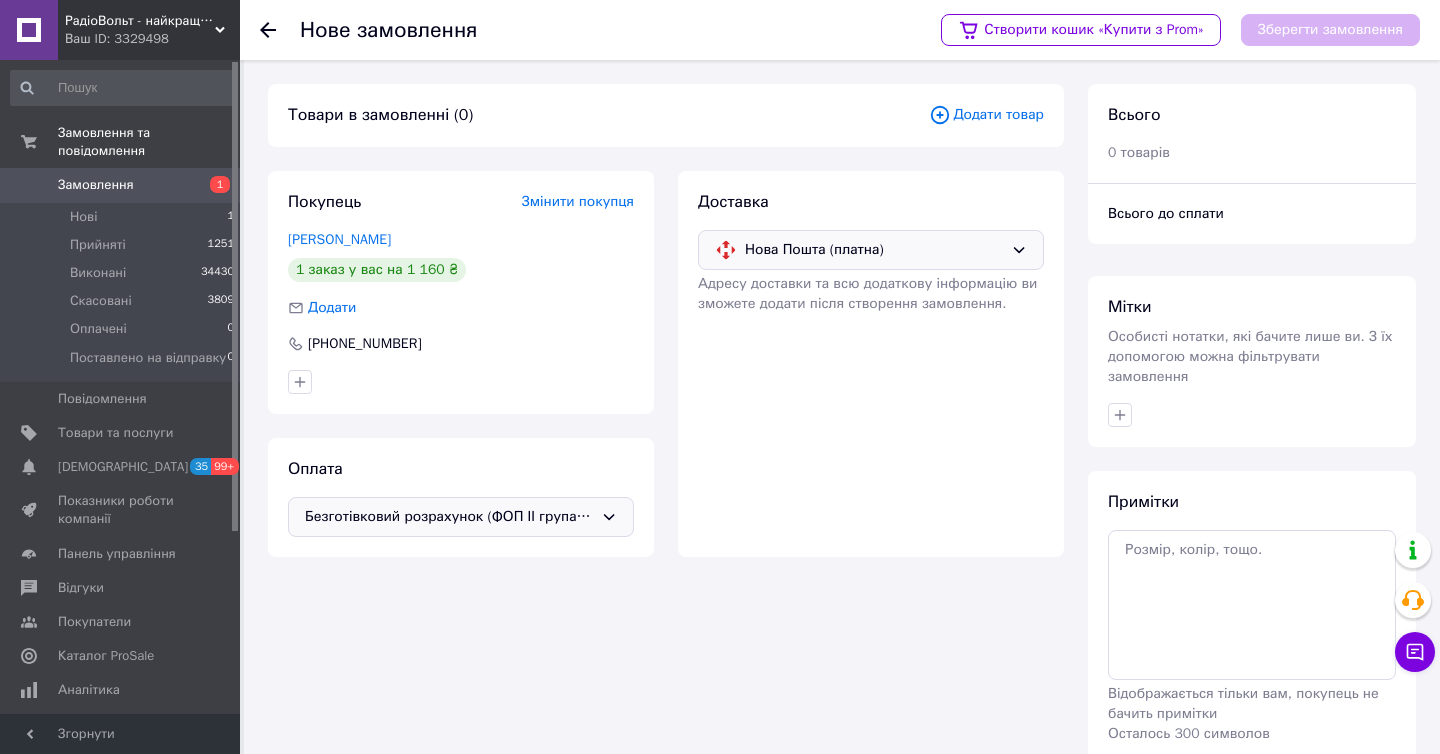 click on "Додати товар" at bounding box center (986, 115) 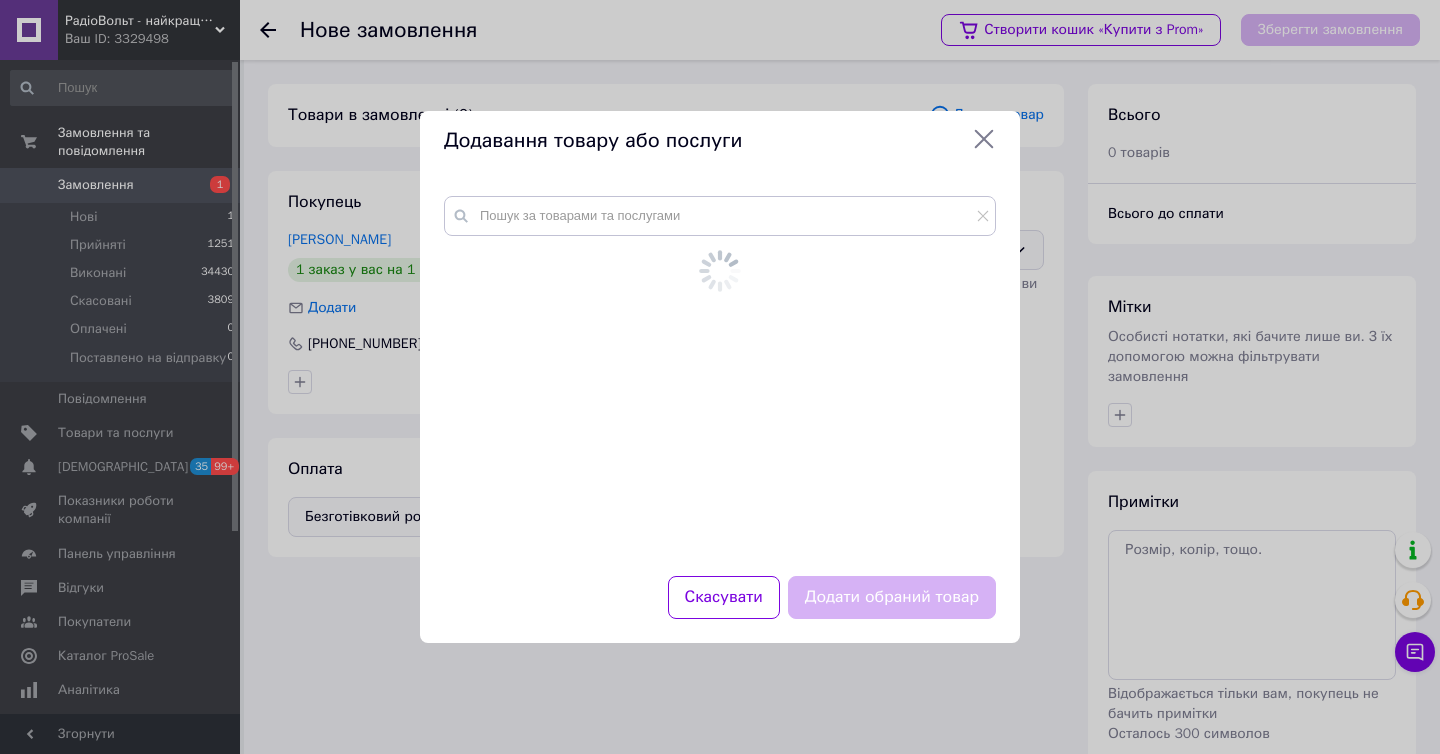 click at bounding box center [720, 374] 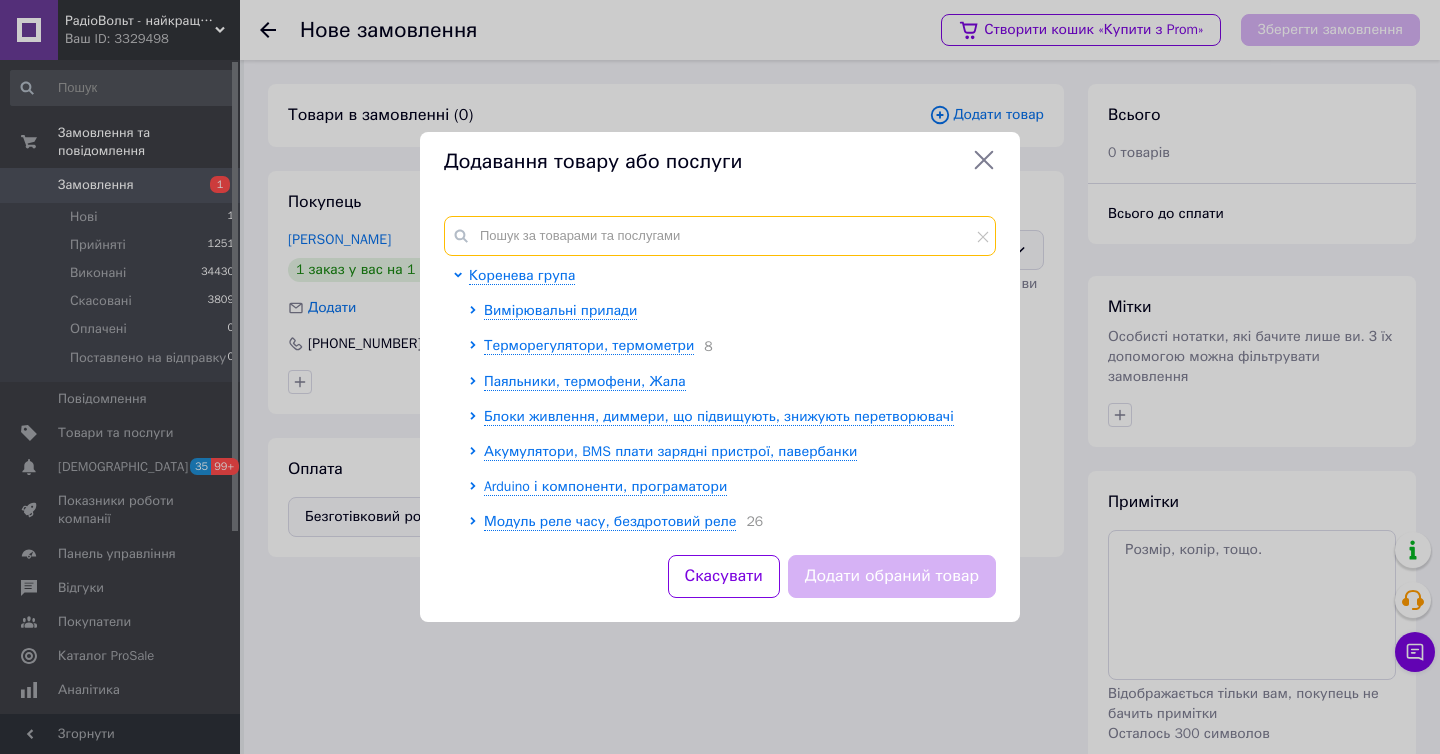 click at bounding box center [720, 236] 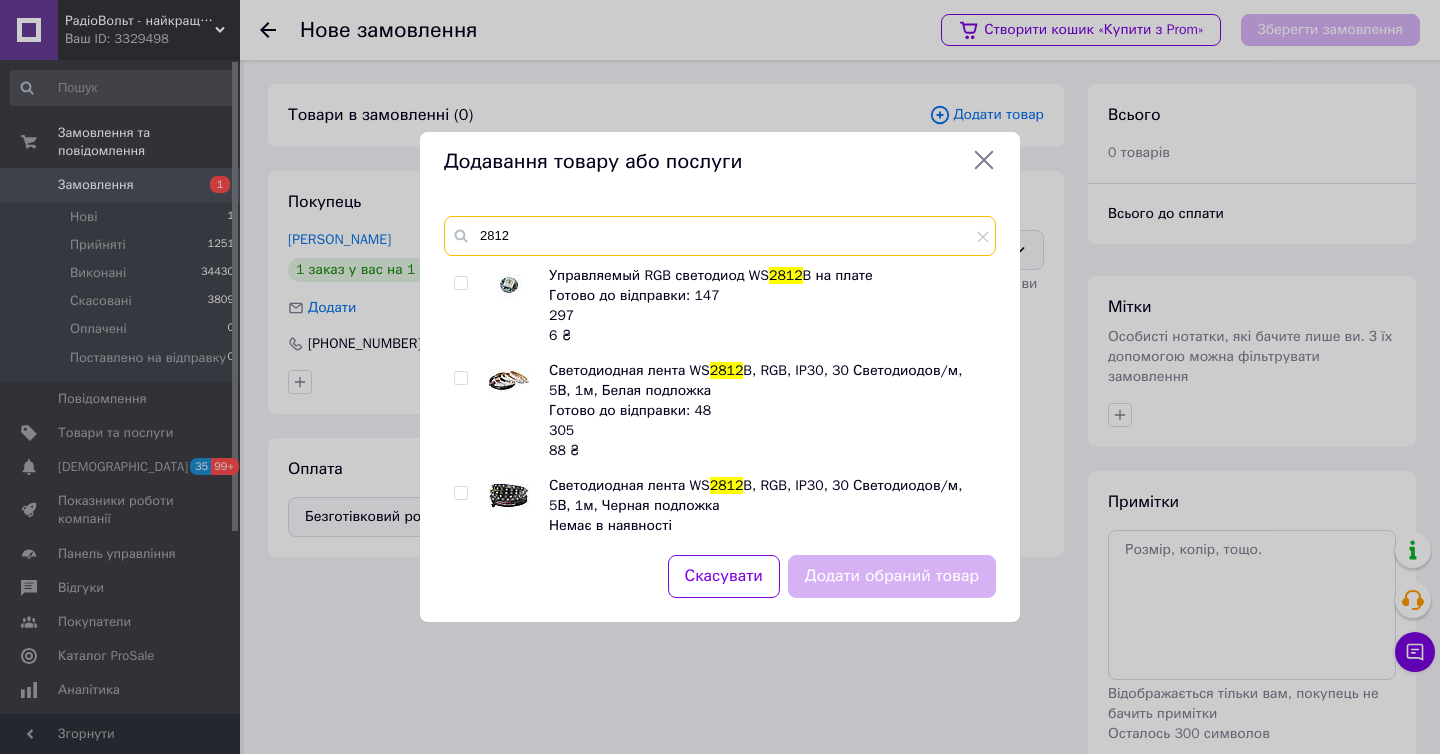 type on "2812" 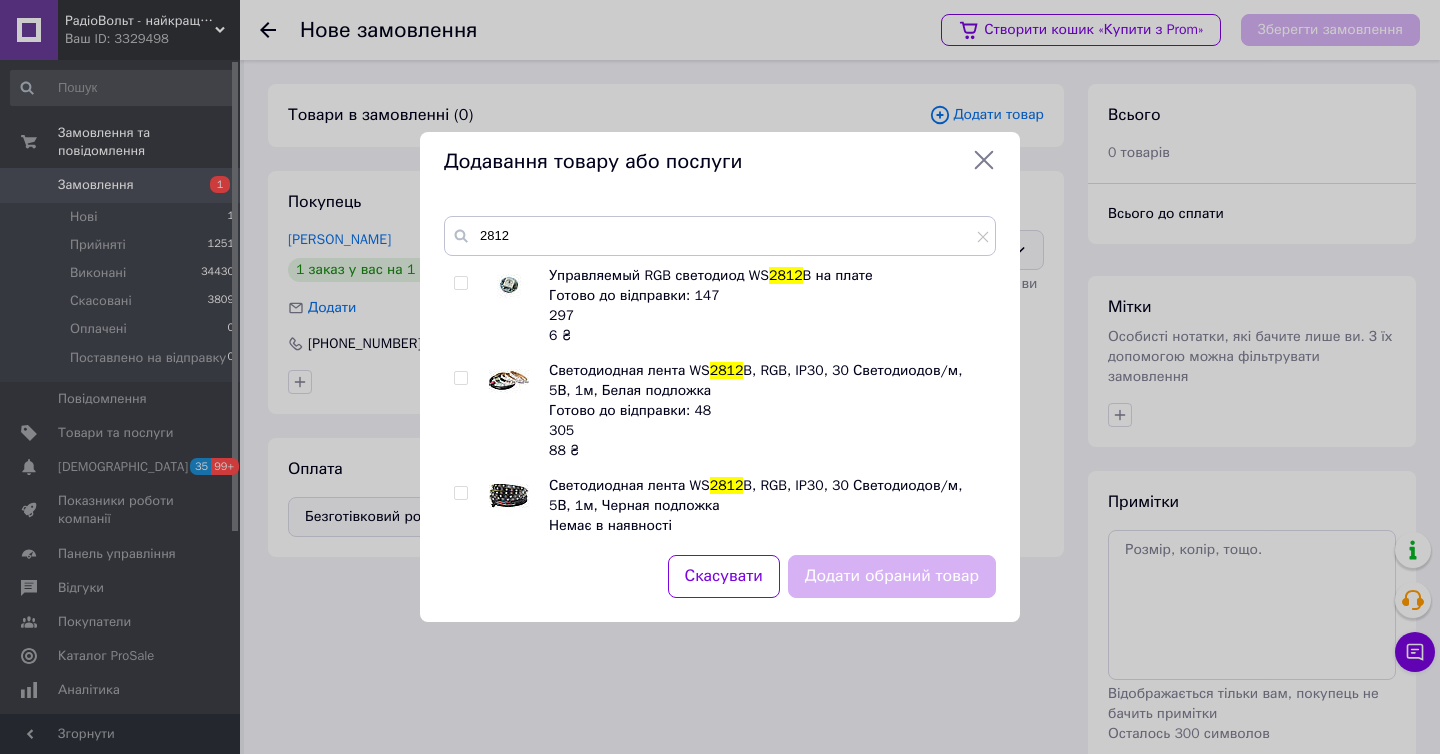 scroll, scrollTop: 282, scrollLeft: 0, axis: vertical 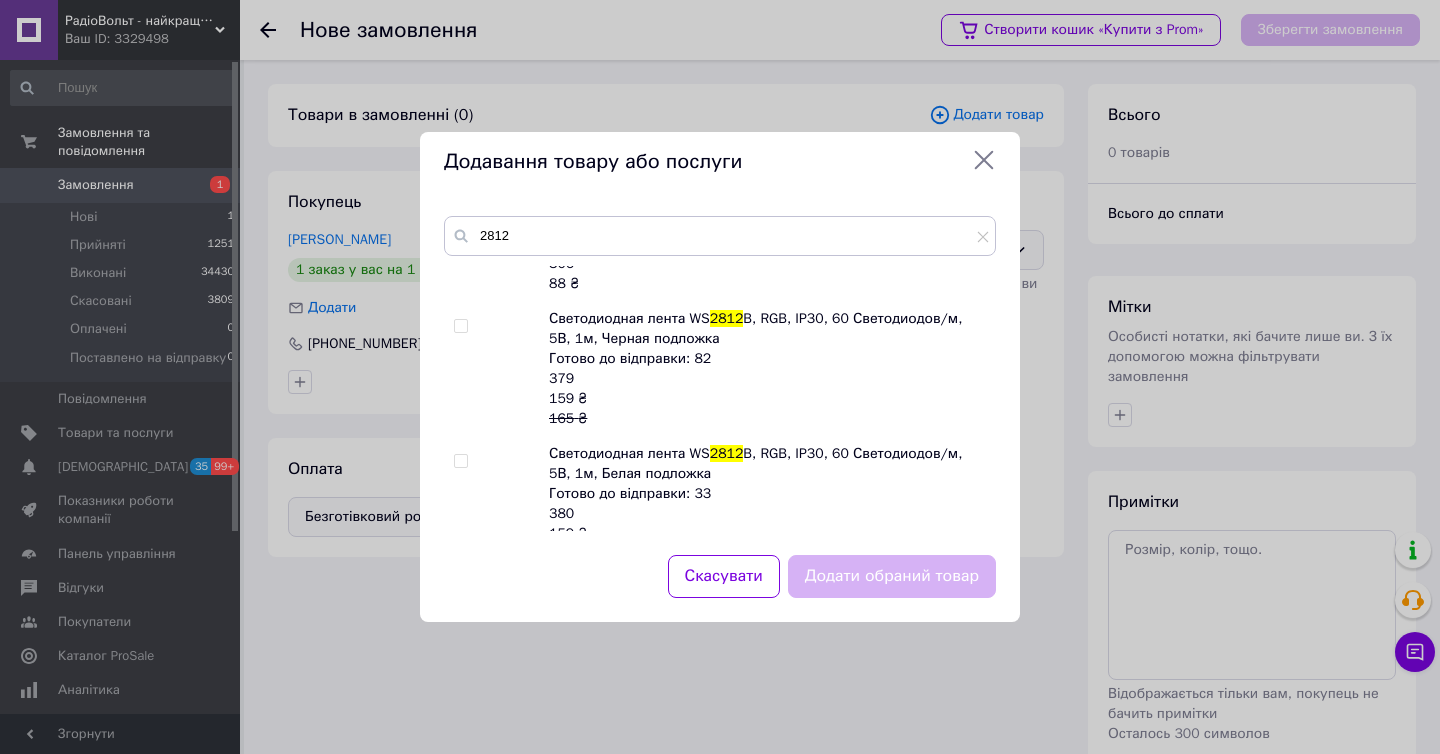 click on "Управляемый RGB светодиод WS 2812 B на плате Готово до відправки: 147 297 6   ₴ Светодиодная лента WS 2812 B, RGB, IP30, 30 Светодиодов/м, 5В, 1м, Белая подложка Готово до відправки: 48 305 88   ₴ Светодиодная лента WS 2812 B, RGB, IP30, 30 Светодиодов/м, 5В, 1м, Черная подложка Немає в наявності 306 88   ₴ Светодиодная лента WS 2812 B, RGB, IP30, 60 Светодиодов/м, 5В, 1м, Черная подложка Готово до відправки: 82 379 159   ₴ 165   ₴ Светодиодная лента WS 2812 B, RGB, IP30, 60 Светодиодов/м, 5В, 1м, Белая подложка Готово до відправки: 33 380 159   ₴ 165   ₴ Контролер RGB LED WS 2812 B адресный беспроводный Немає в наявності 395 180   ₴ 2812 404 180   ₴ 2812 405 145" at bounding box center [719, 398] 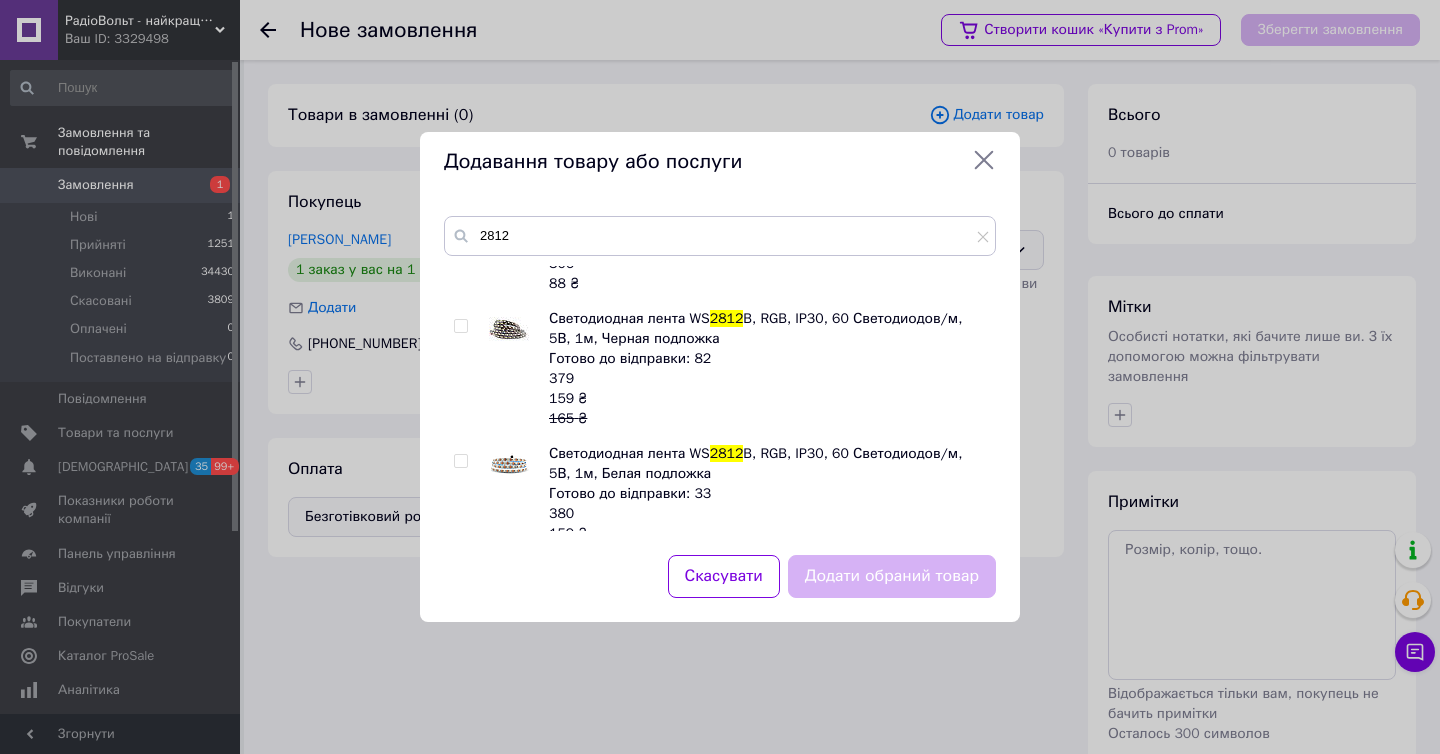 click at bounding box center (460, 461) 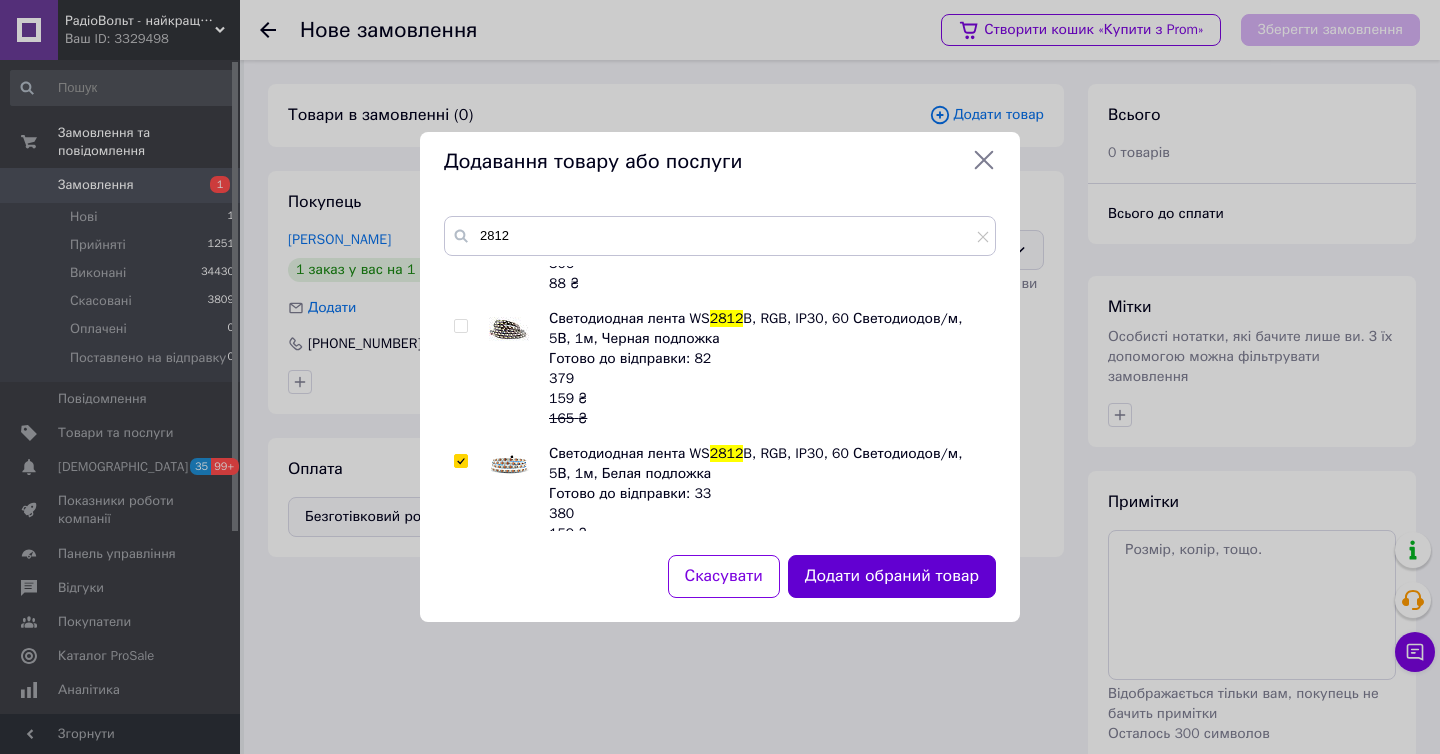 click on "Додати обраний товар" at bounding box center [892, 576] 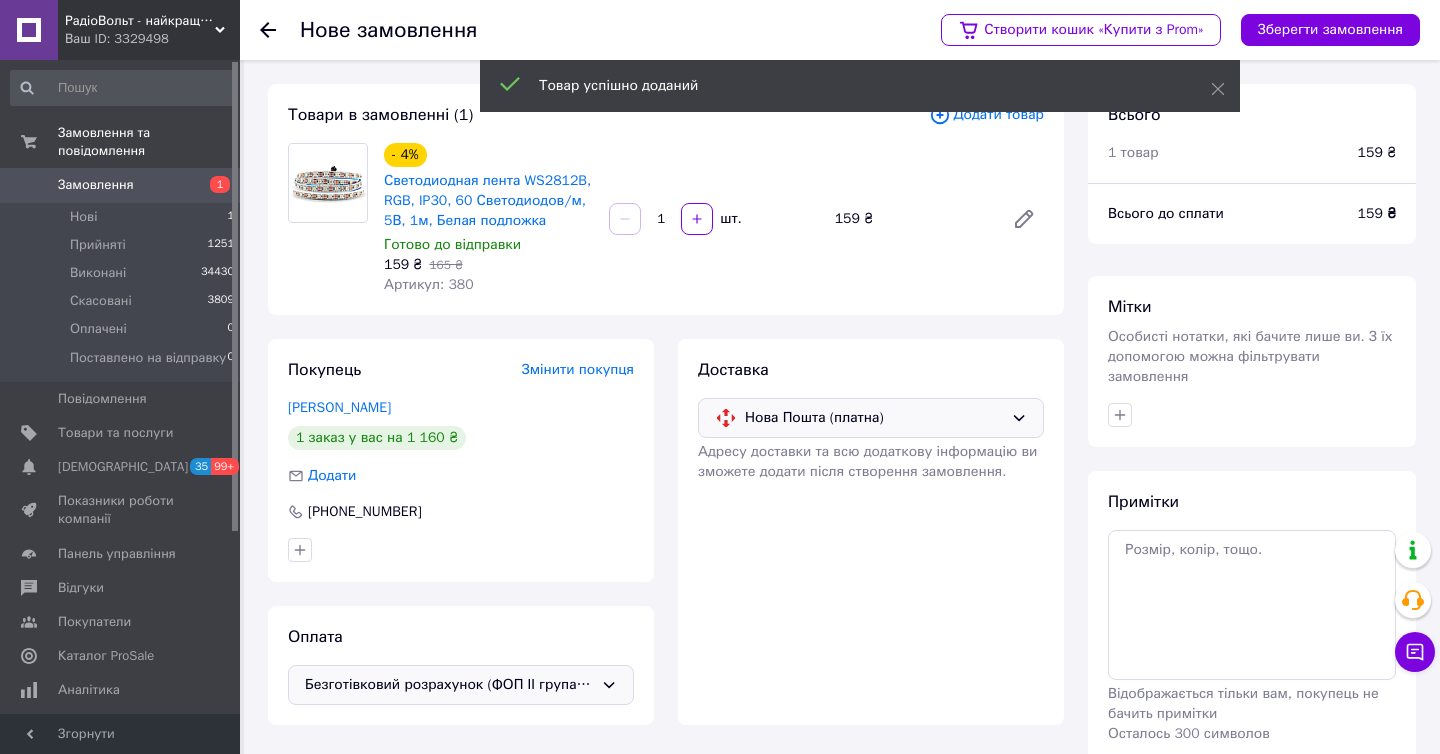 click on "1" at bounding box center (661, 219) 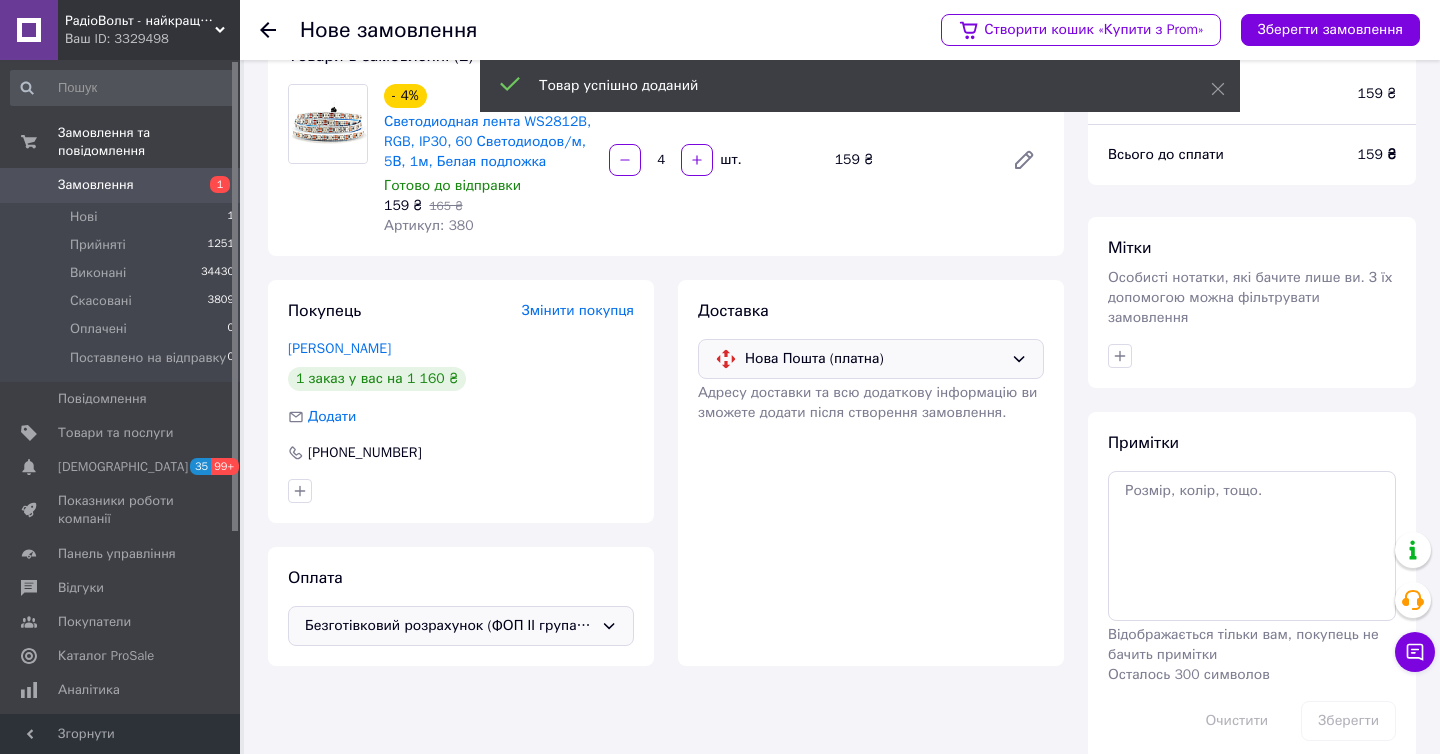 scroll, scrollTop: 89, scrollLeft: 0, axis: vertical 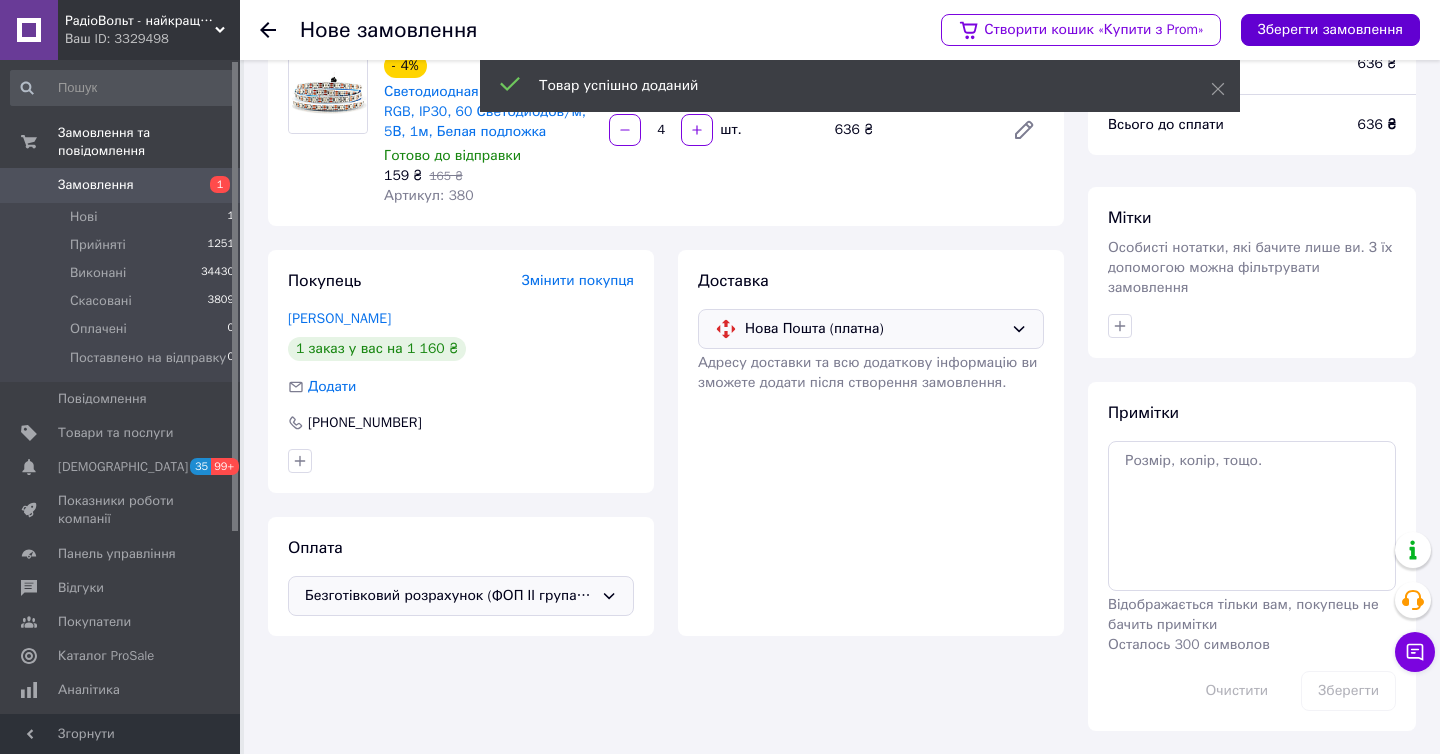 type on "4" 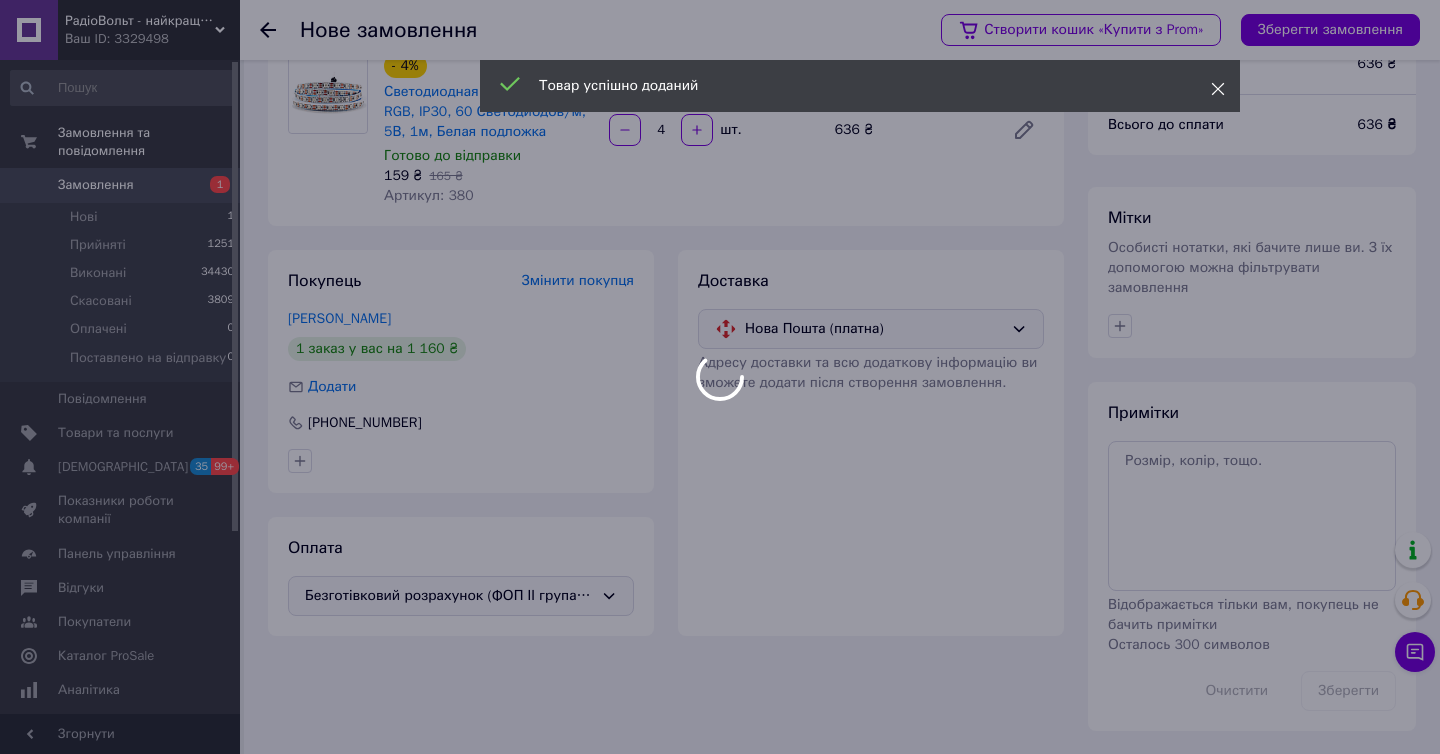 click 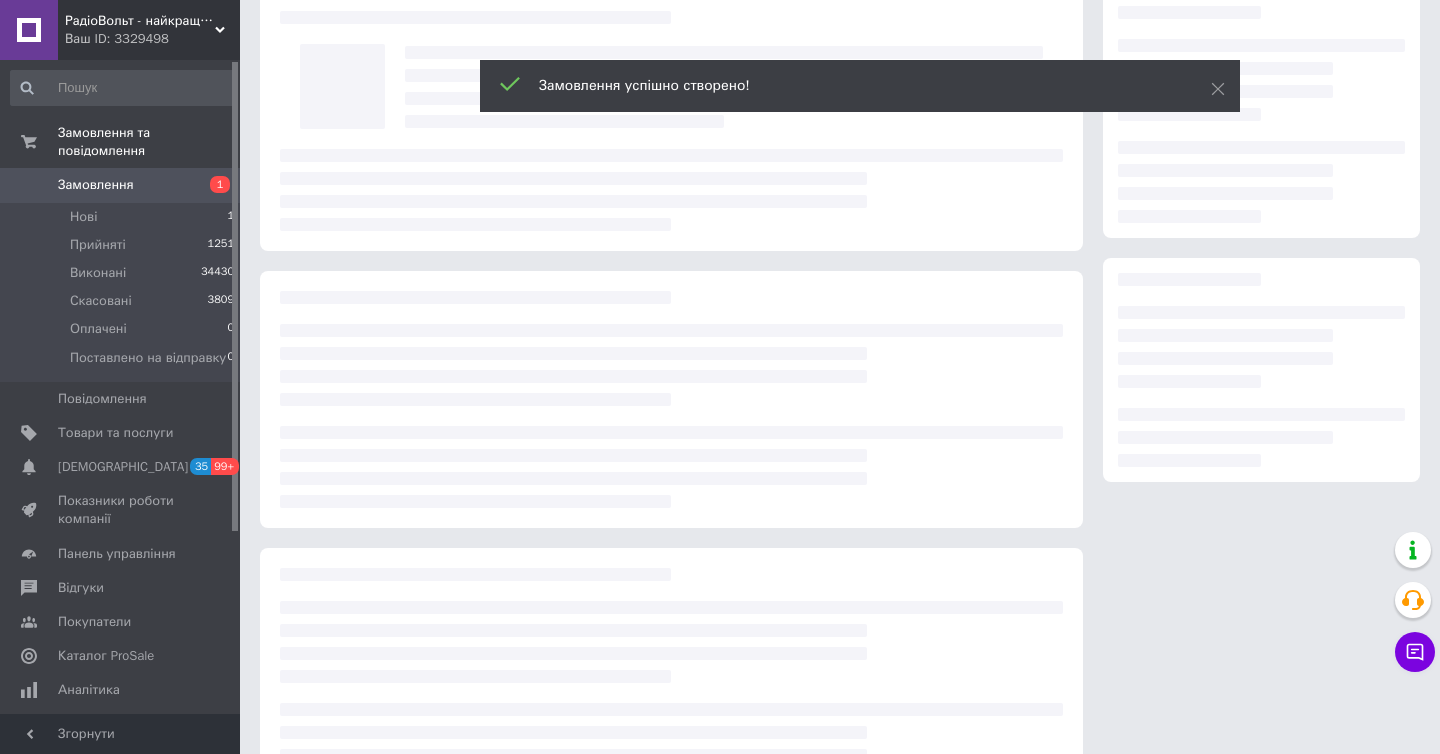scroll, scrollTop: 0, scrollLeft: 0, axis: both 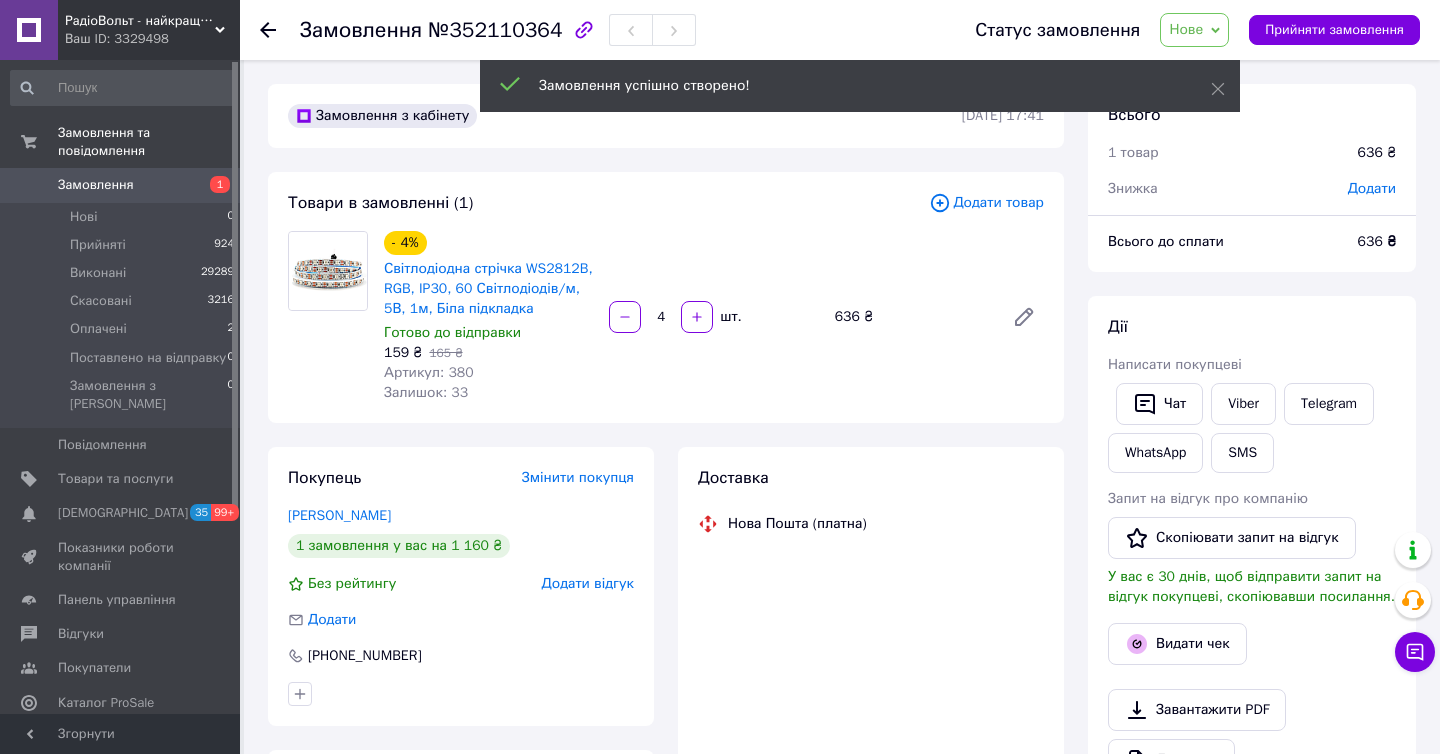 click on "Згорнути" at bounding box center [120, 734] 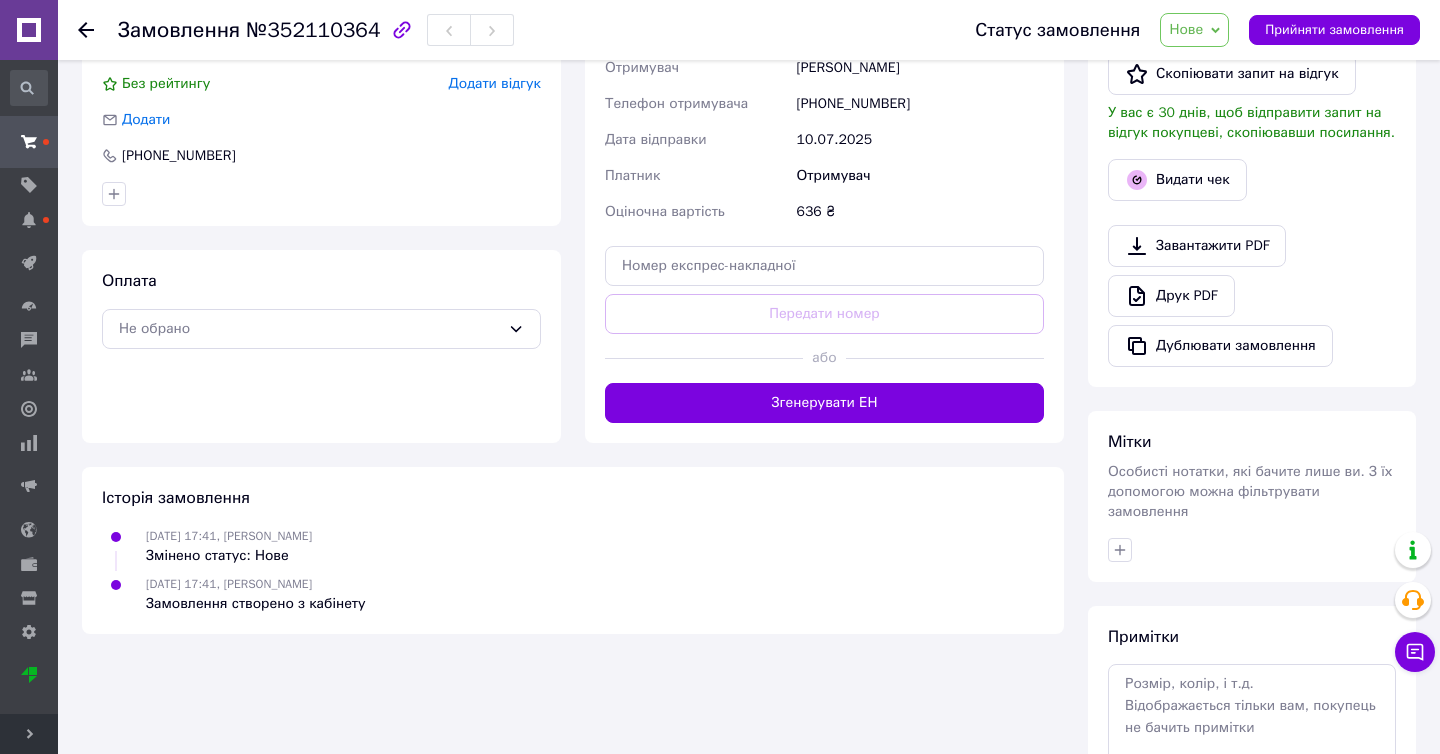 scroll, scrollTop: 333, scrollLeft: 0, axis: vertical 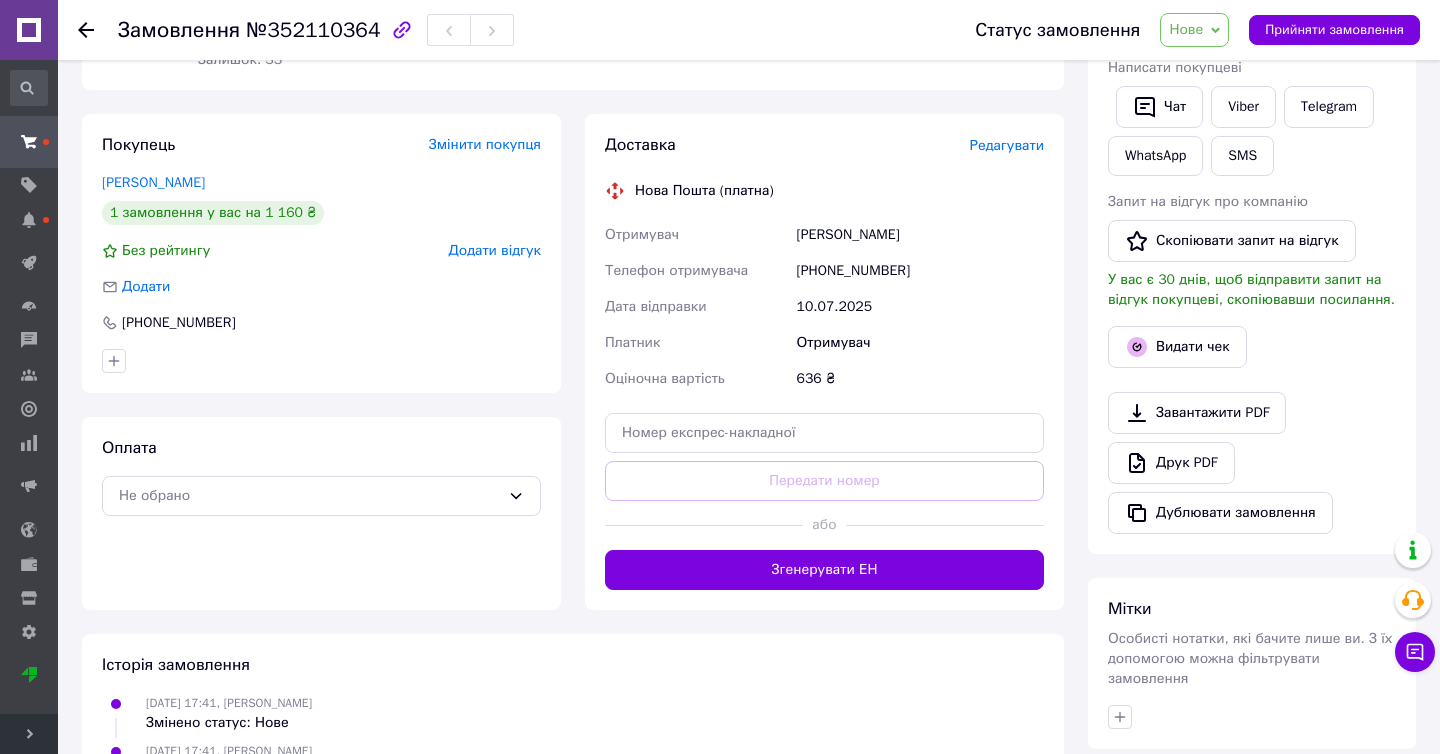 click on "Нове" at bounding box center (1194, 30) 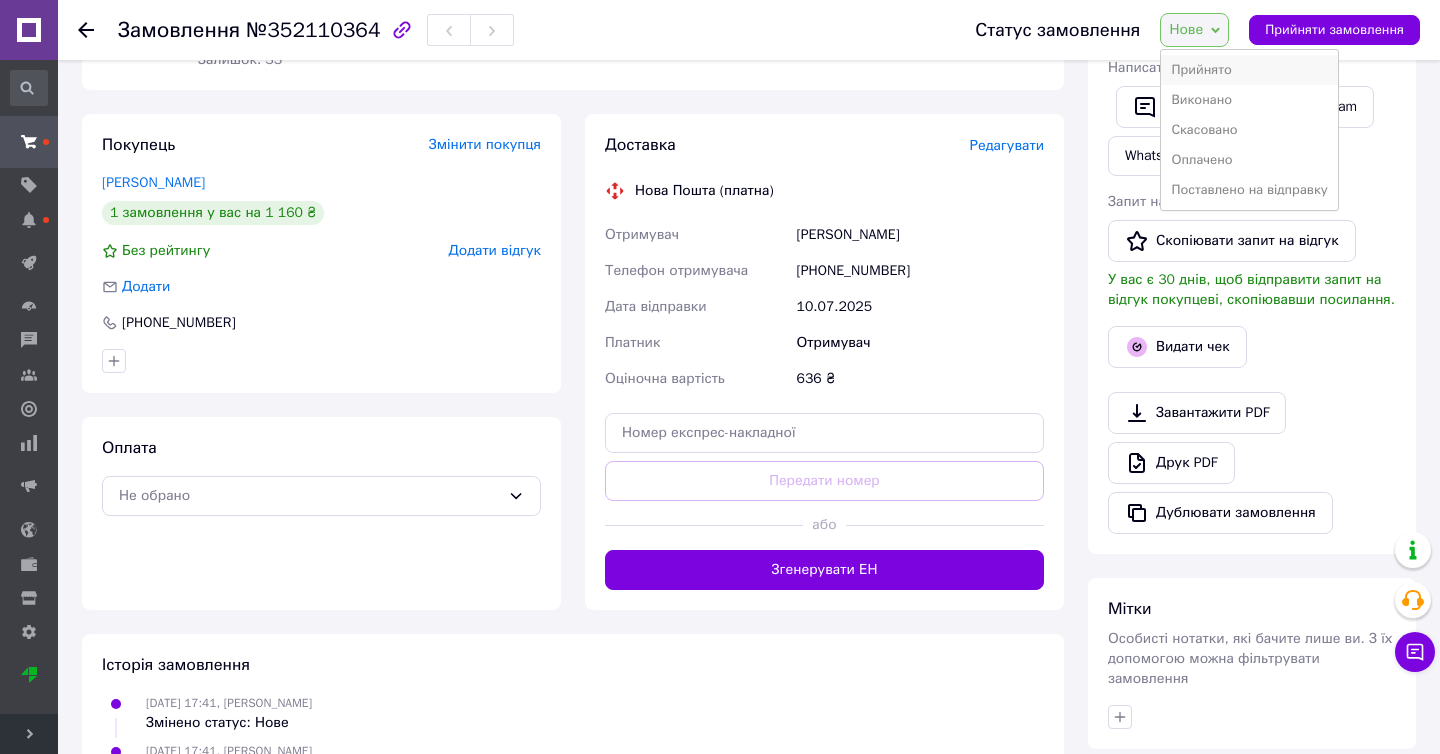 click on "Прийнято" at bounding box center (1249, 70) 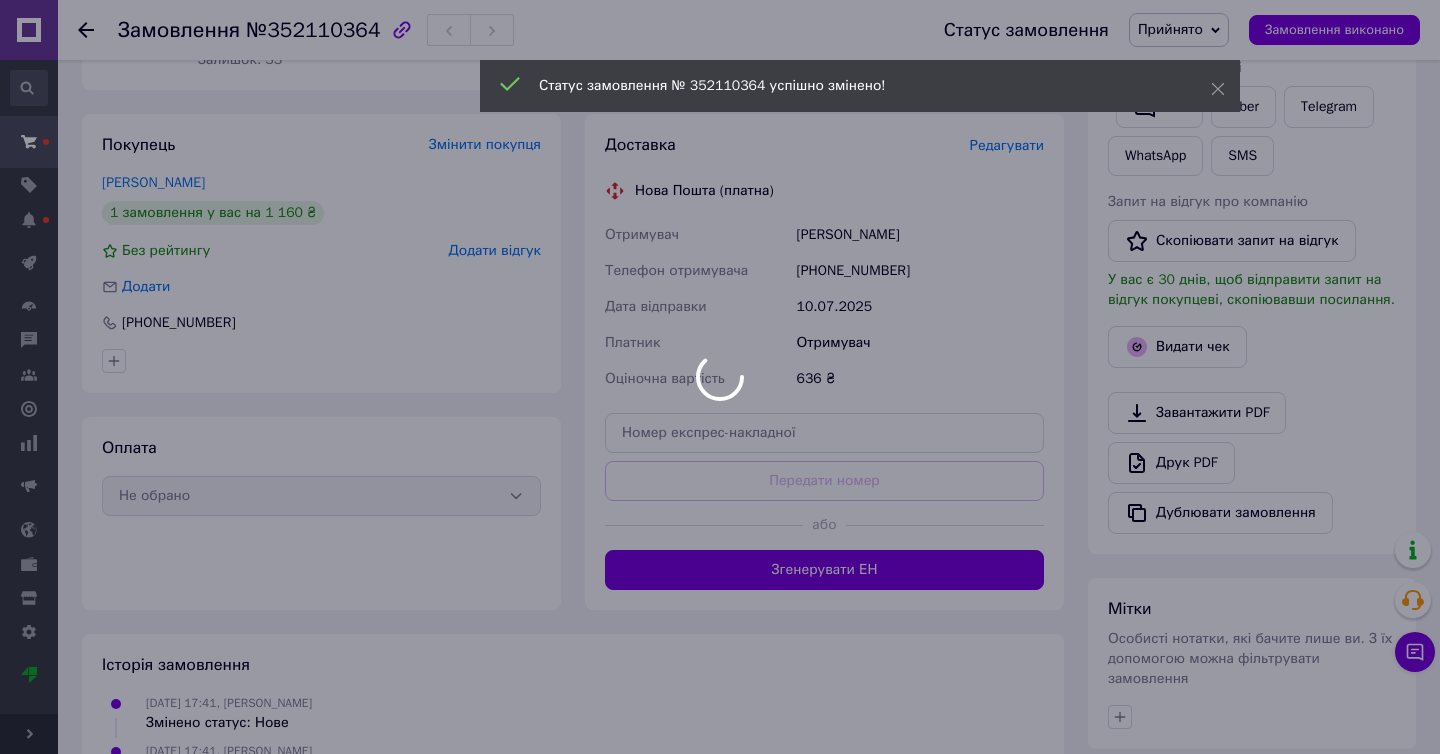 click on "Не обрано" at bounding box center [321, 496] 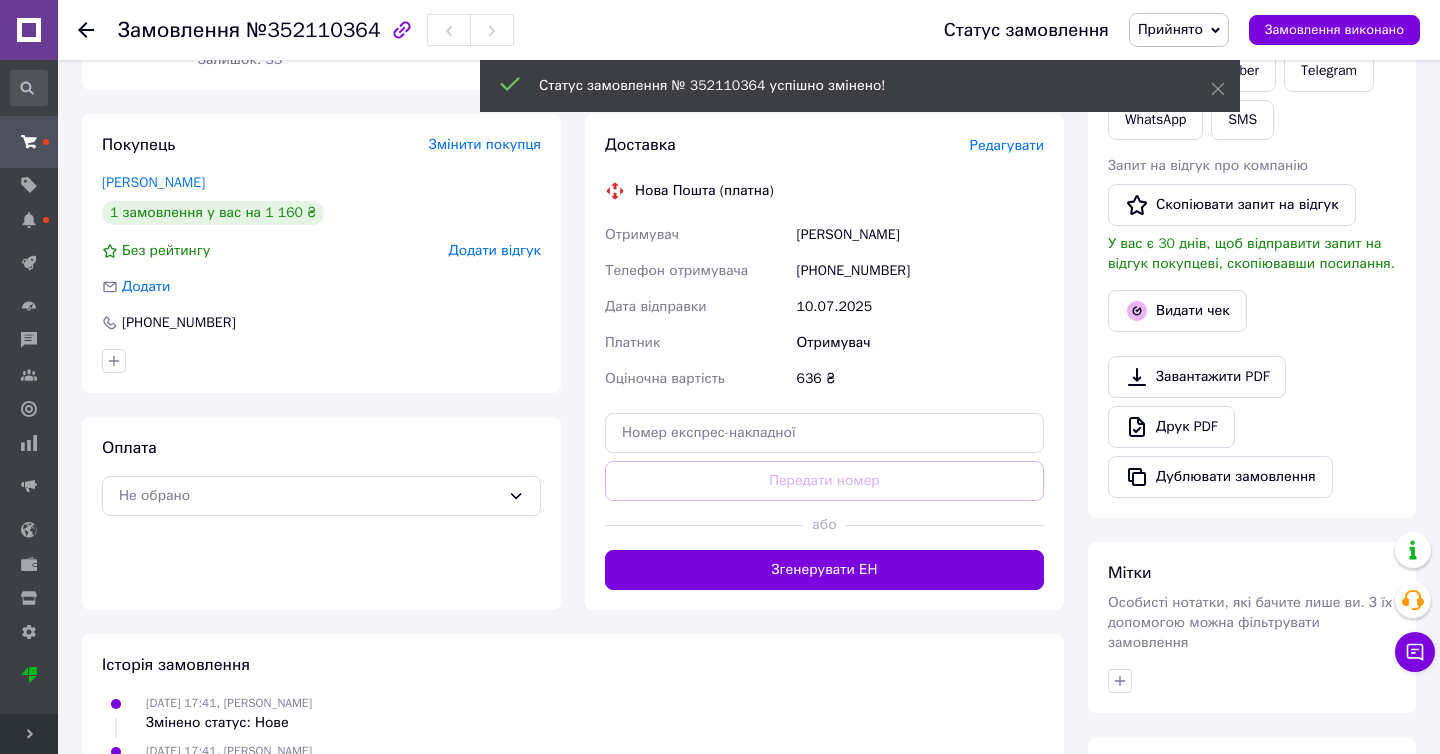 click on "Не обрано" at bounding box center (309, 496) 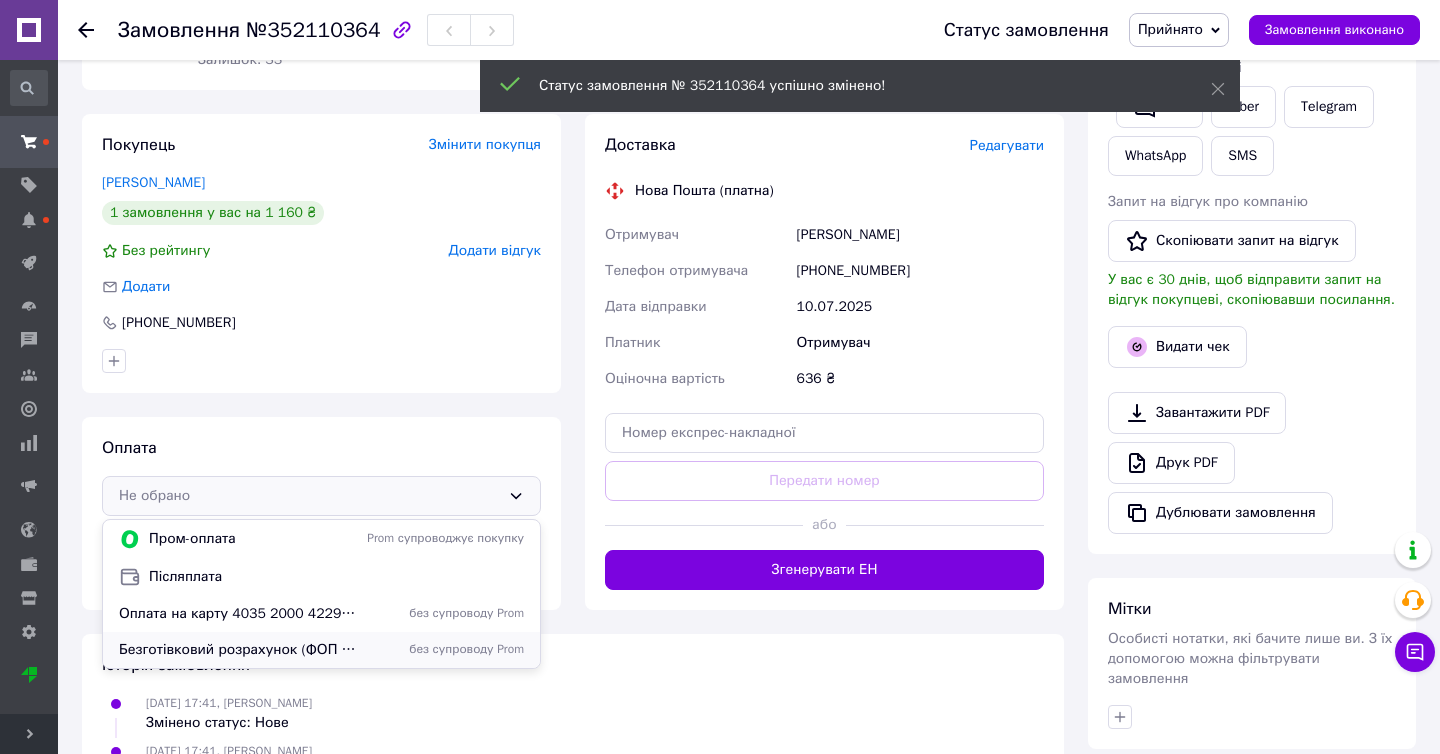 click on "Безготівковий розрахунок (ФОП II група, без ПДВ) UA723220010000026007330161434" at bounding box center [239, 650] 